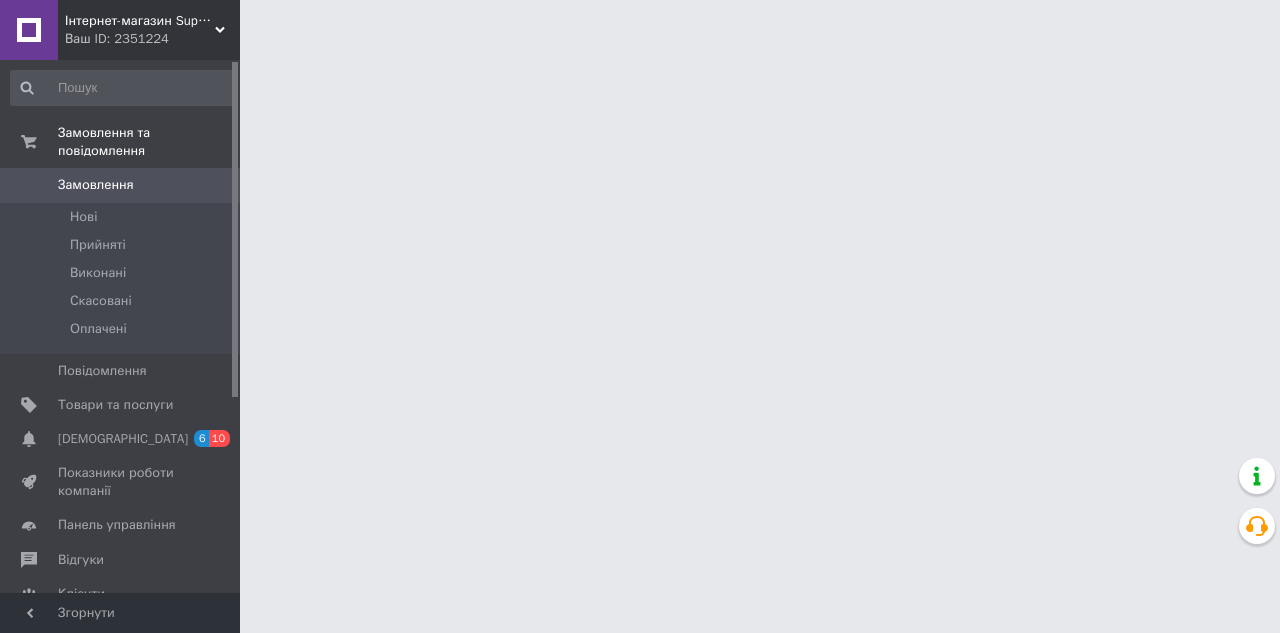 scroll, scrollTop: 0, scrollLeft: 0, axis: both 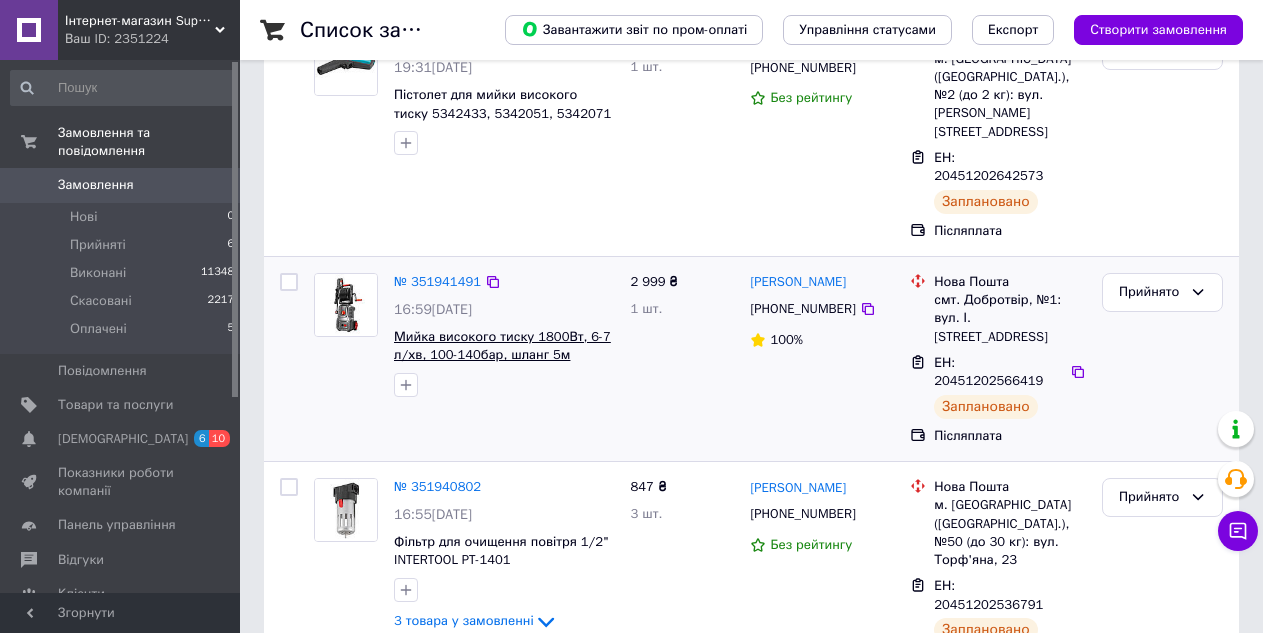 drag, startPoint x: 542, startPoint y: 529, endPoint x: 542, endPoint y: 299, distance: 230 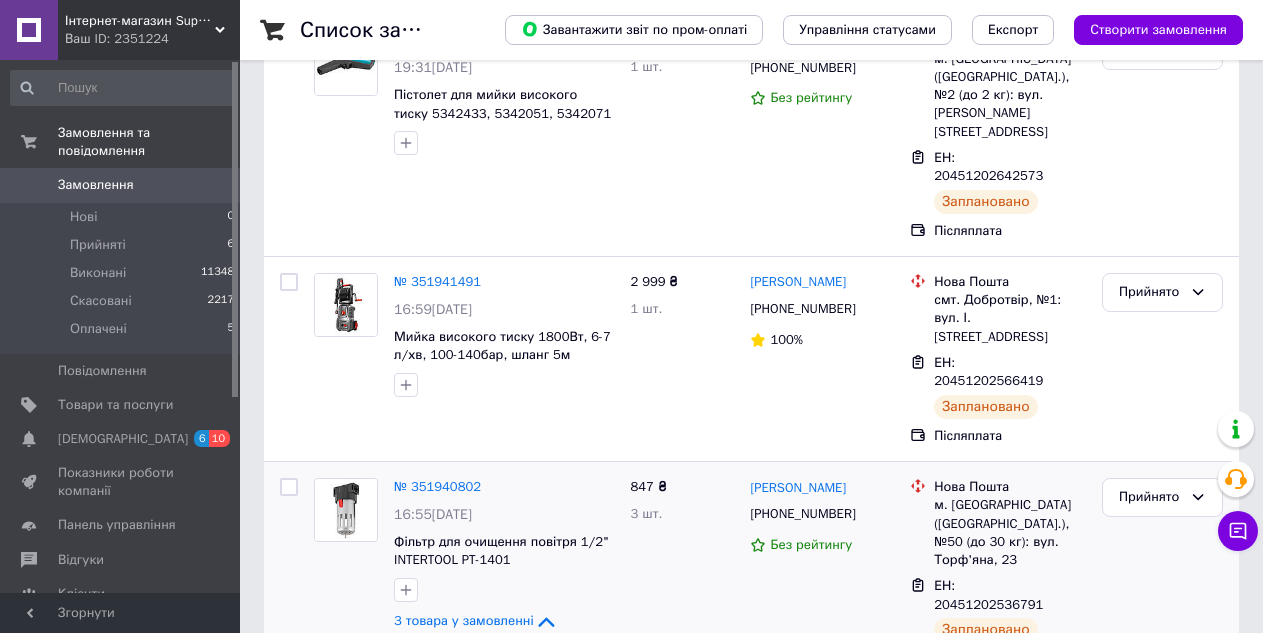 scroll, scrollTop: 500, scrollLeft: 0, axis: vertical 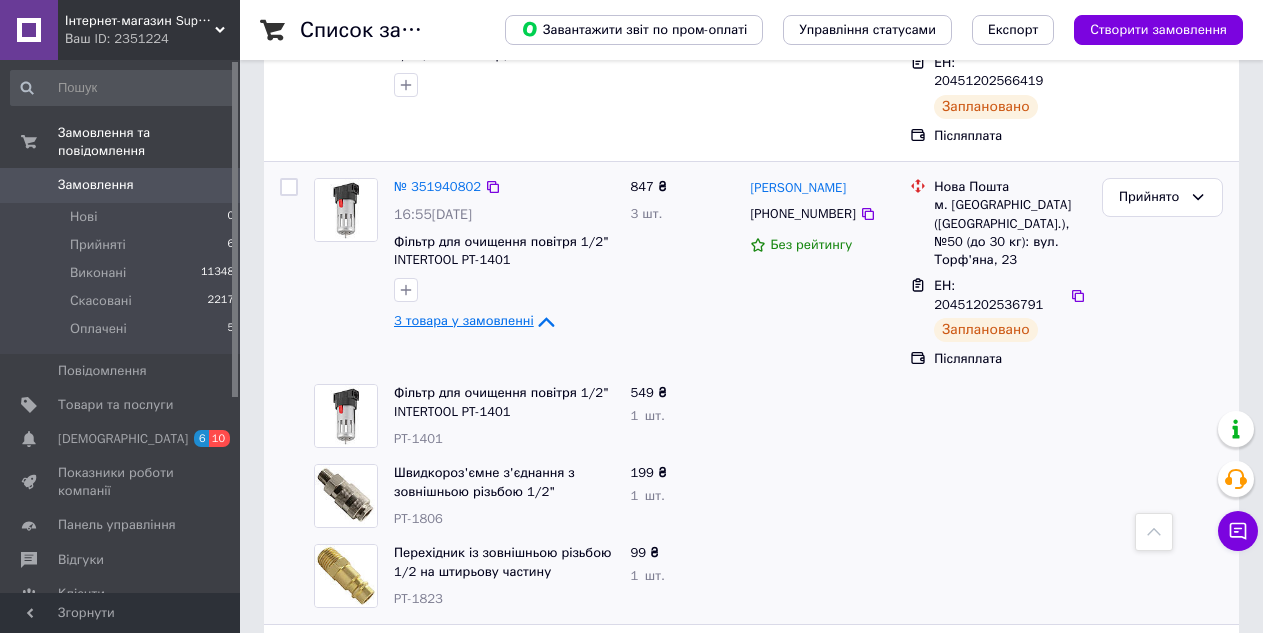 click 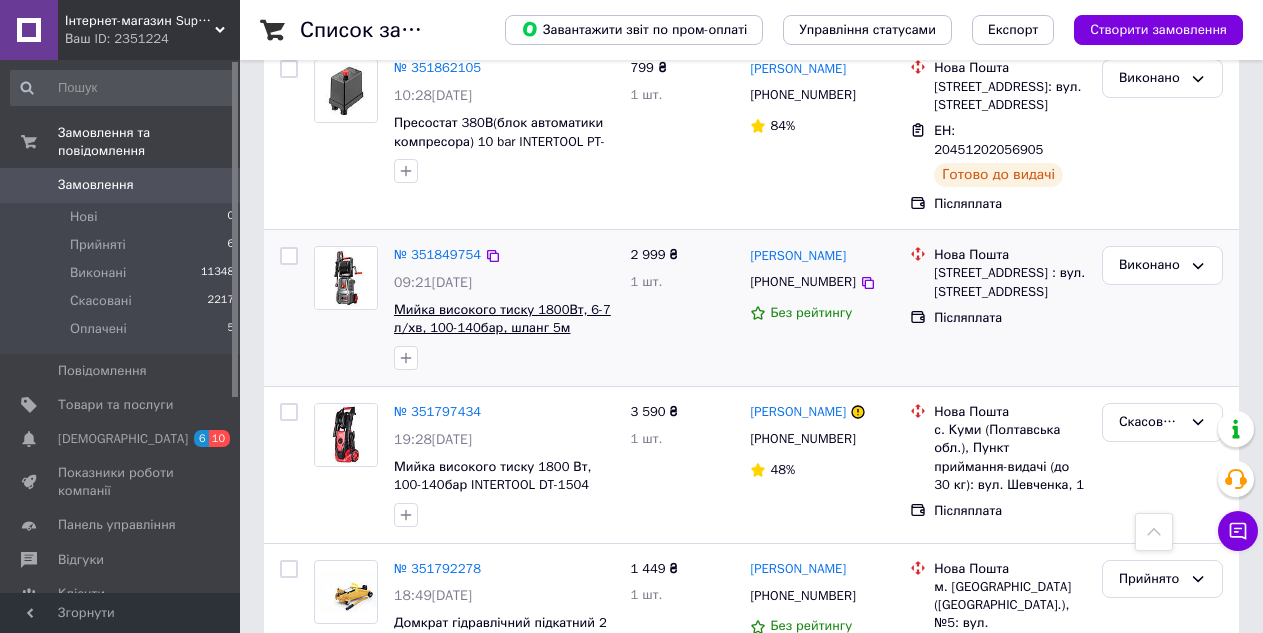 scroll, scrollTop: 1400, scrollLeft: 0, axis: vertical 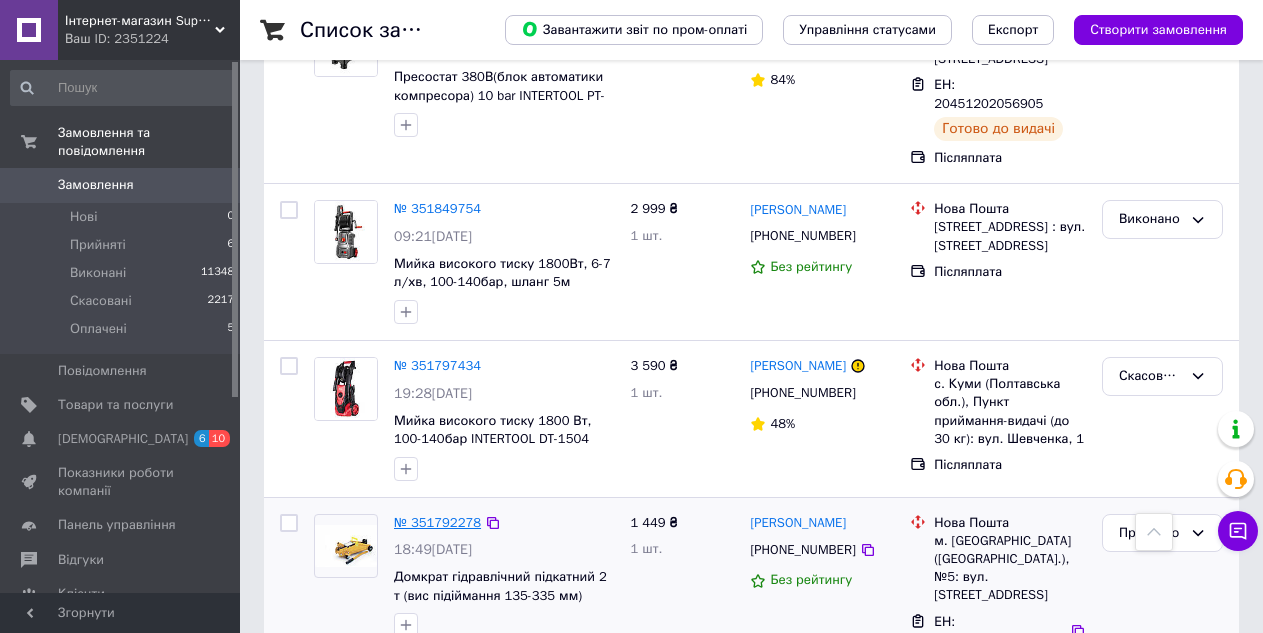 click on "№ 351792278" at bounding box center (437, 522) 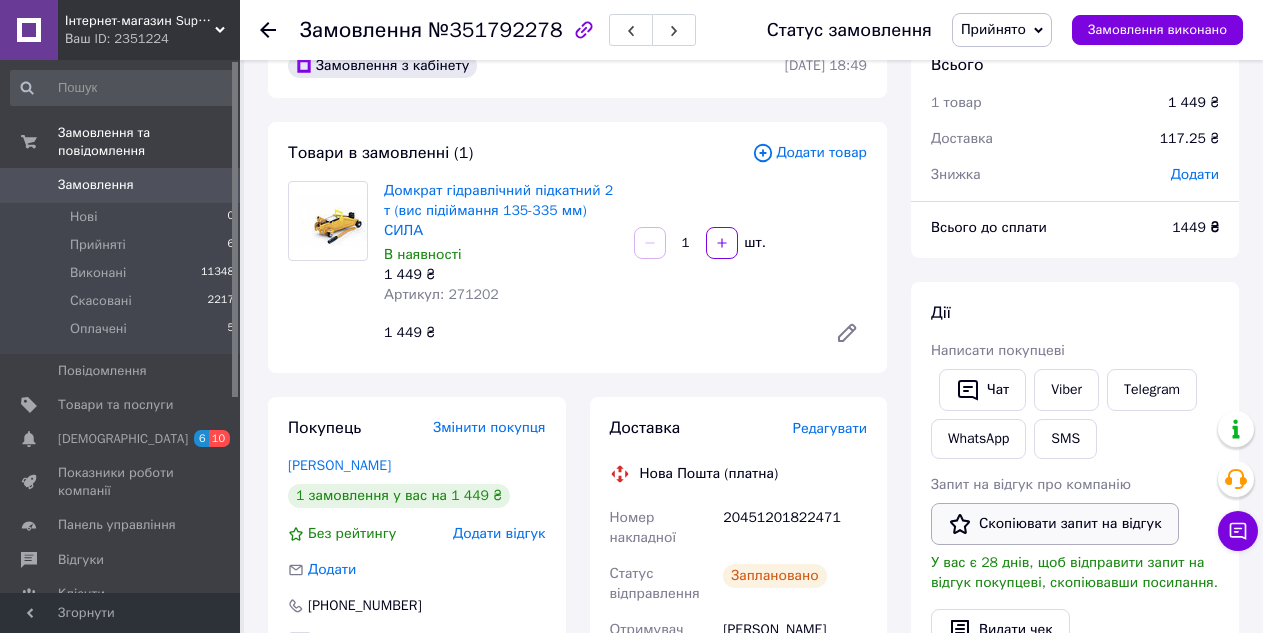 scroll, scrollTop: 100, scrollLeft: 0, axis: vertical 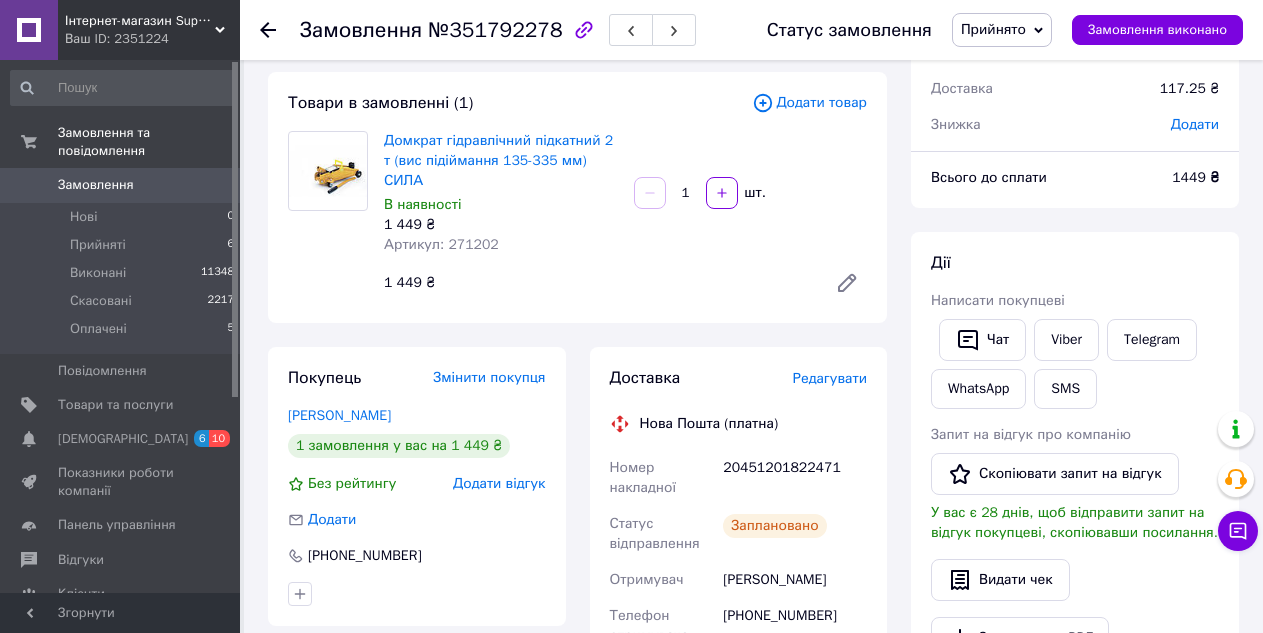 click on "Замовлення №351792278 Статус замовлення Прийнято Виконано Скасовано Оплачено Замовлення виконано" at bounding box center (751, 30) 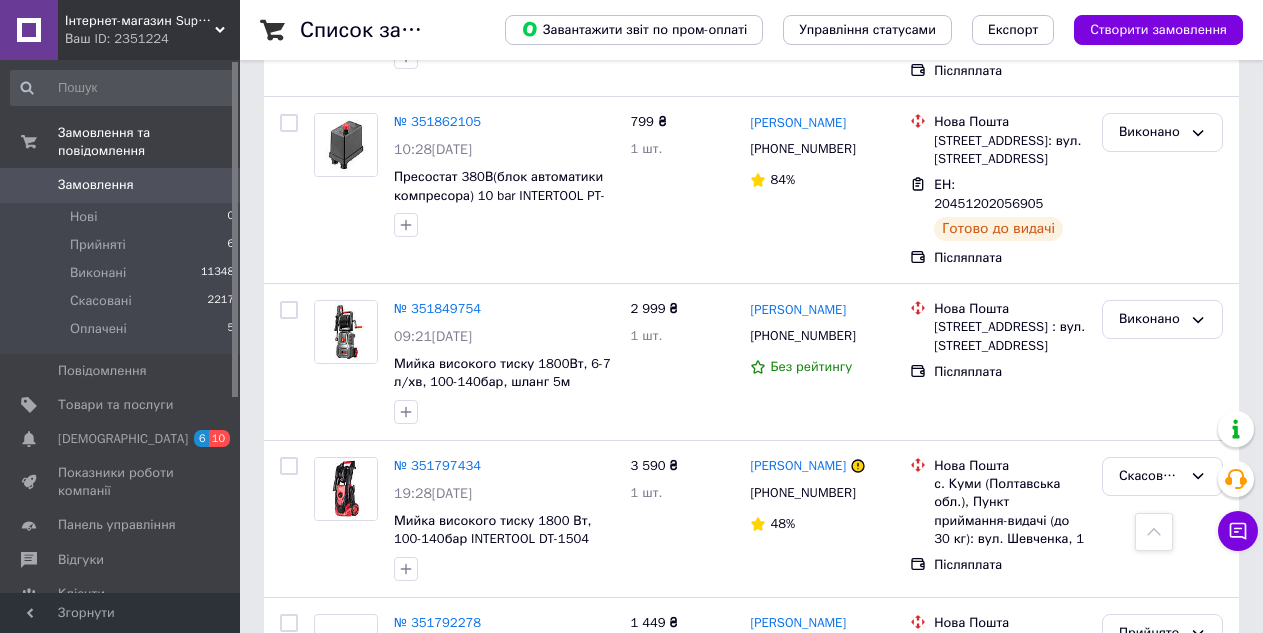 scroll, scrollTop: 1500, scrollLeft: 0, axis: vertical 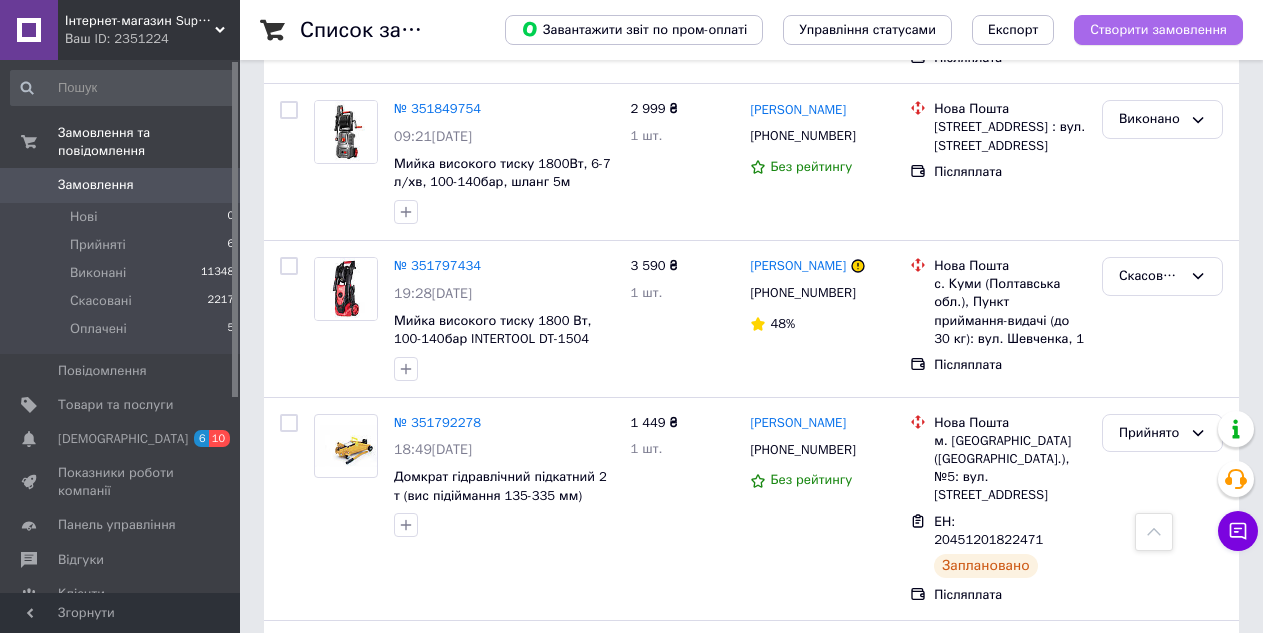 click on "Створити замовлення" at bounding box center (1158, 30) 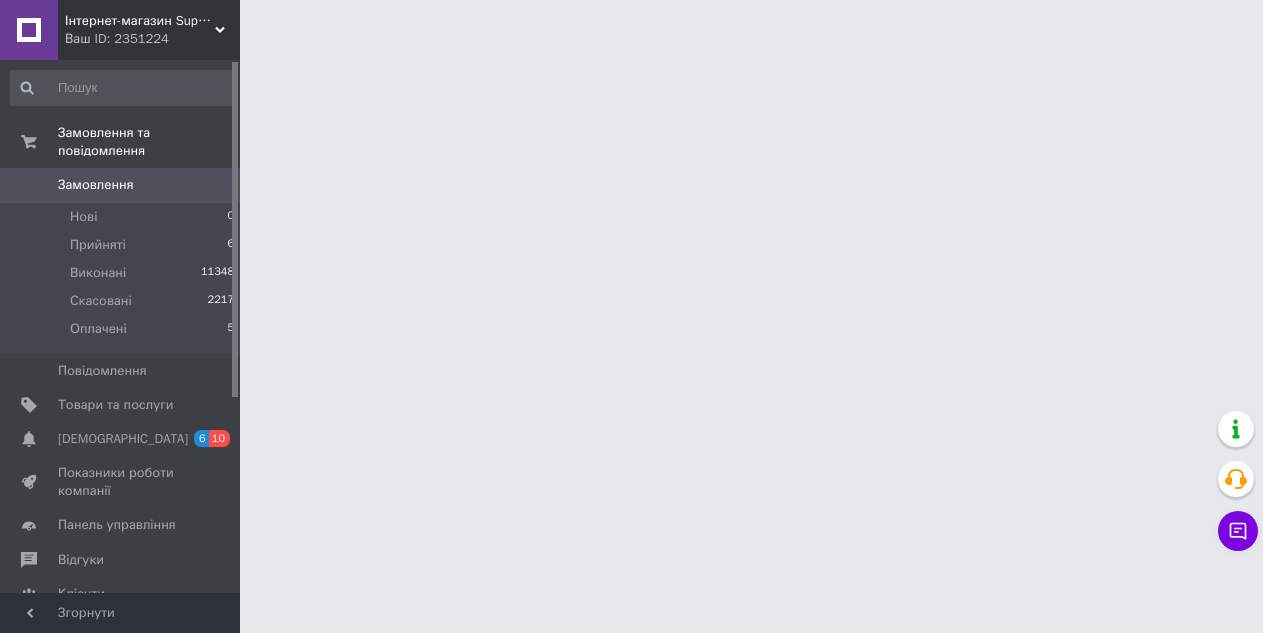 scroll, scrollTop: 0, scrollLeft: 0, axis: both 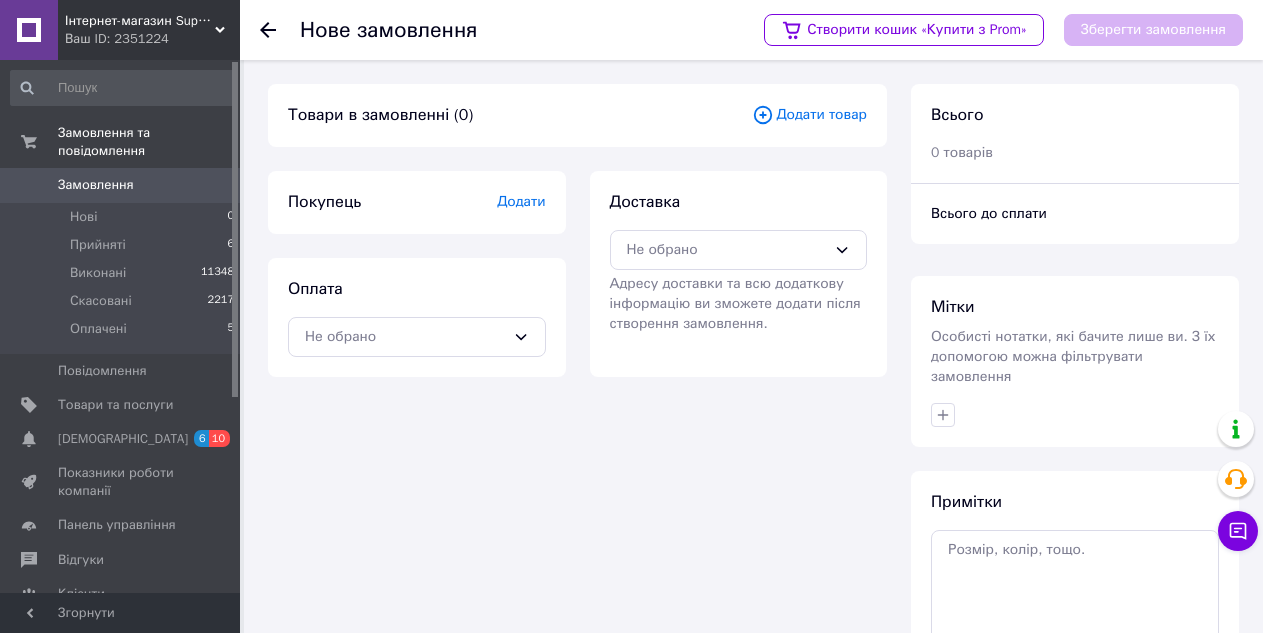 click on "Додати товар" at bounding box center (809, 115) 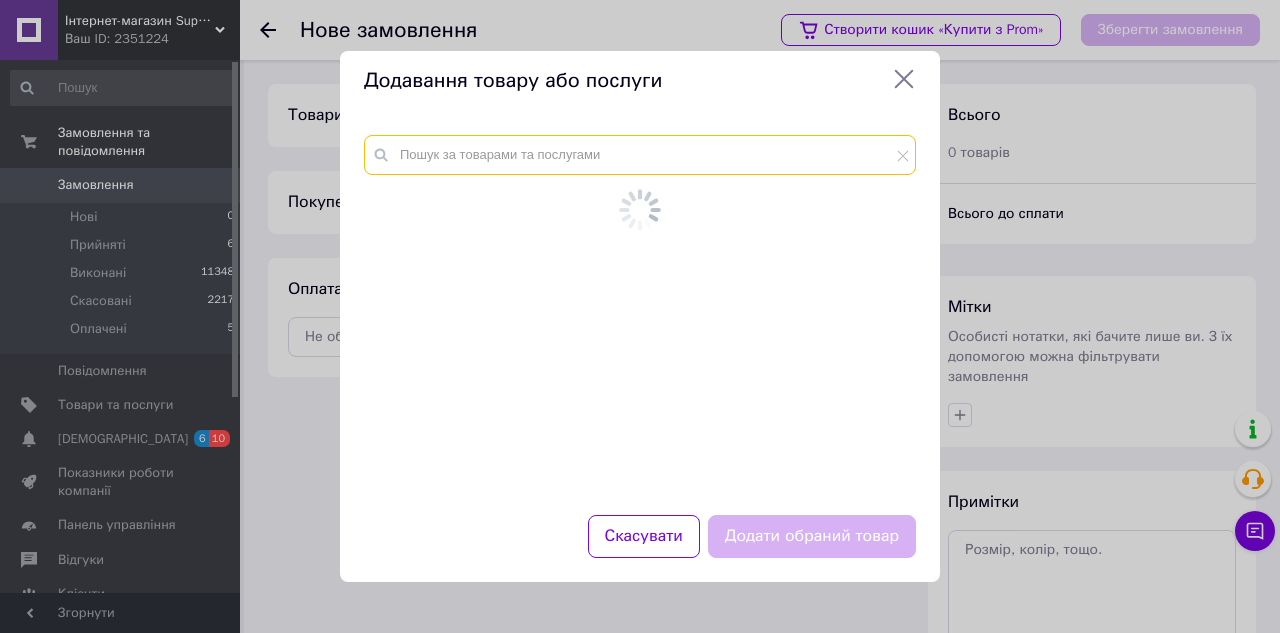 click at bounding box center [640, 313] 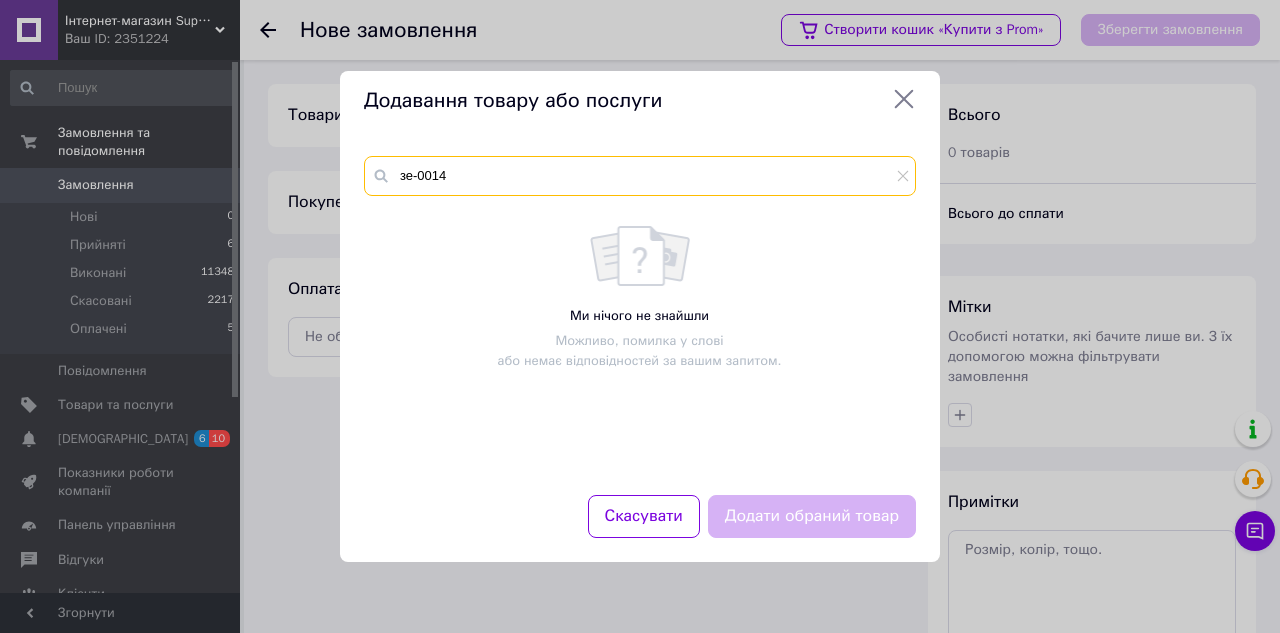 click on "зе-0014" at bounding box center (640, 176) 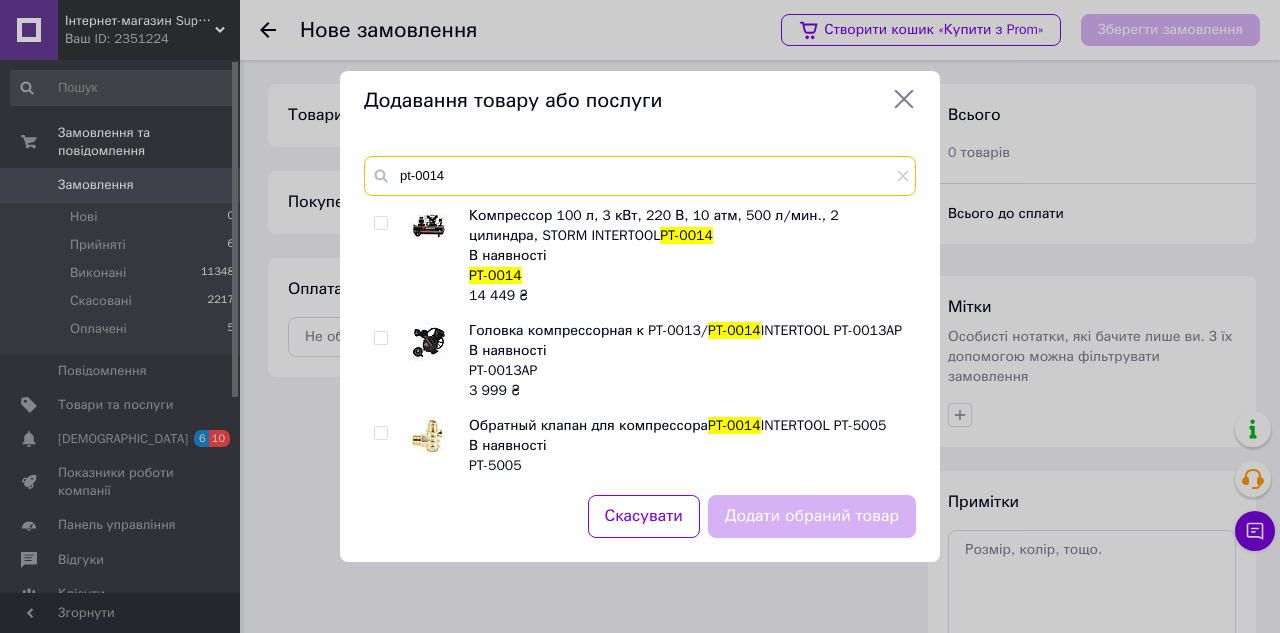 type on "pt-0014" 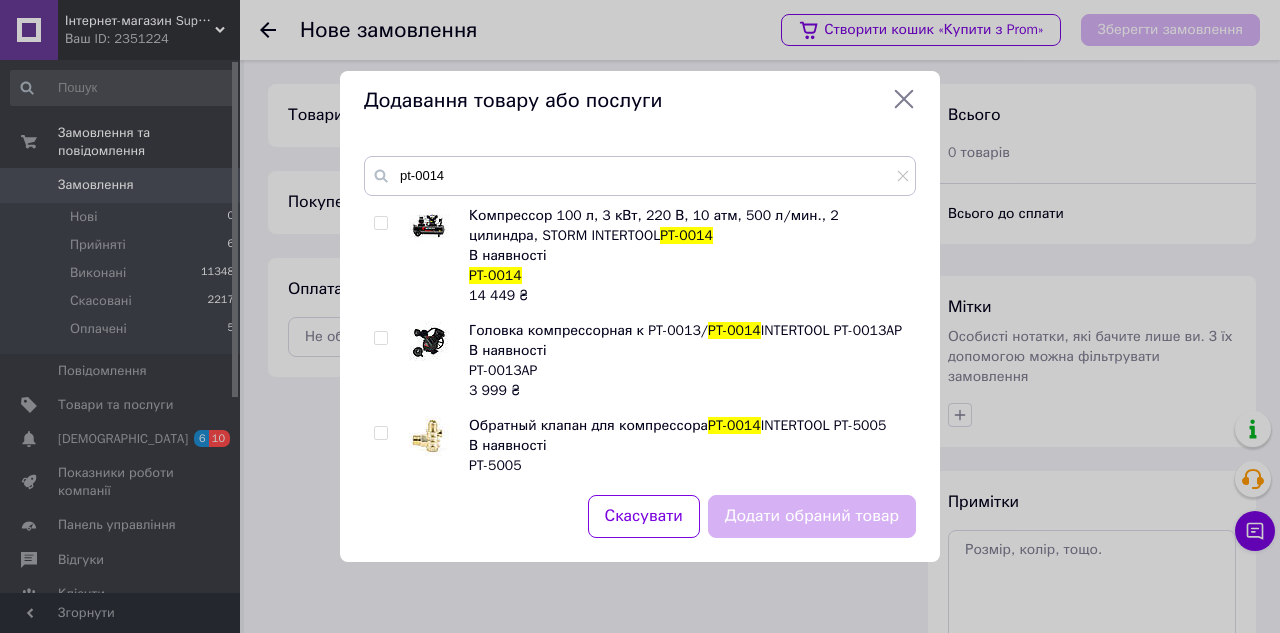 click at bounding box center (380, 223) 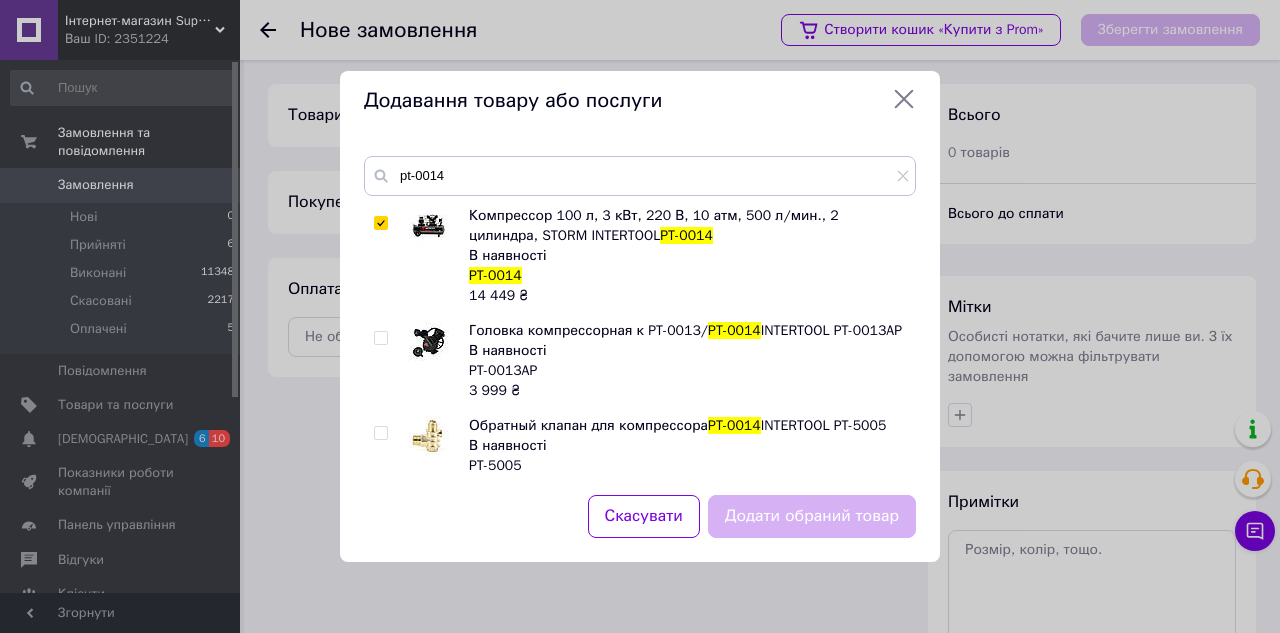 checkbox on "true" 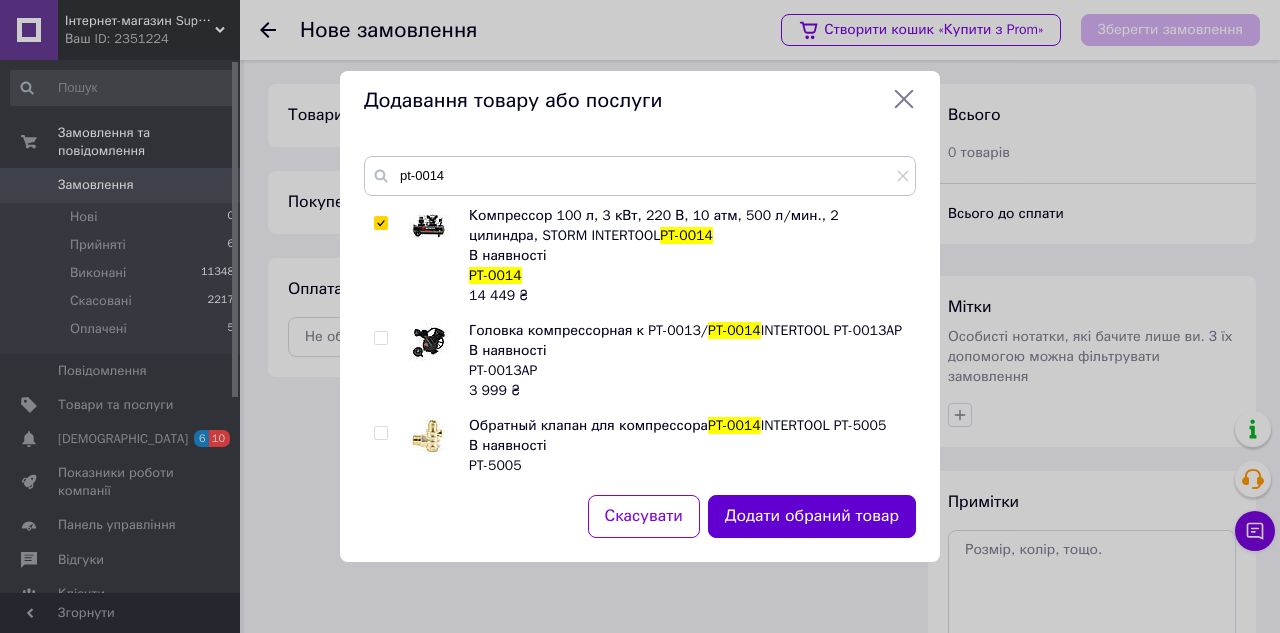 click on "Додати обраний товар" at bounding box center [812, 516] 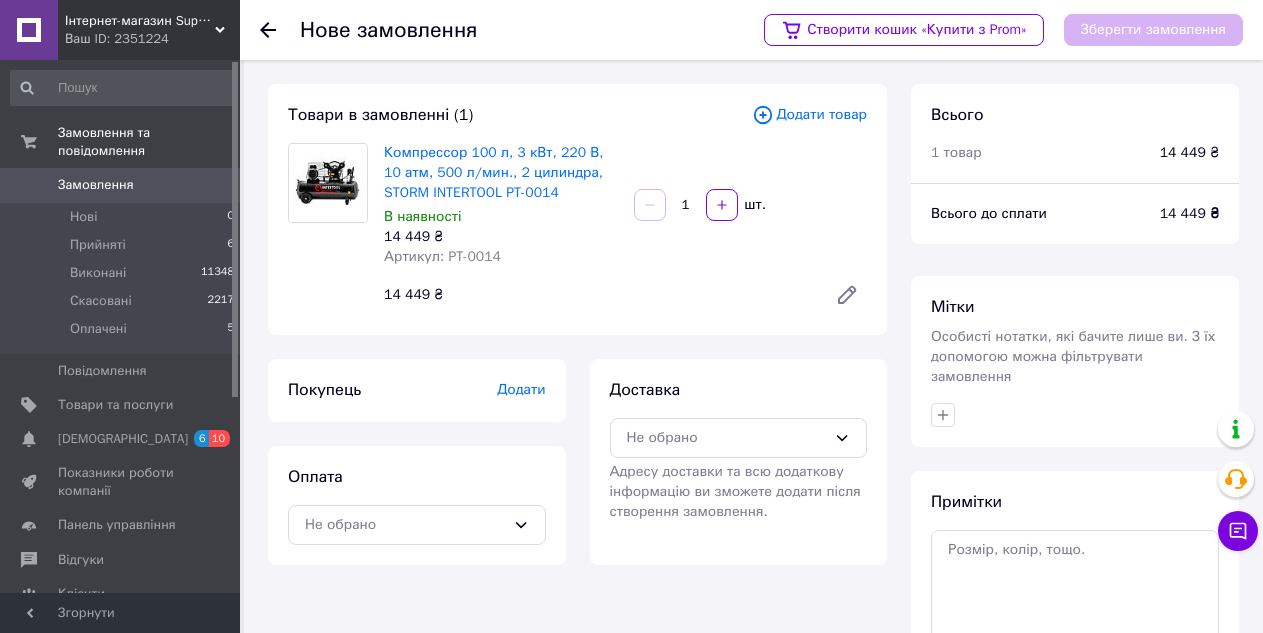 click on "Додати" at bounding box center [521, 389] 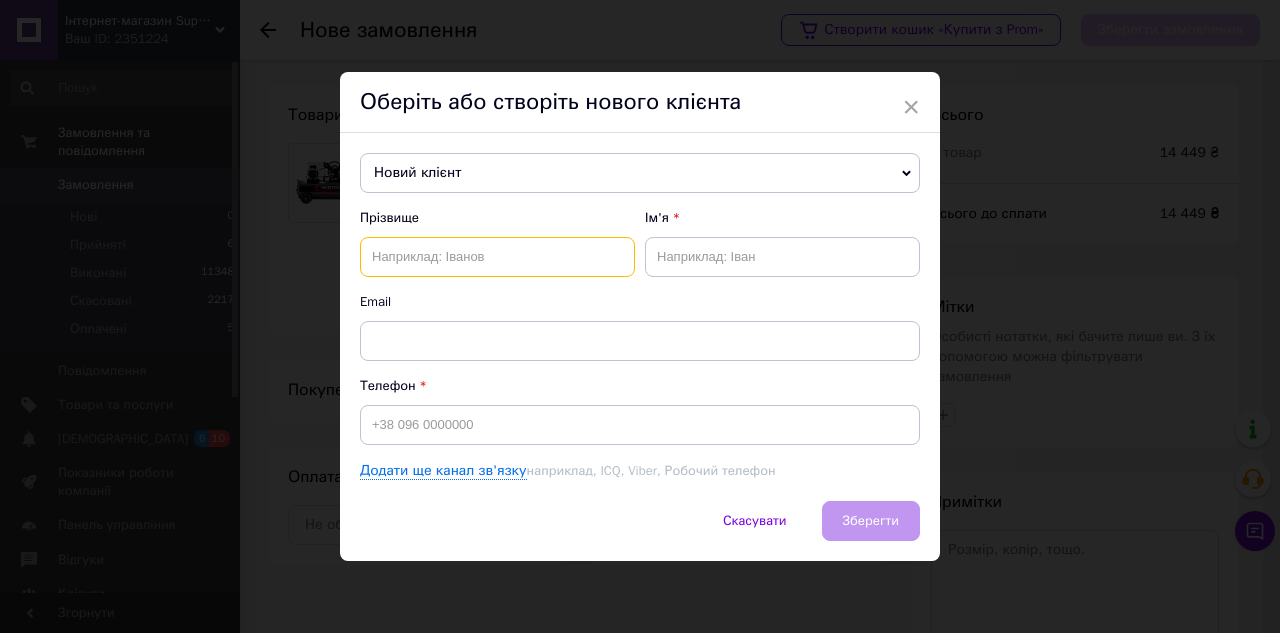 click at bounding box center [497, 257] 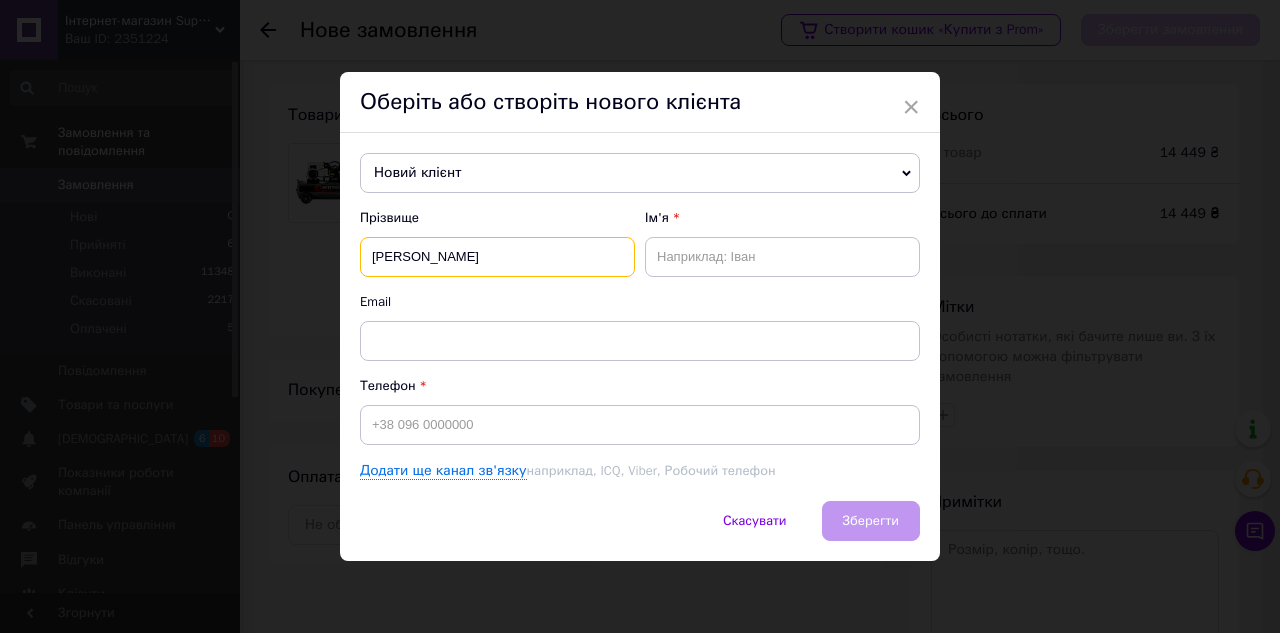 type on "Оліфіренко" 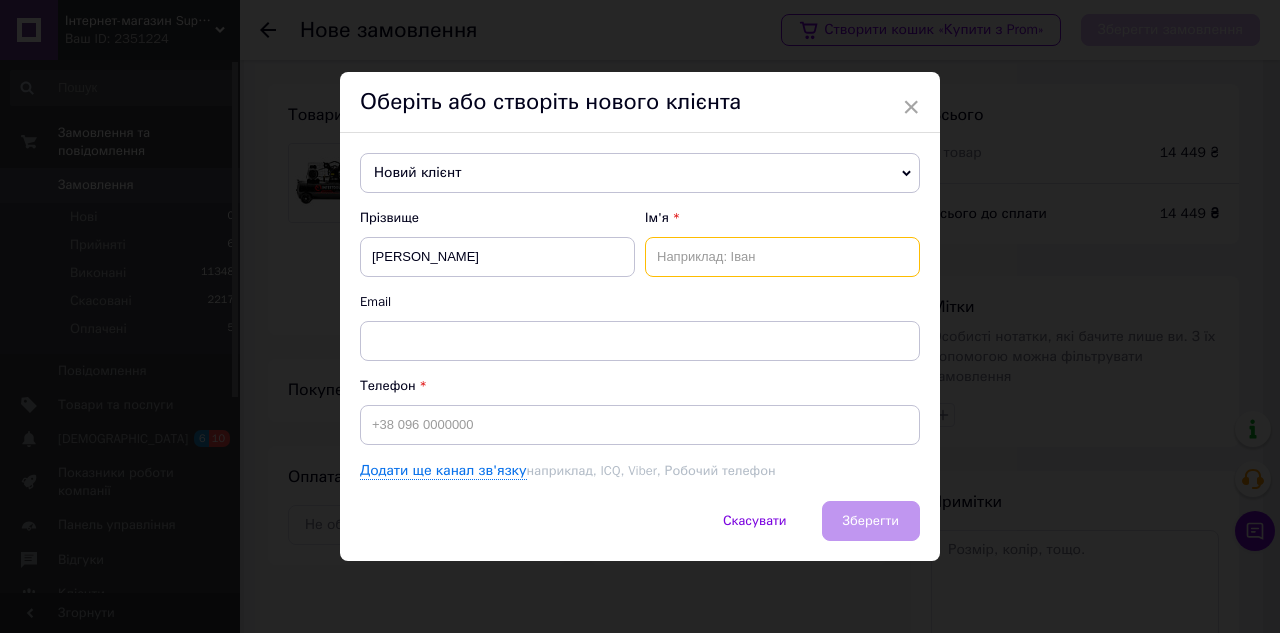 click at bounding box center (782, 257) 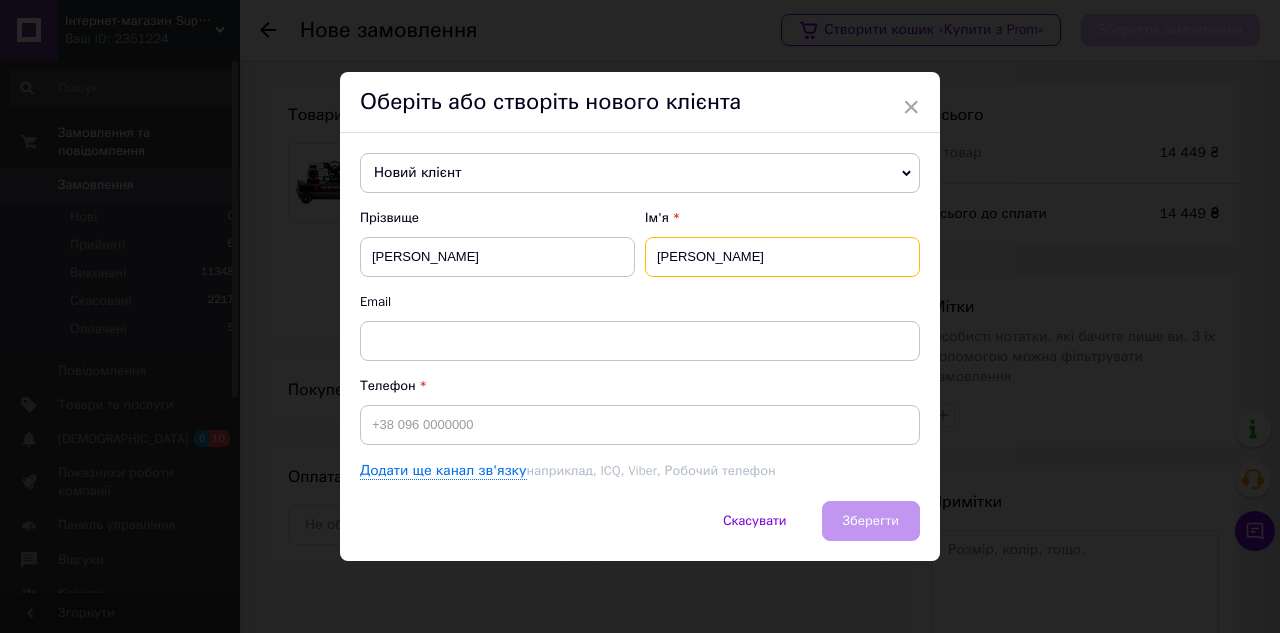 type on "Сергій" 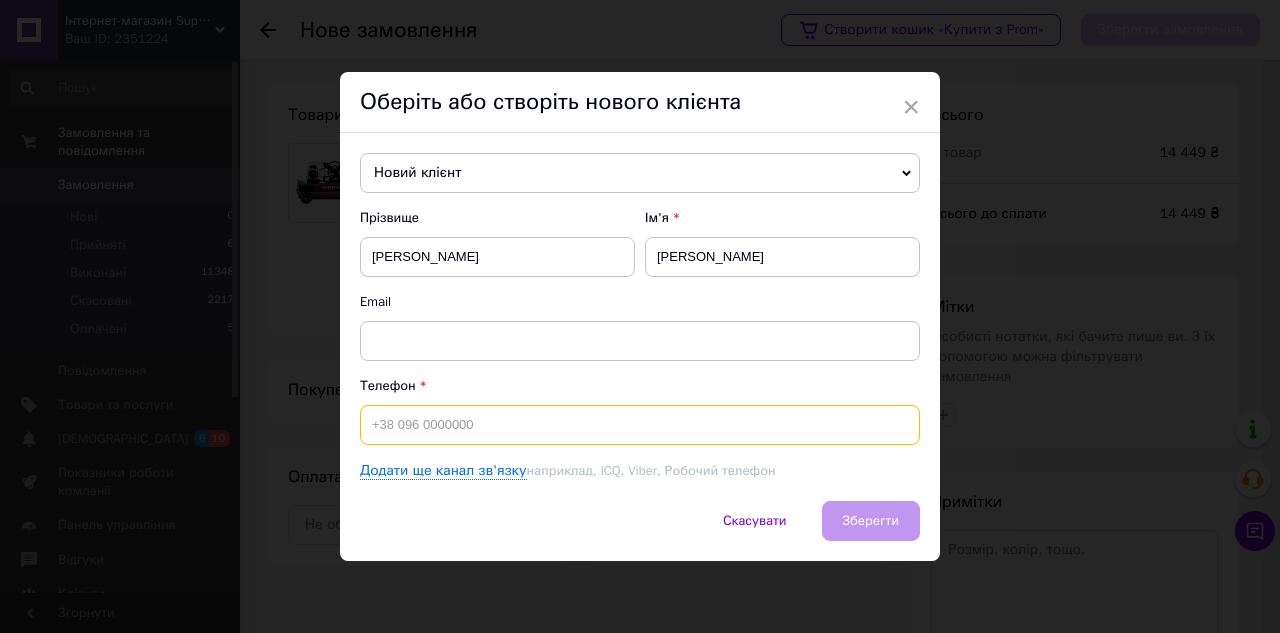 click at bounding box center (640, 425) 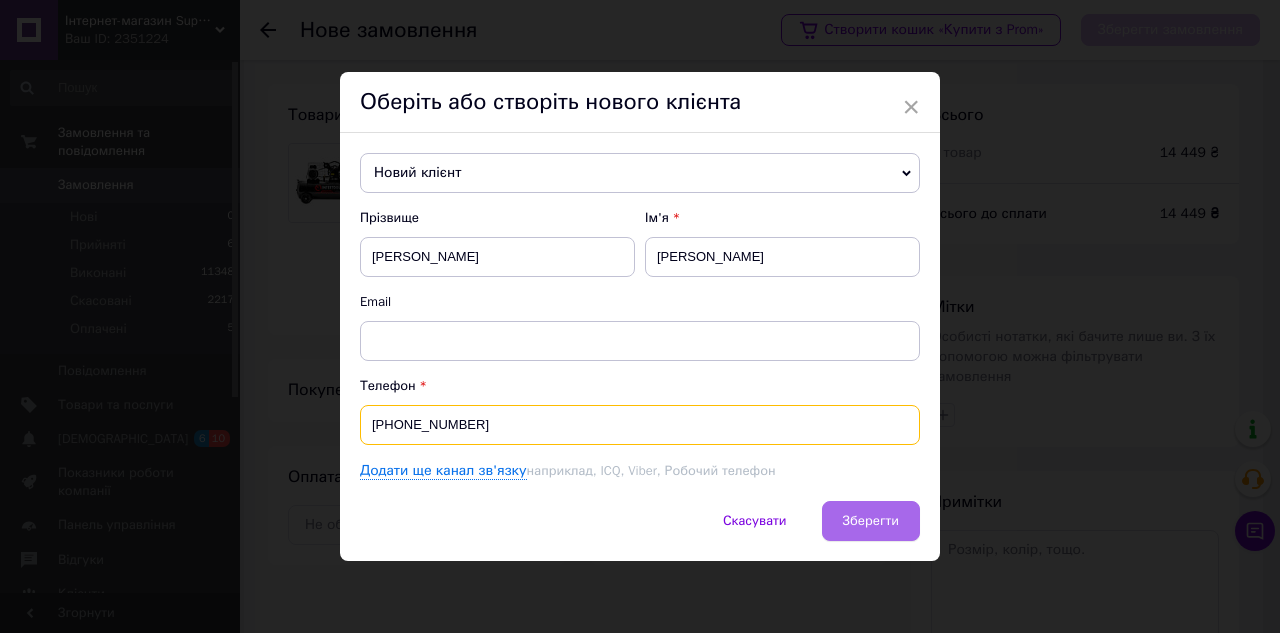 type on "[PHONE_NUMBER]" 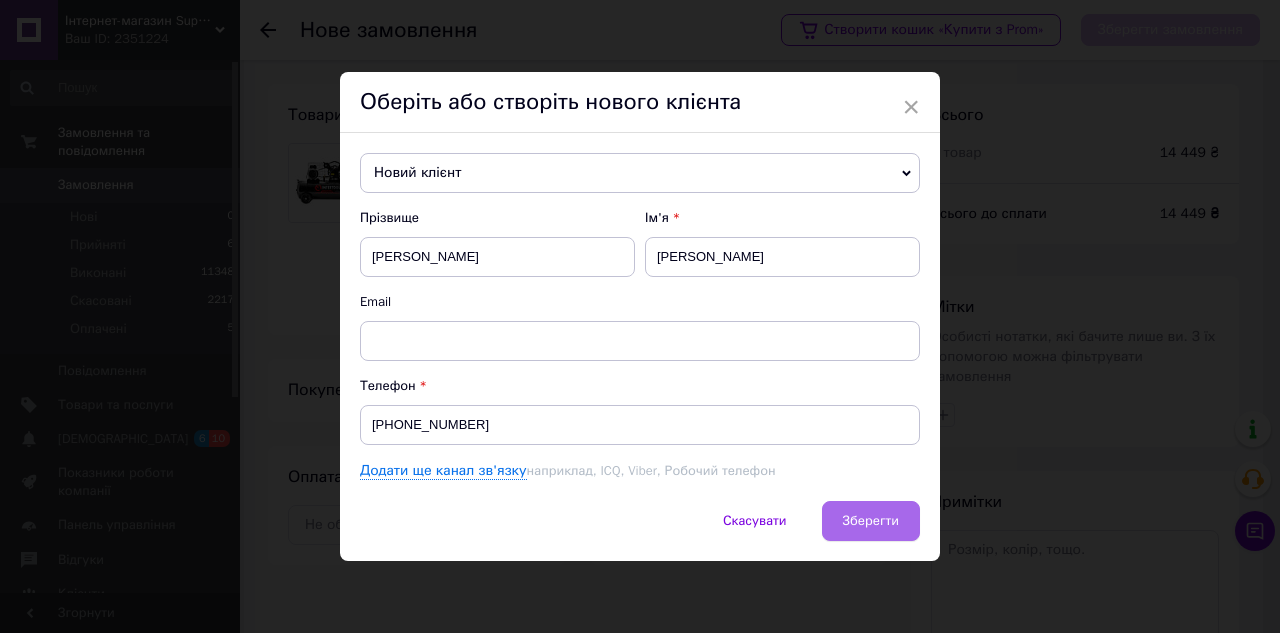 click on "Зберегти" at bounding box center [871, 521] 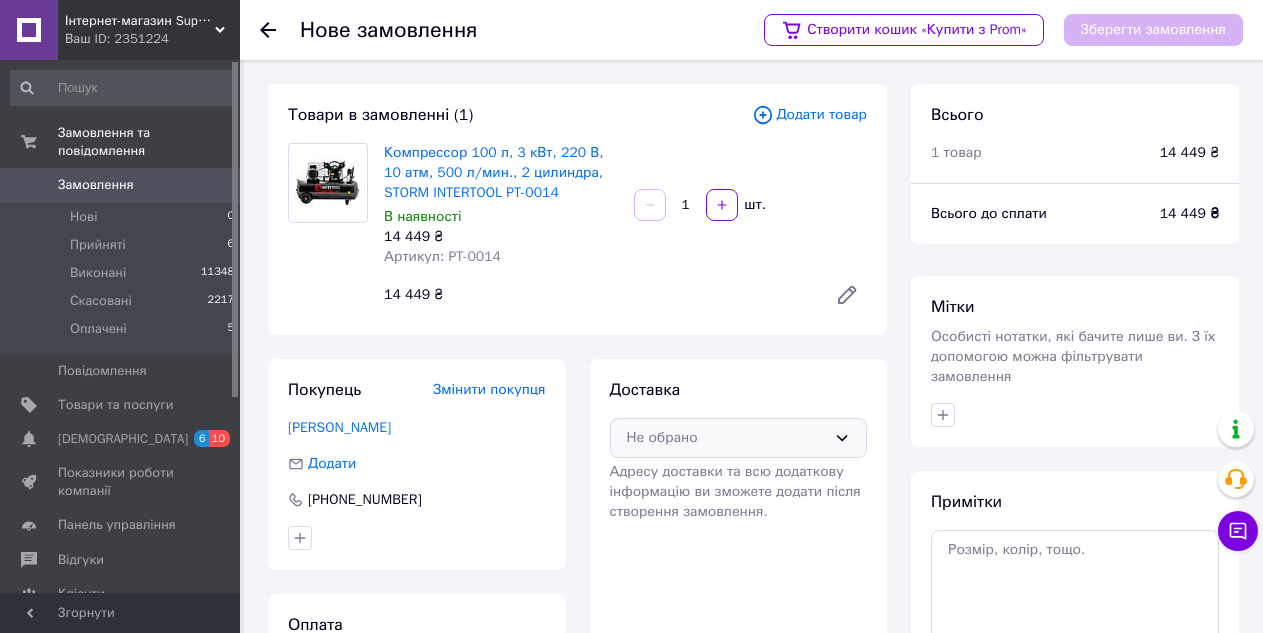 click on "Не обрано" at bounding box center [727, 438] 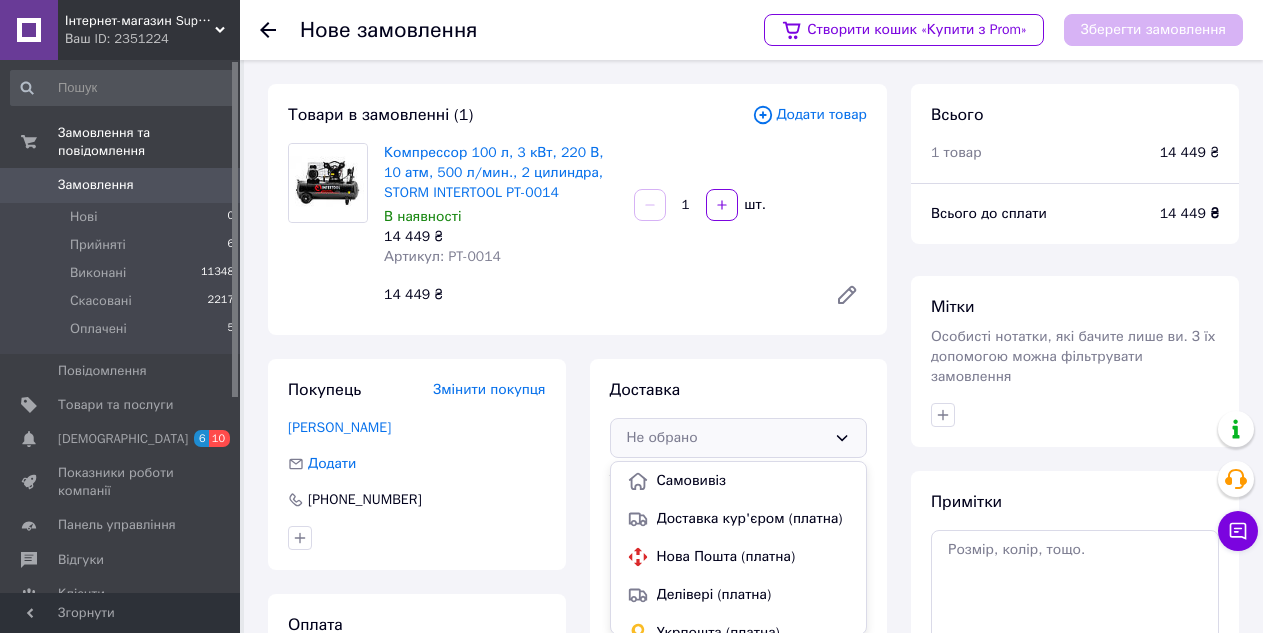 drag, startPoint x: 704, startPoint y: 553, endPoint x: 683, endPoint y: 549, distance: 21.377558 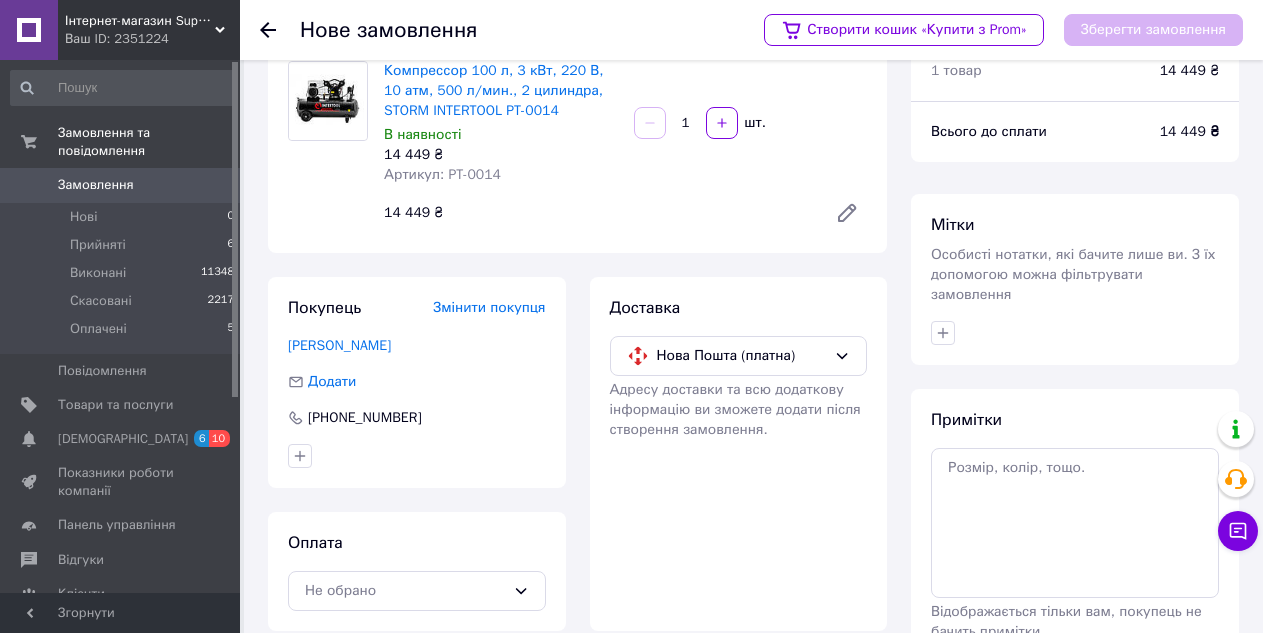 scroll, scrollTop: 191, scrollLeft: 0, axis: vertical 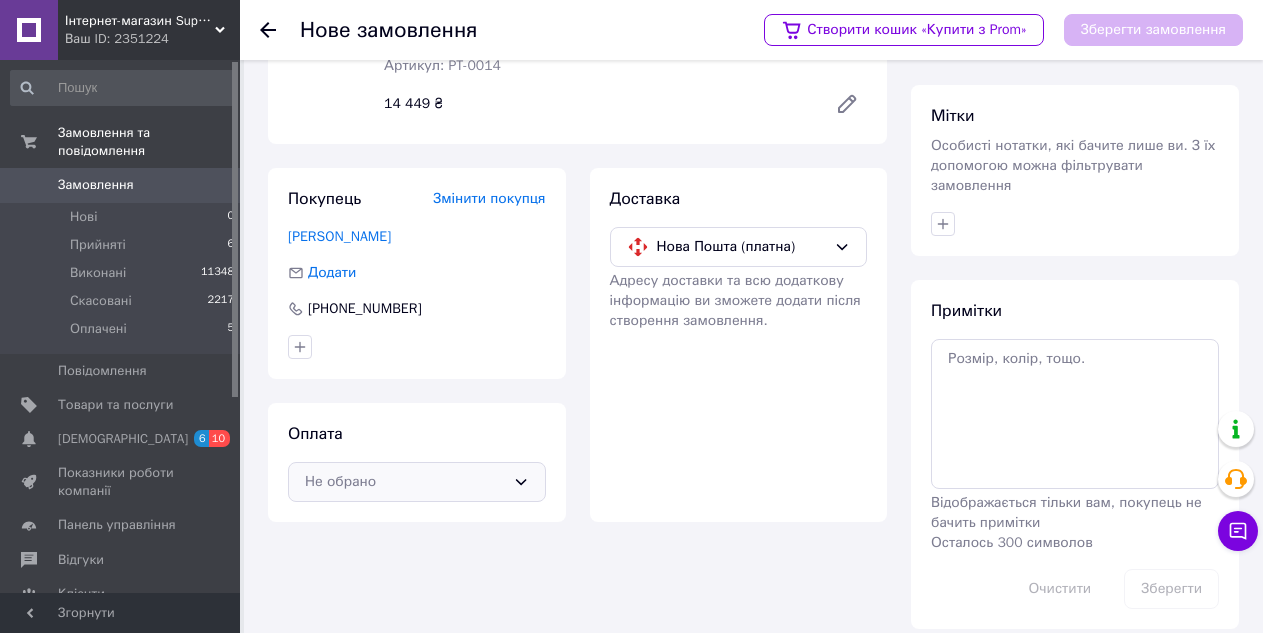click on "Не обрано" at bounding box center [405, 482] 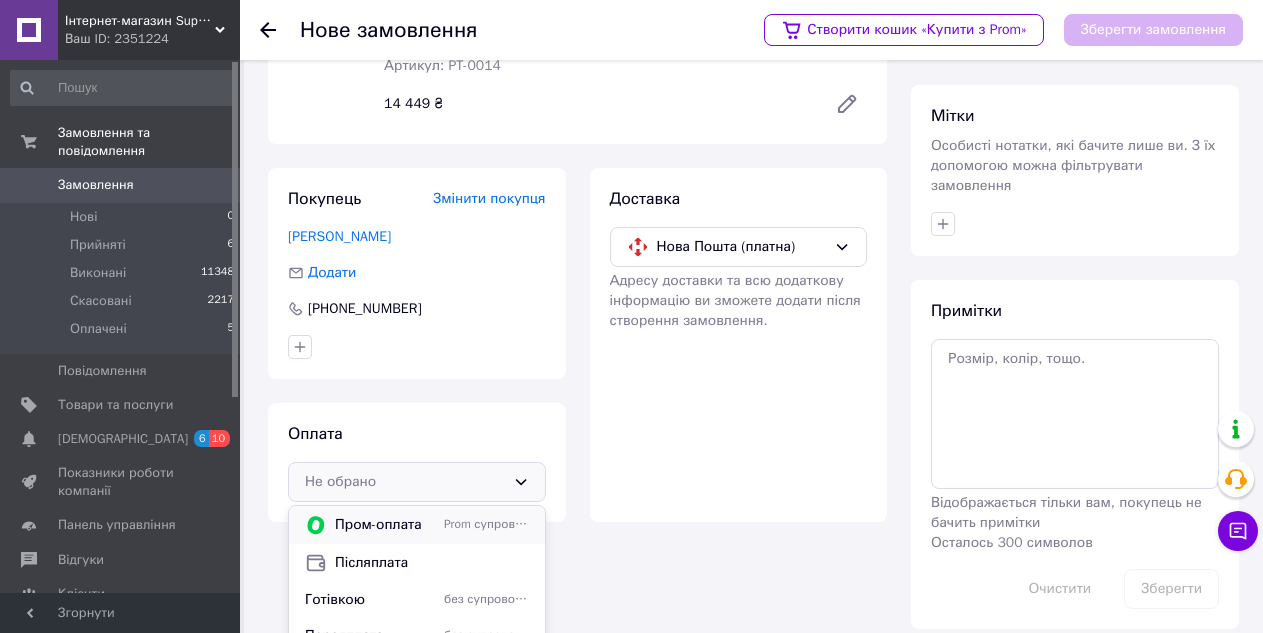 scroll, scrollTop: 12, scrollLeft: 0, axis: vertical 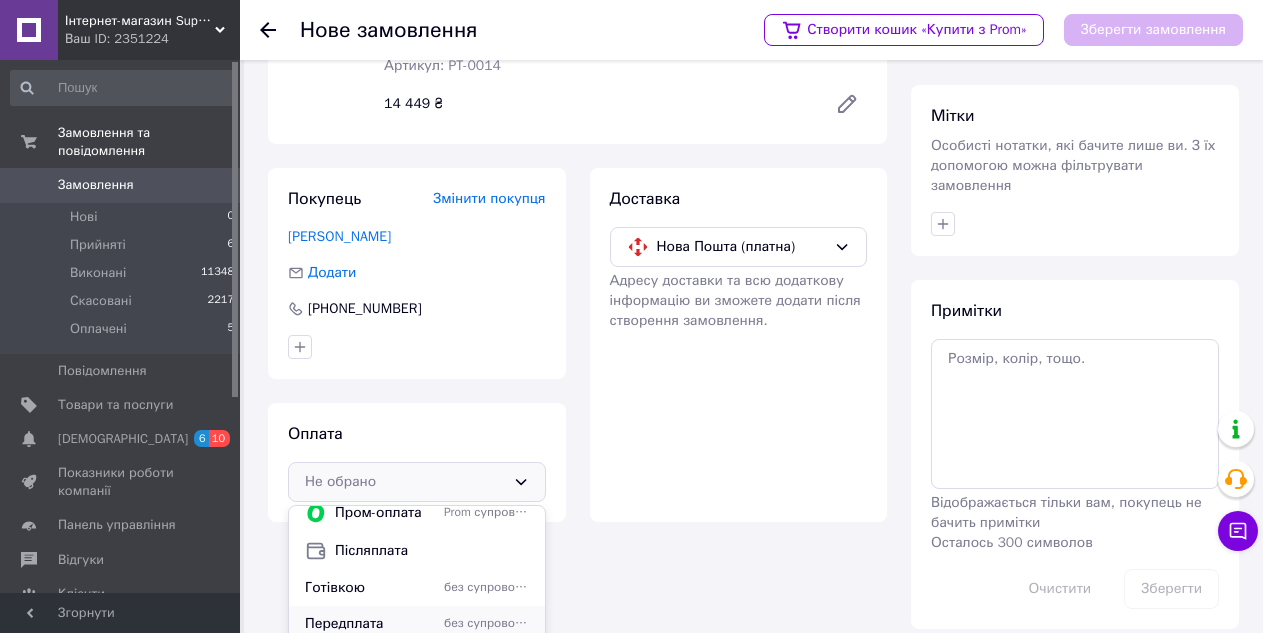 click on "Передплата" at bounding box center [370, 624] 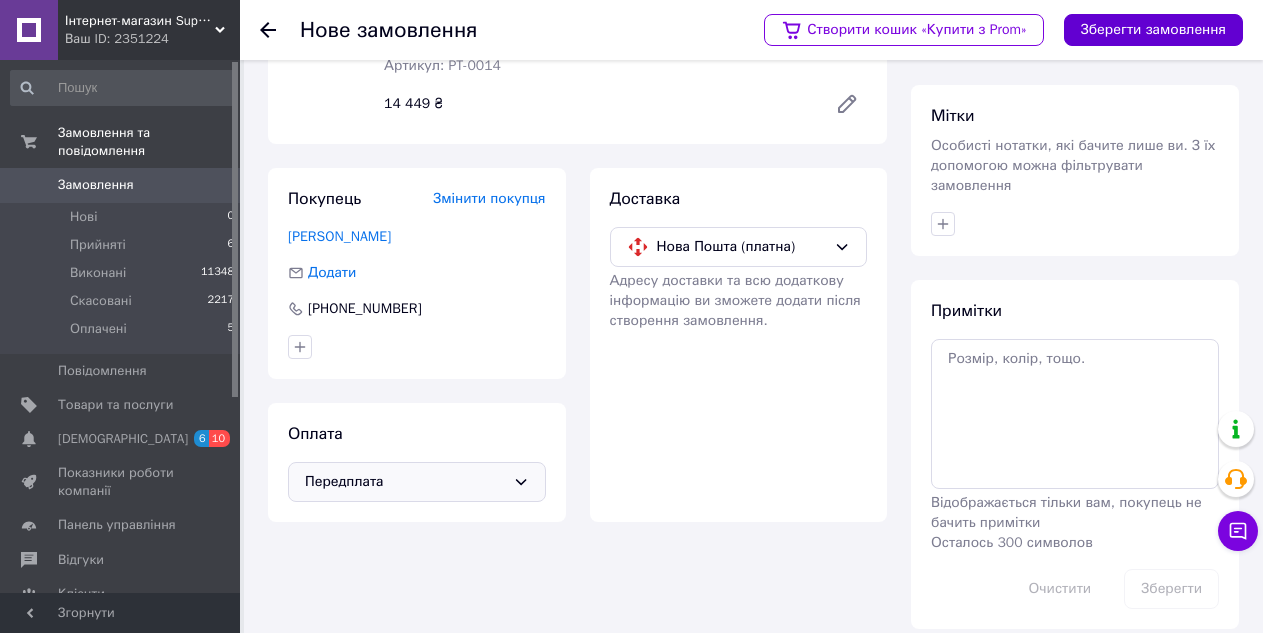 click on "Зберегти замовлення" at bounding box center (1153, 30) 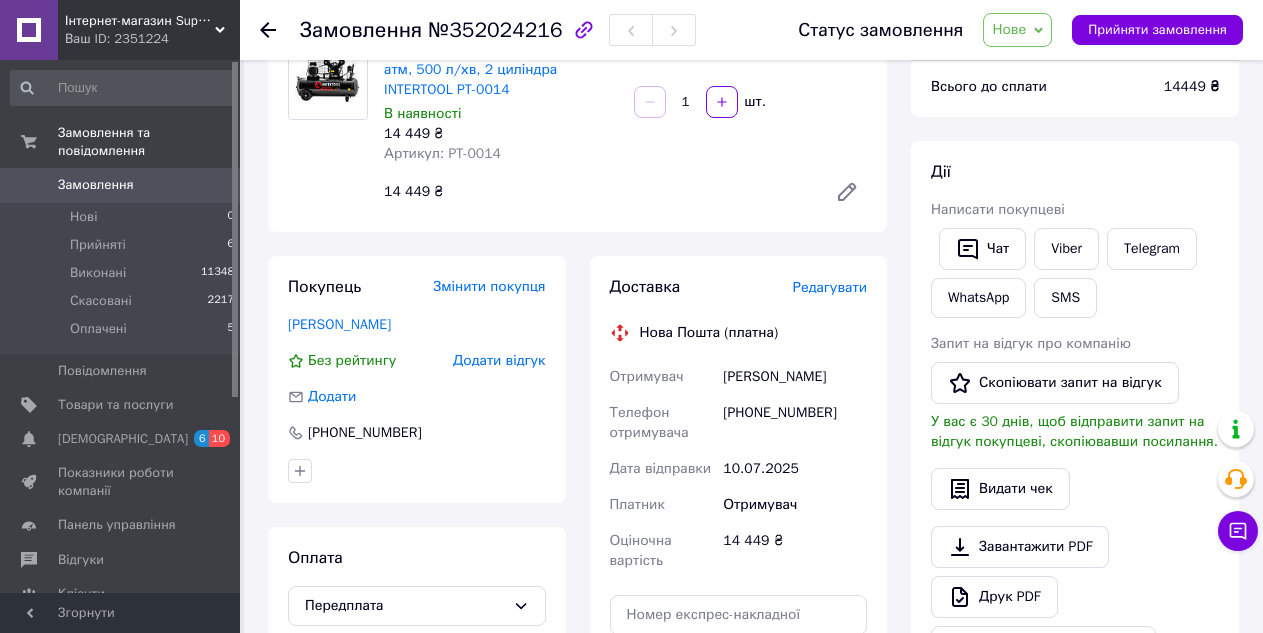 click 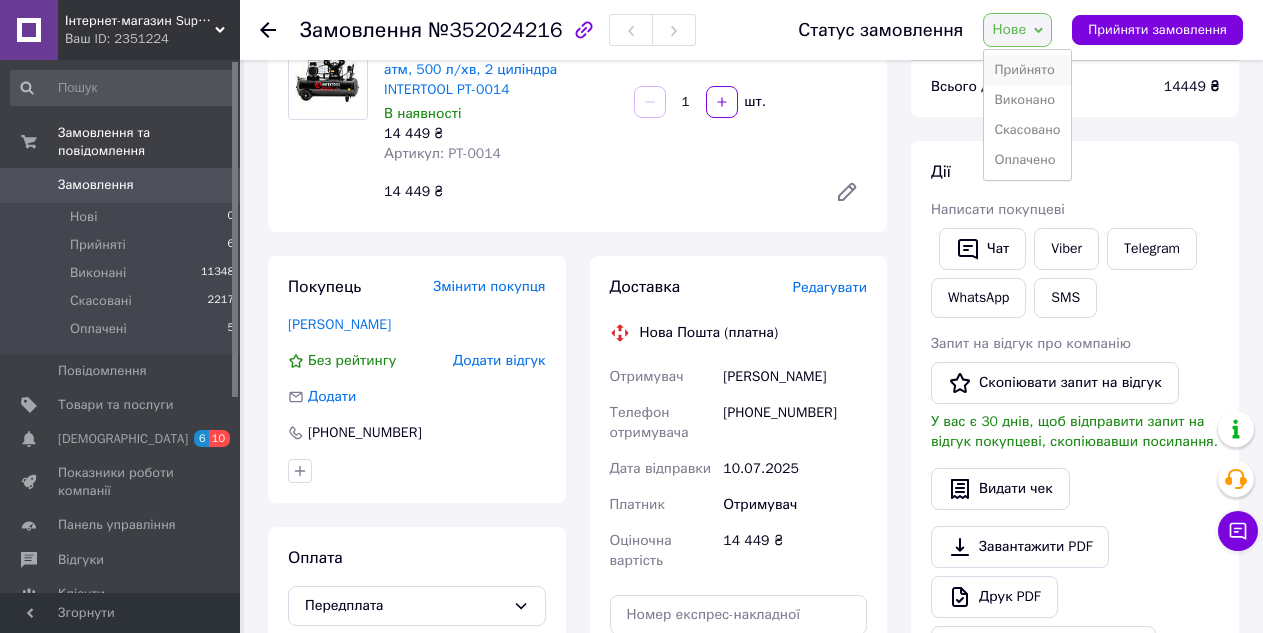 click on "Прийнято" at bounding box center (1027, 70) 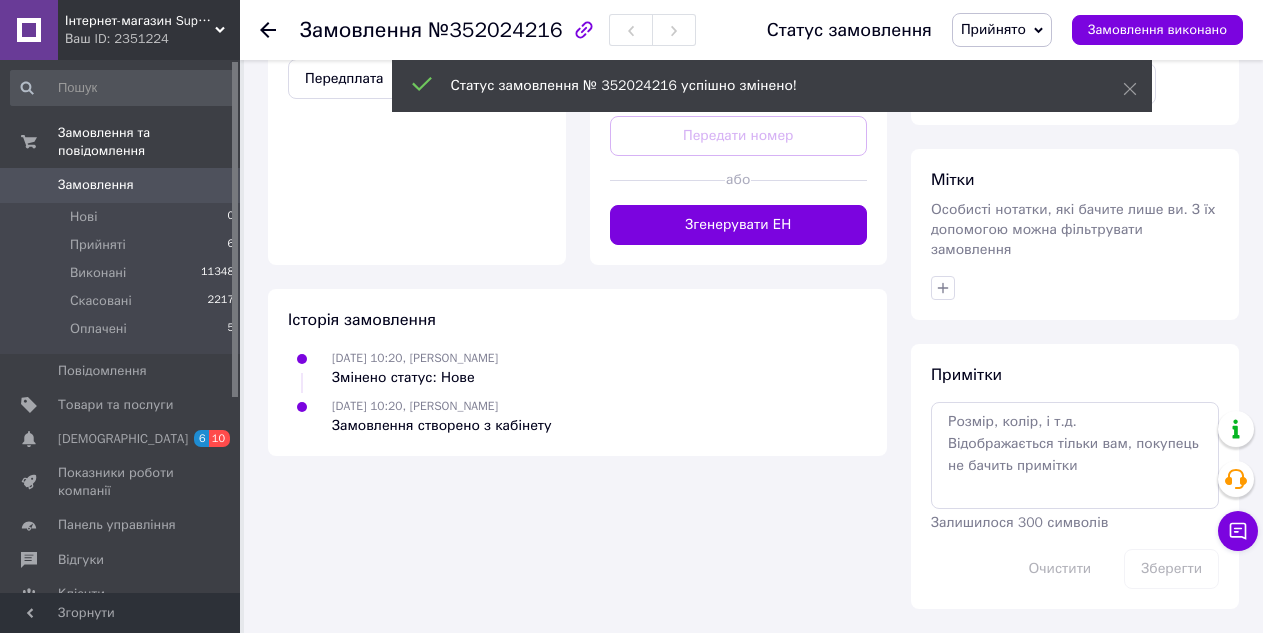 scroll, scrollTop: 698, scrollLeft: 0, axis: vertical 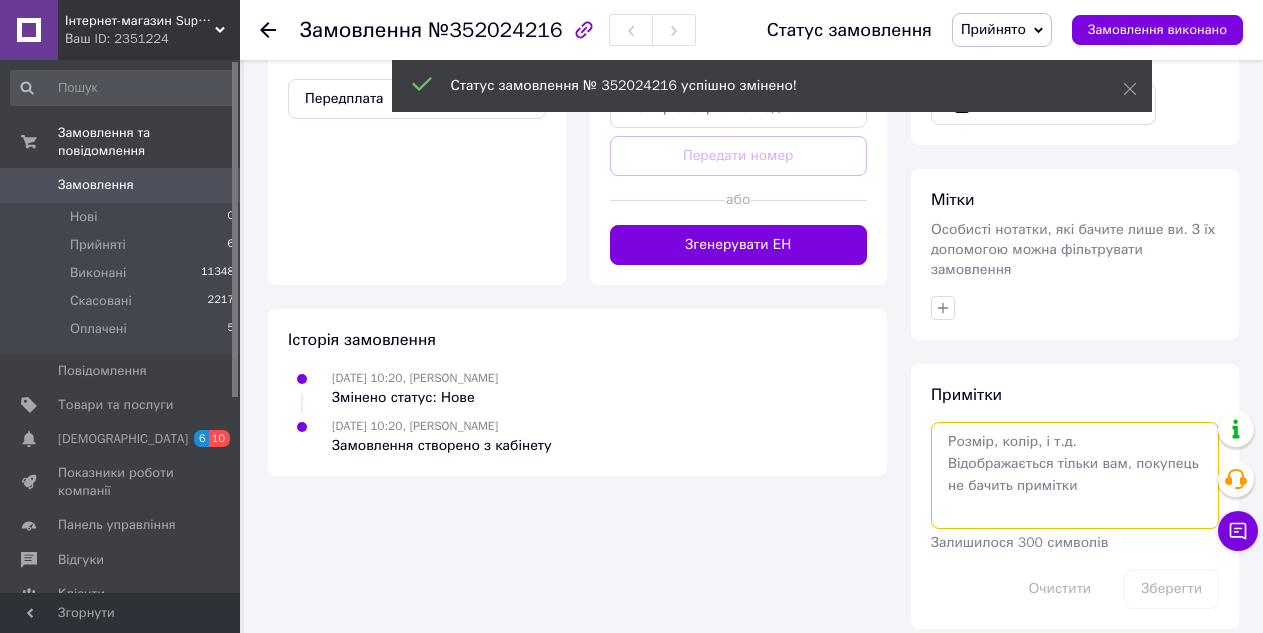 click at bounding box center [1075, 475] 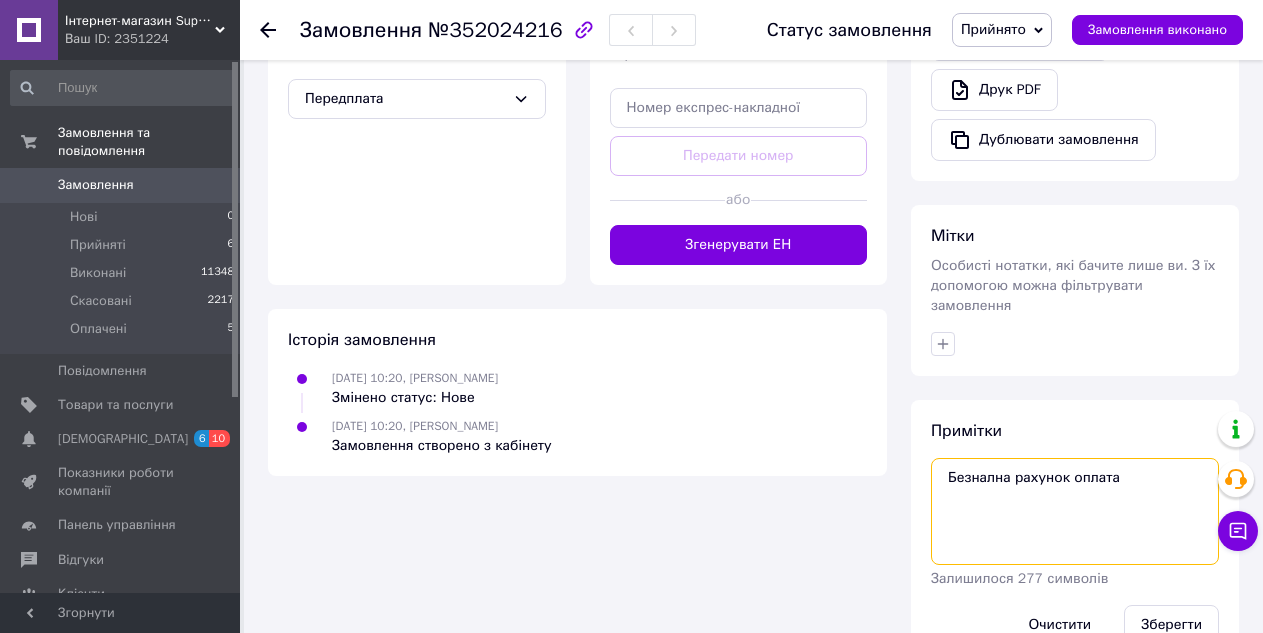 click on "Безнална рахунок оплата" at bounding box center (1075, 511) 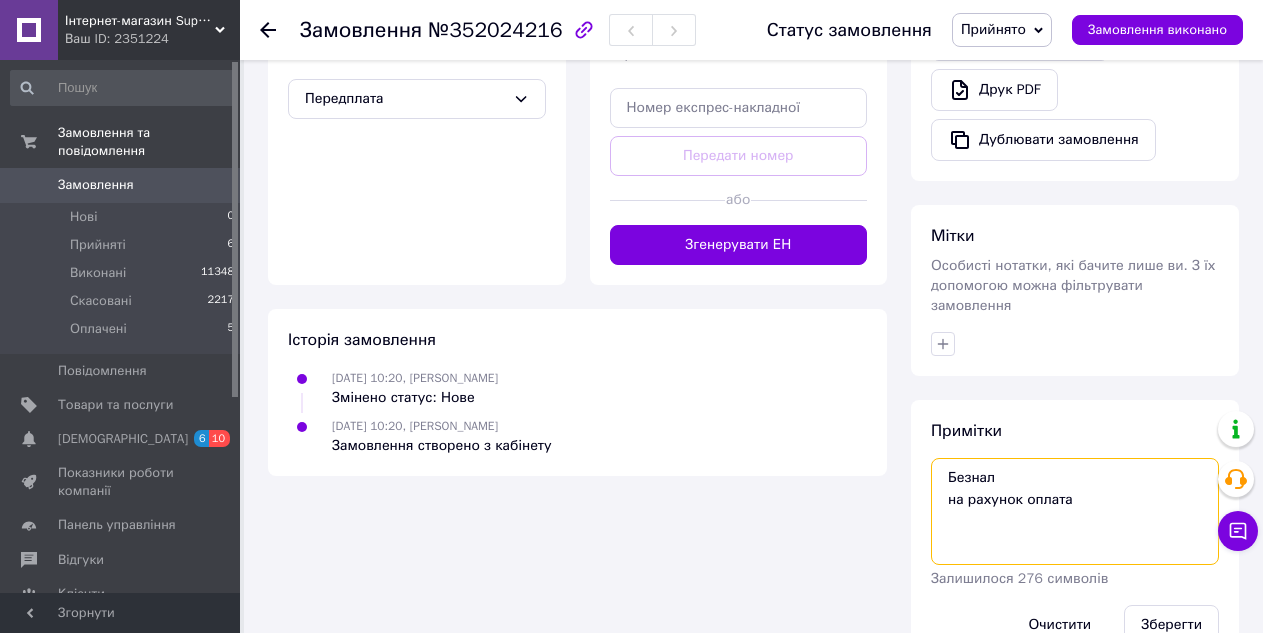 click on "Безнал
на рахунок оплата" at bounding box center [1075, 511] 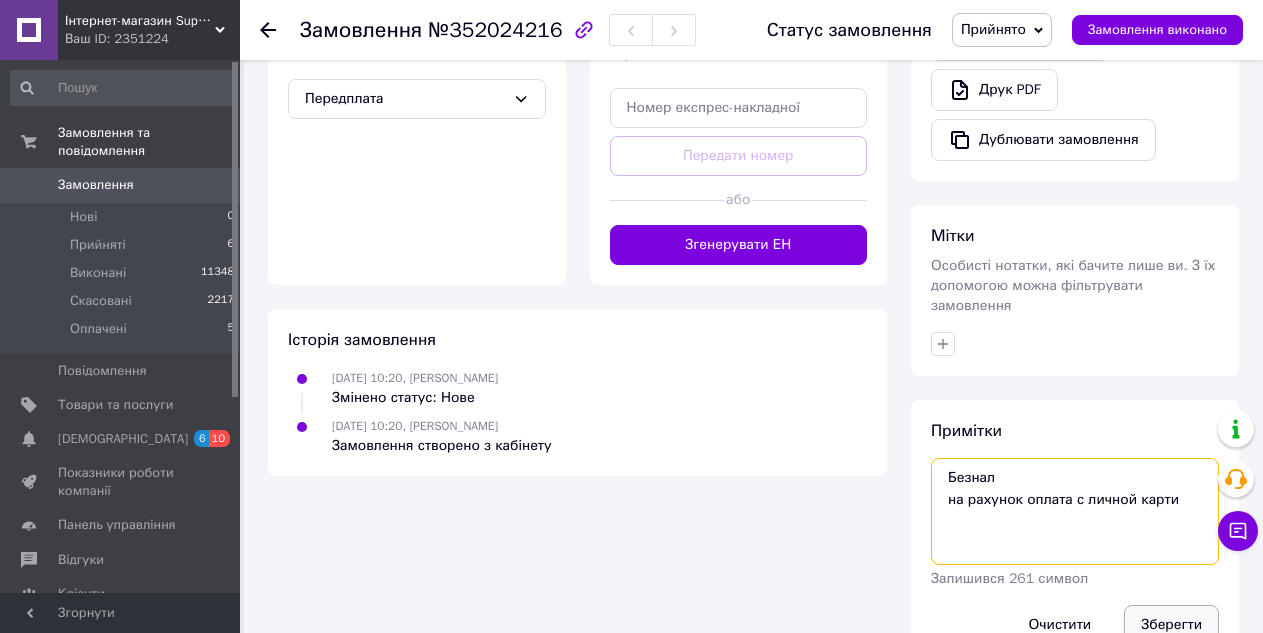 type on "Безнал
на рахунок оплата с личной карти" 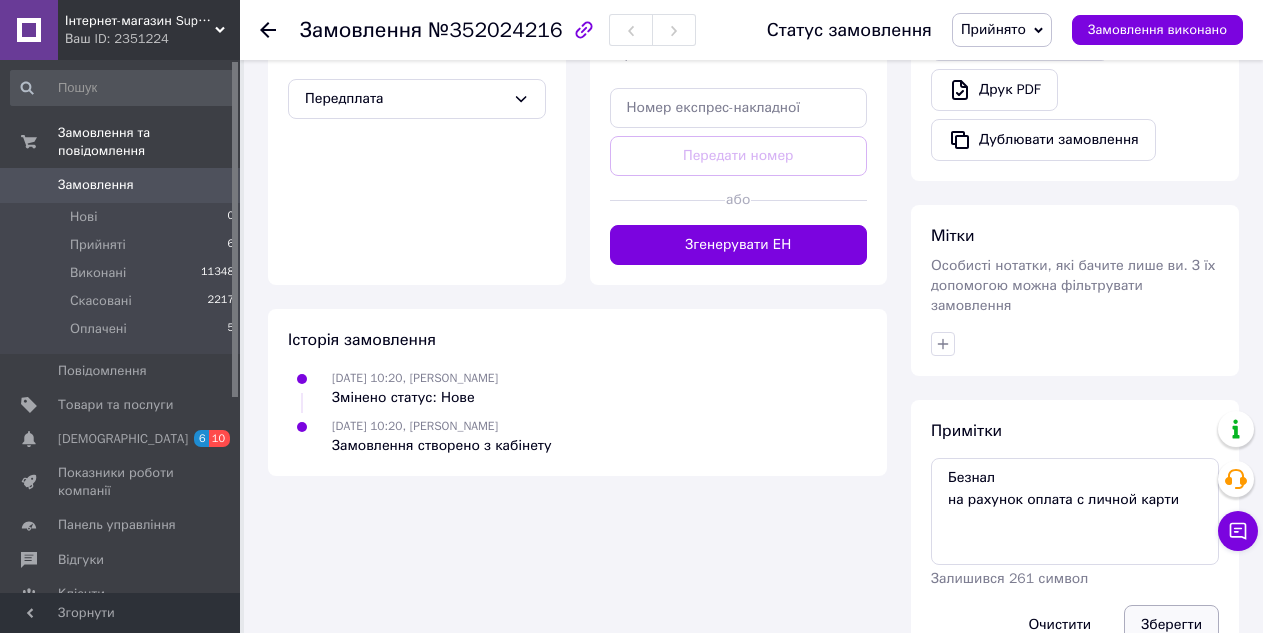 click on "Зберегти" at bounding box center [1171, 625] 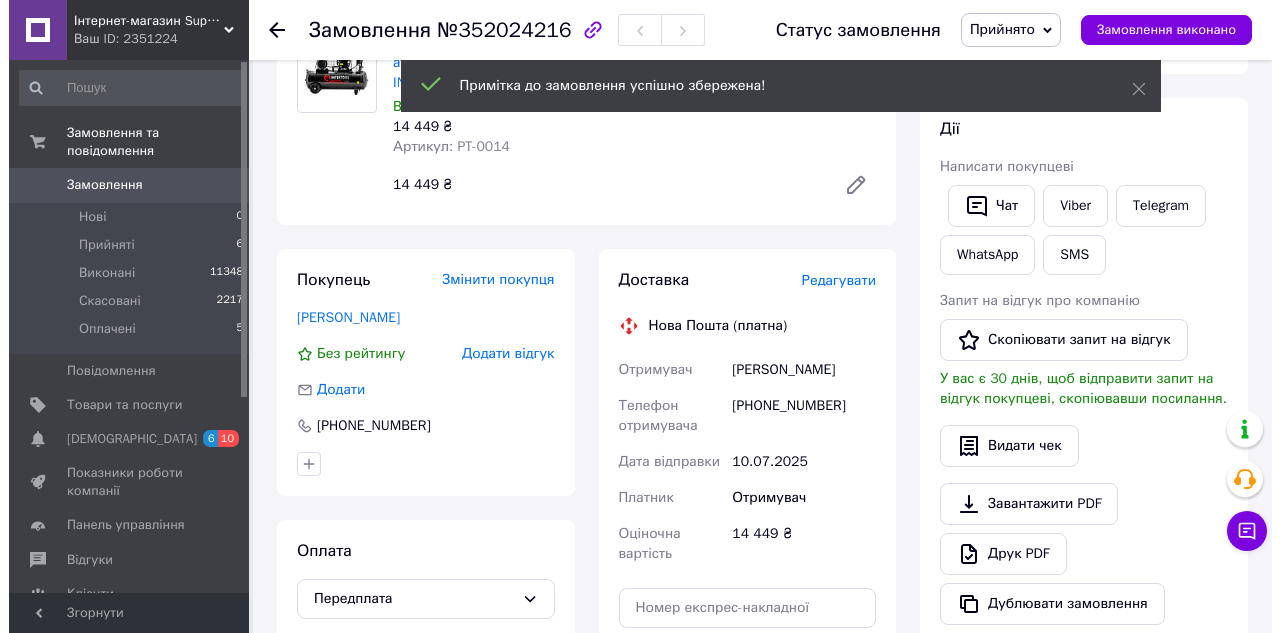 scroll, scrollTop: 200, scrollLeft: 0, axis: vertical 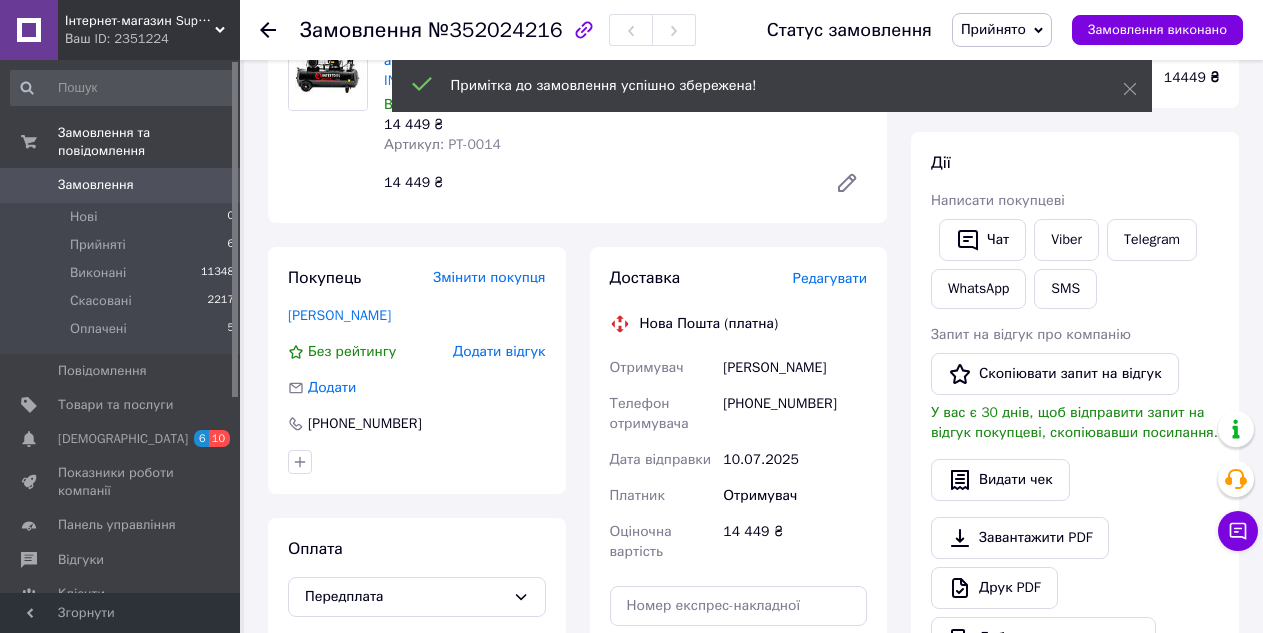 click on "Редагувати" at bounding box center (830, 278) 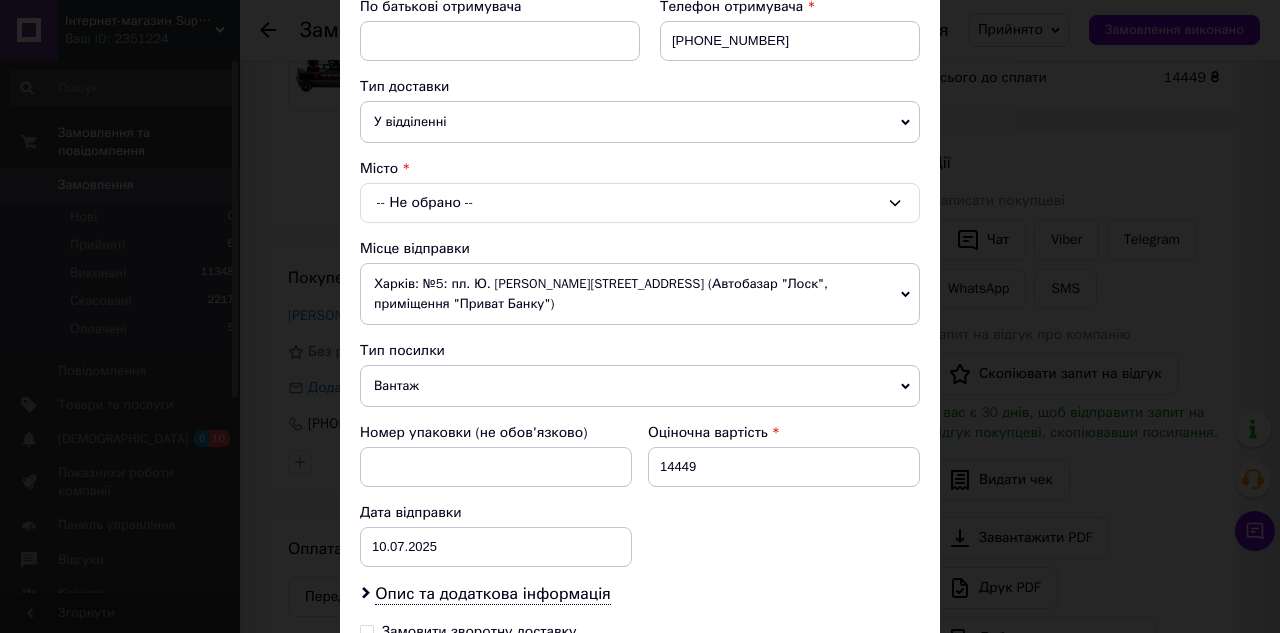 scroll, scrollTop: 400, scrollLeft: 0, axis: vertical 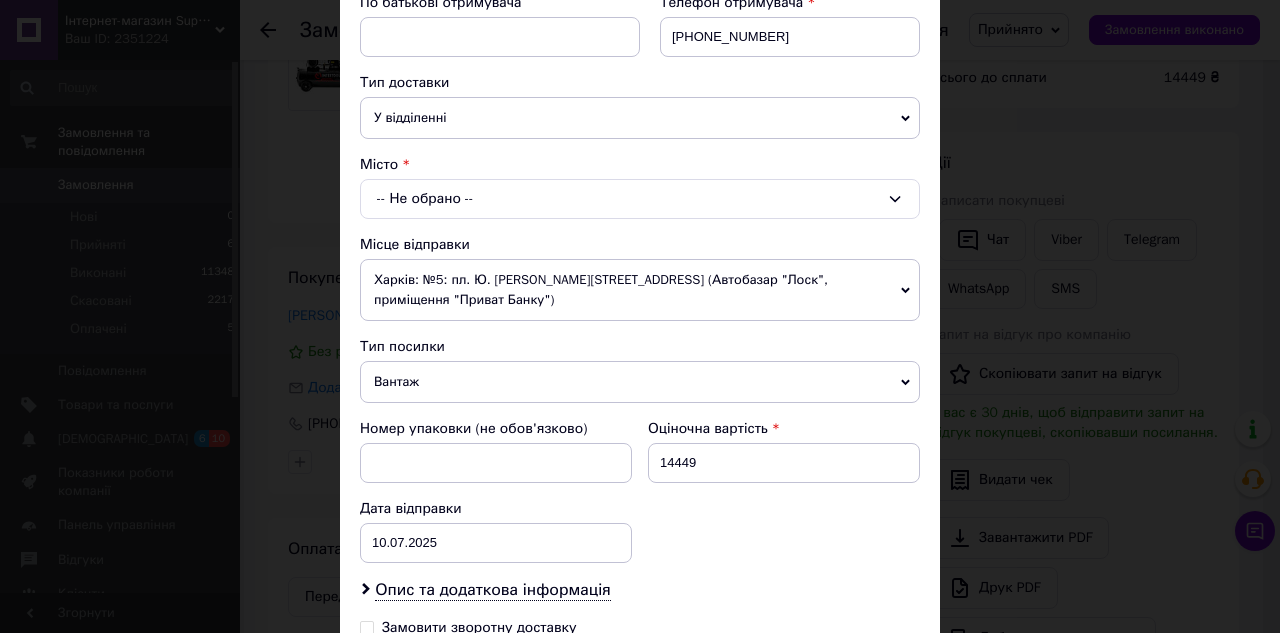click on "-- Не обрано --" at bounding box center [640, 199] 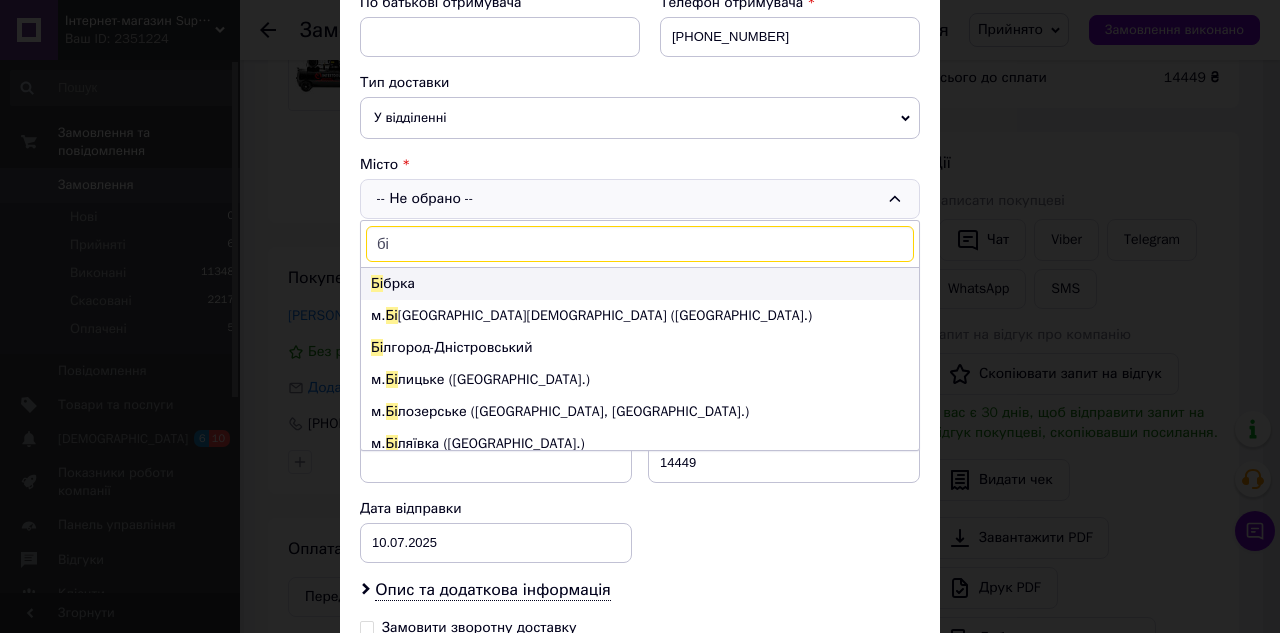 type on "бі" 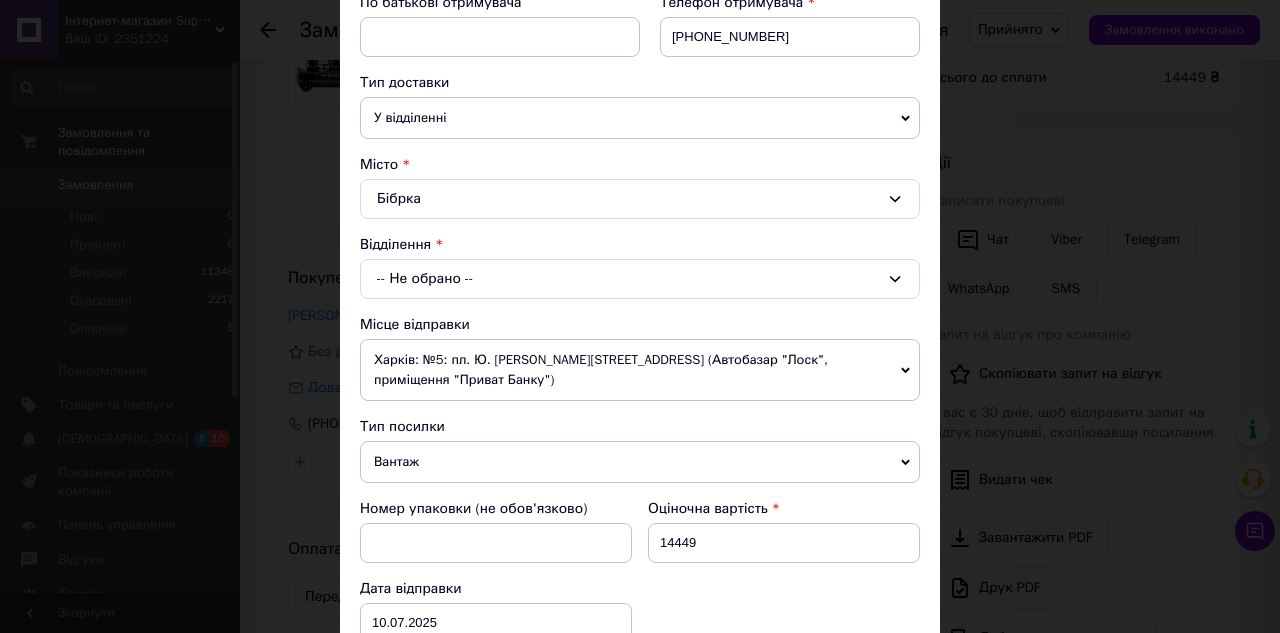 click on "-- Не обрано --" at bounding box center [640, 279] 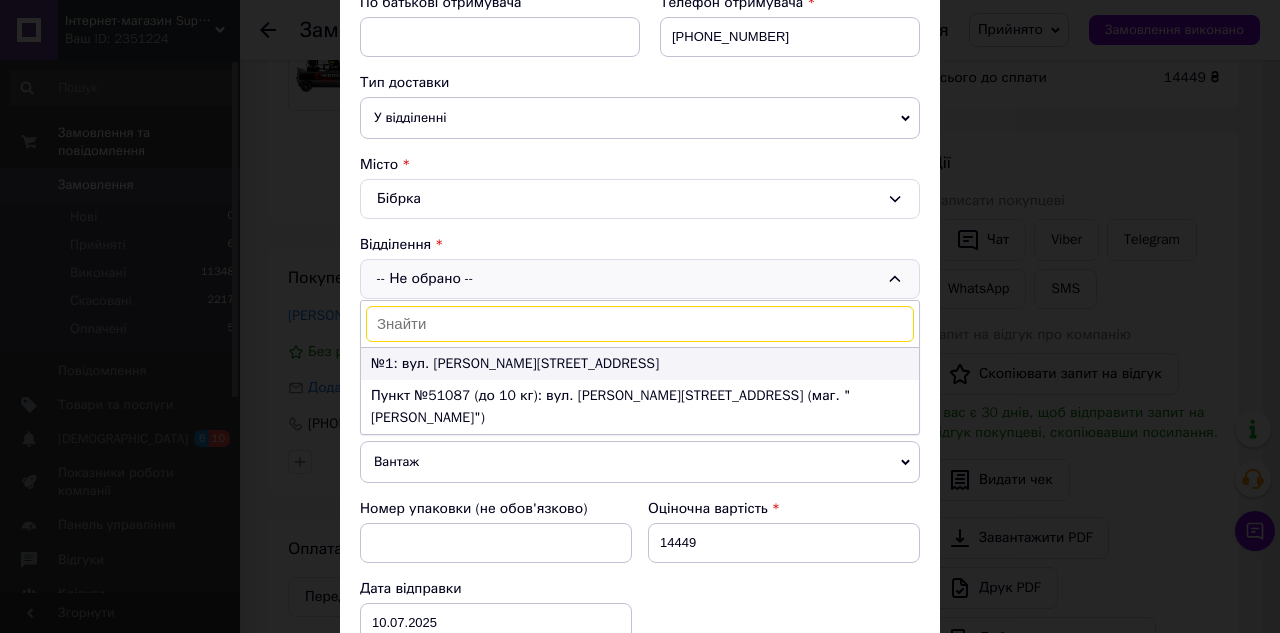 click on "№1: вул. Грушевського, 3" at bounding box center [640, 364] 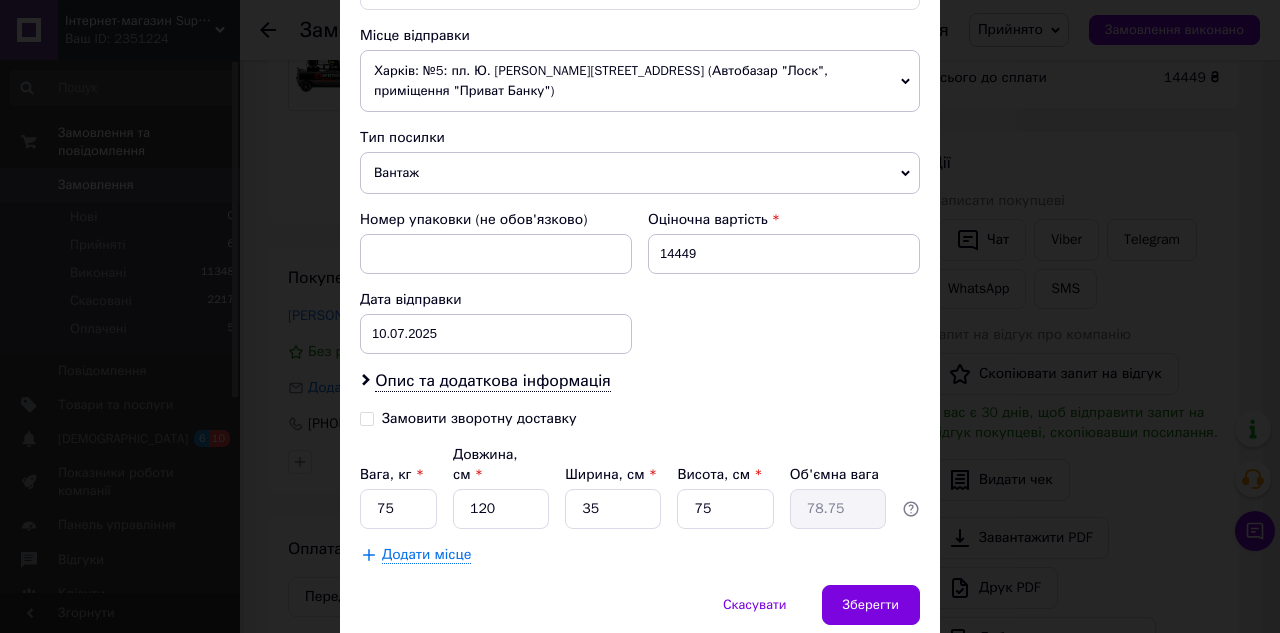 scroll, scrollTop: 700, scrollLeft: 0, axis: vertical 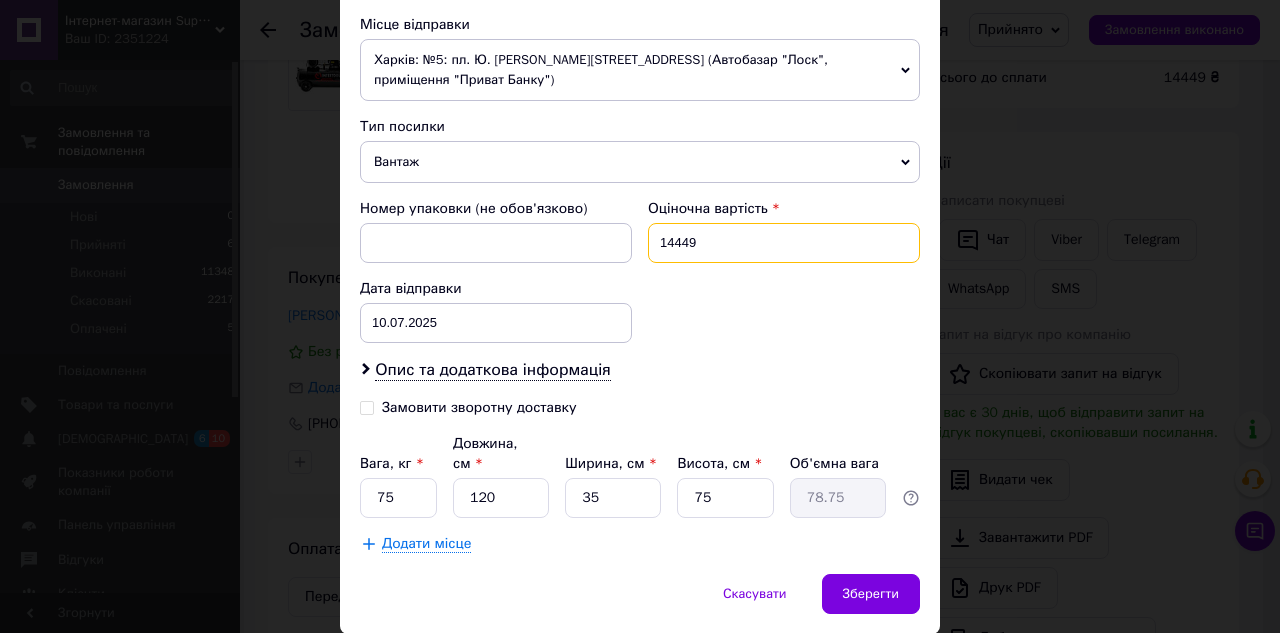 click on "14449" at bounding box center [784, 243] 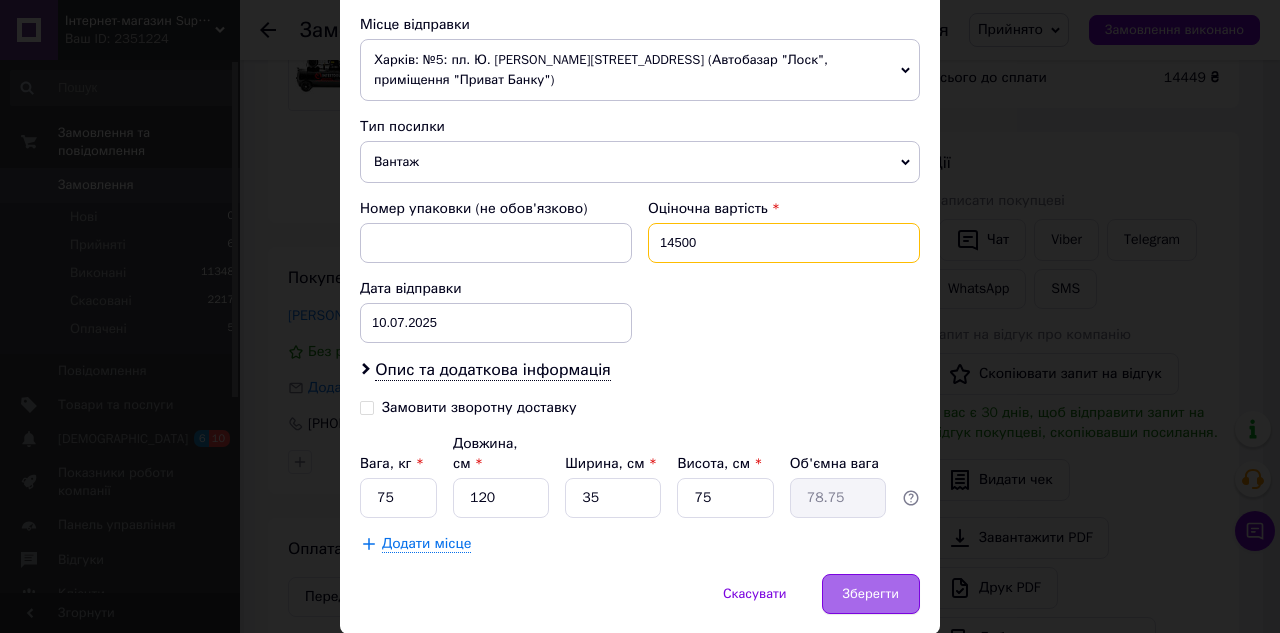 type on "14500" 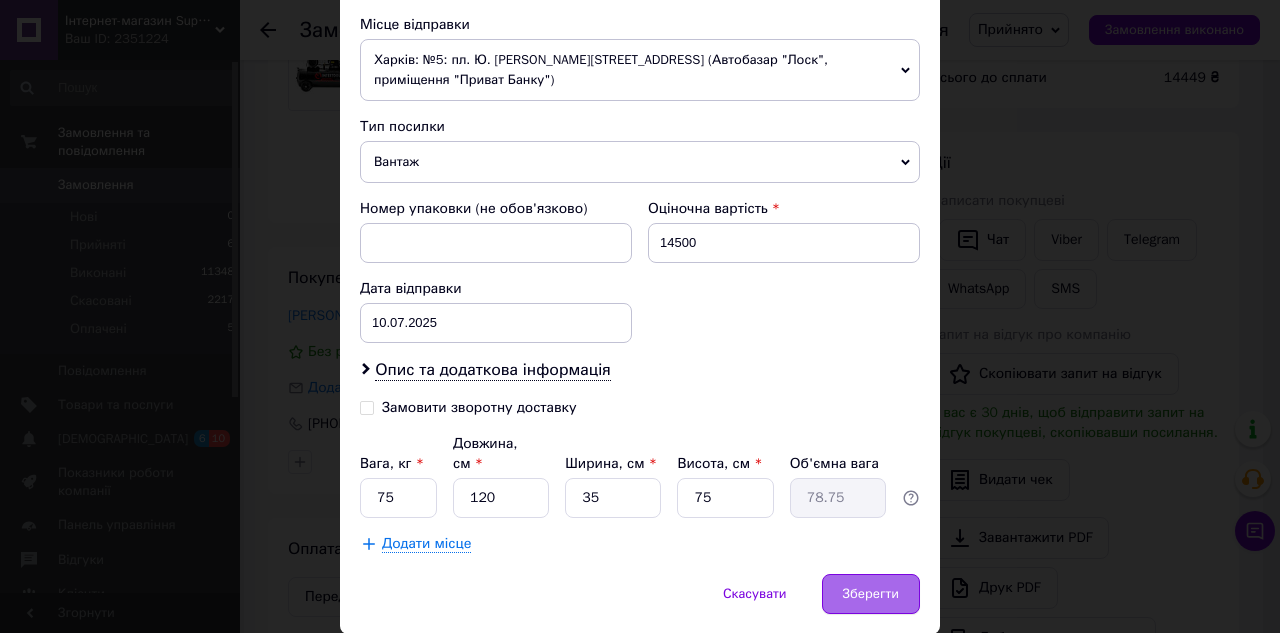 click on "Зберегти" at bounding box center [871, 594] 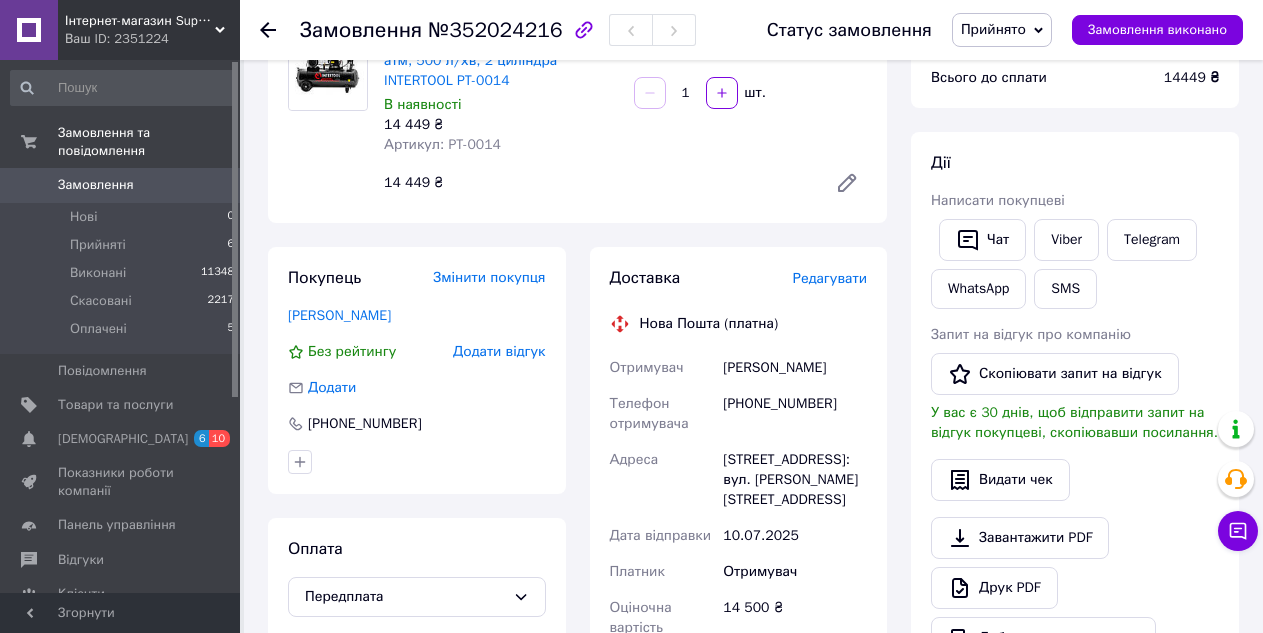 click on "Редагувати" at bounding box center [830, 278] 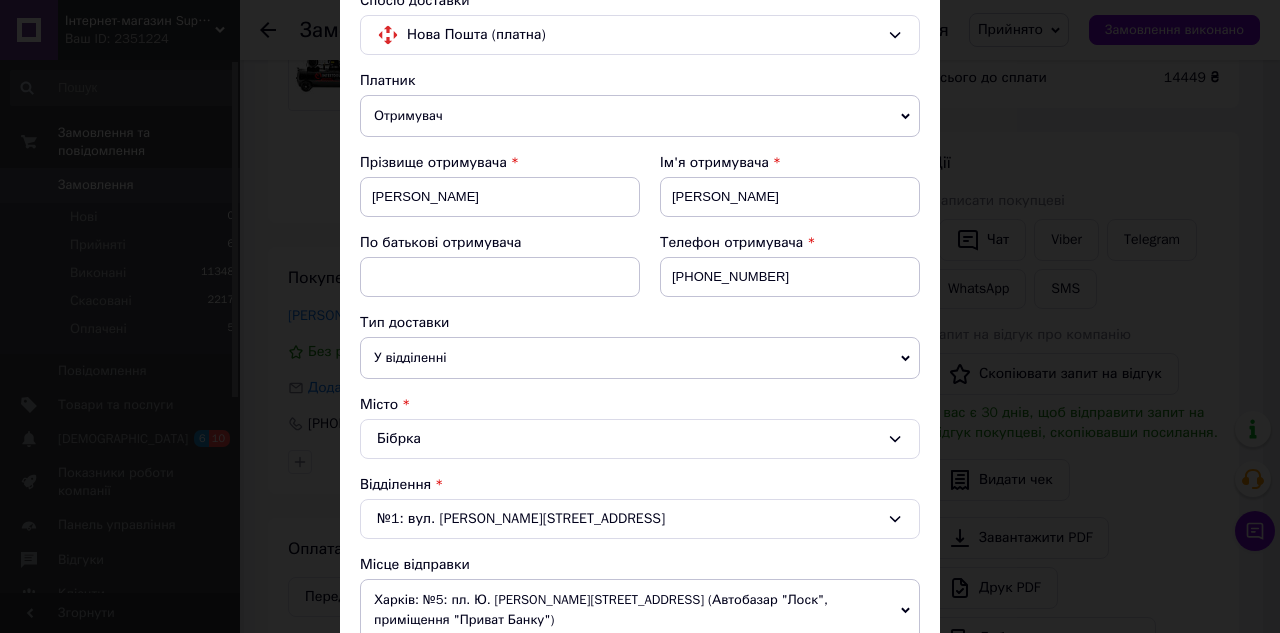 scroll, scrollTop: 400, scrollLeft: 0, axis: vertical 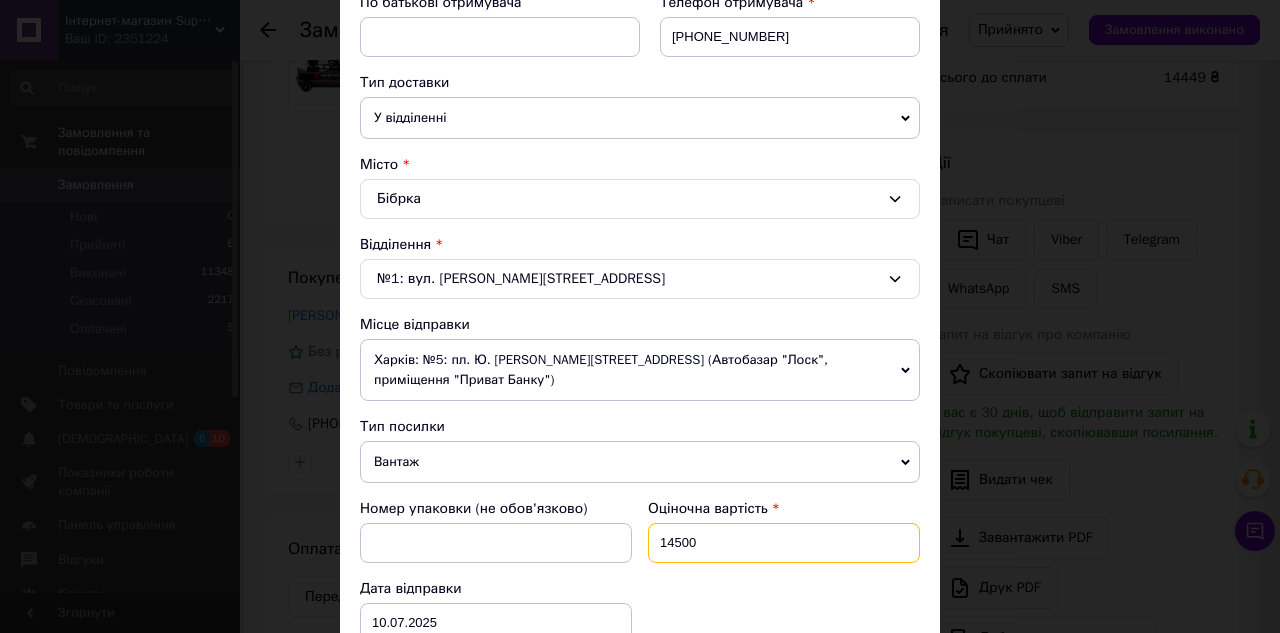 click on "14500" at bounding box center [784, 543] 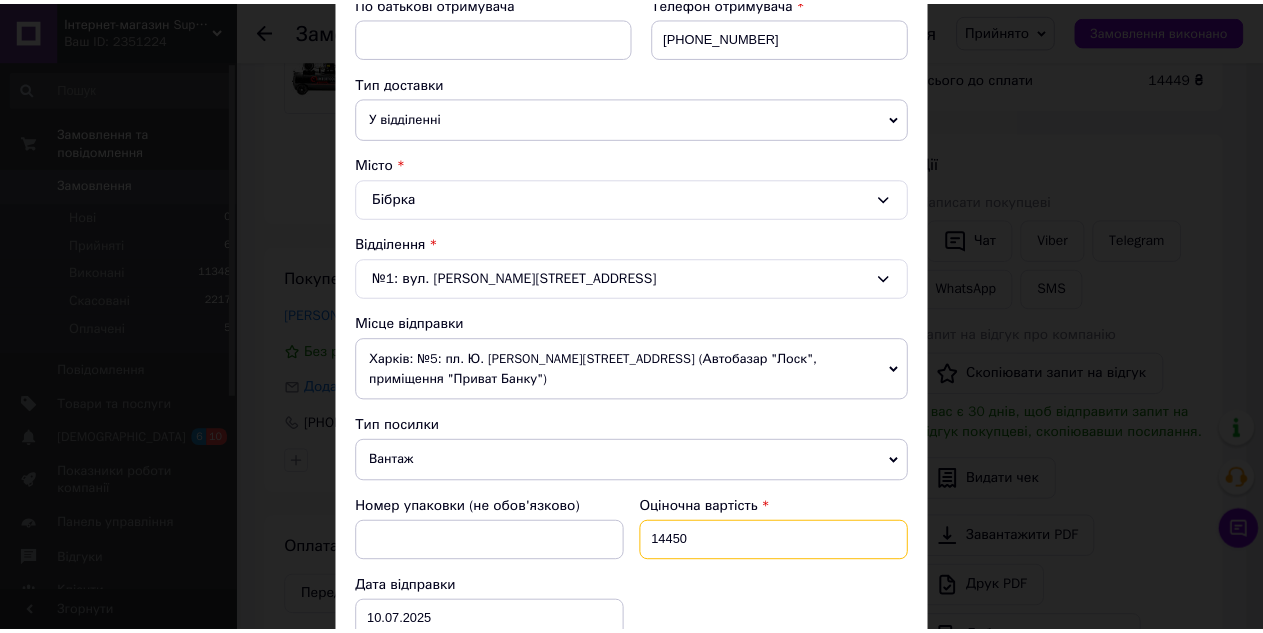 scroll, scrollTop: 731, scrollLeft: 0, axis: vertical 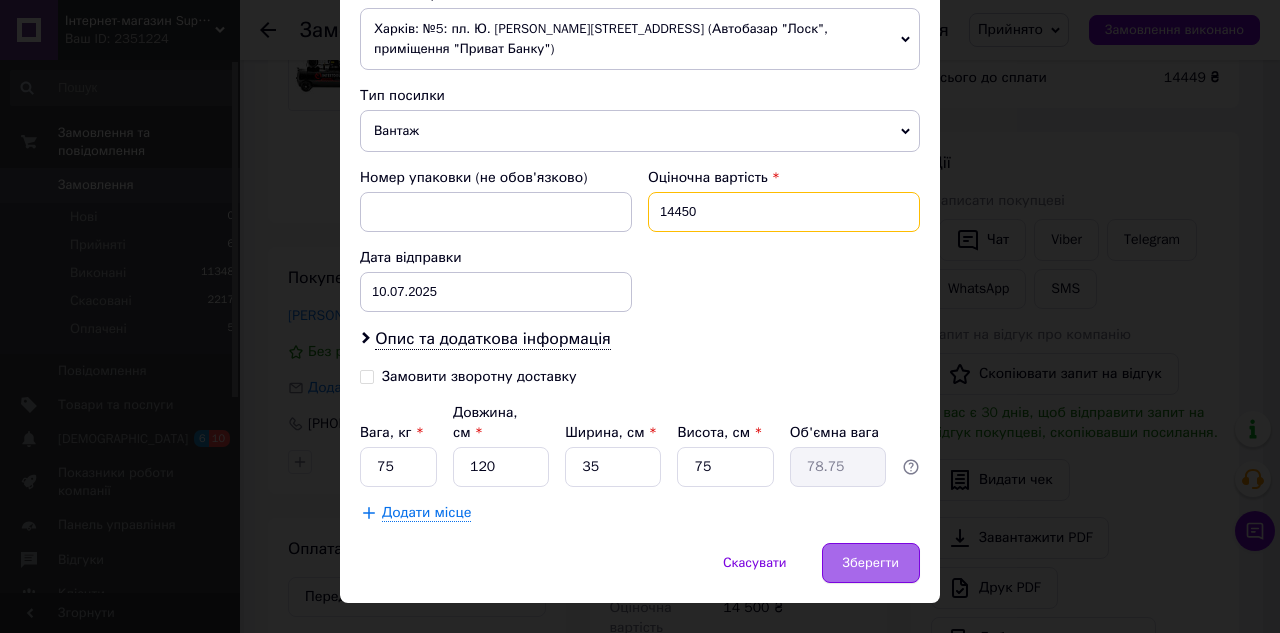 type on "14450" 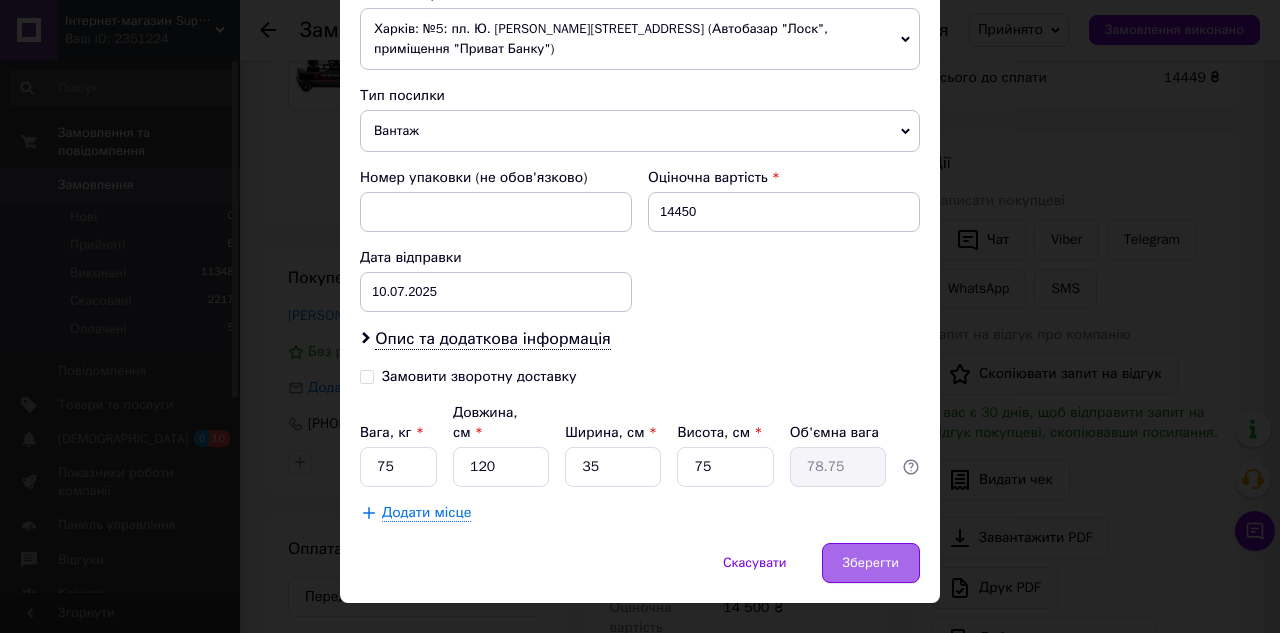 click on "Зберегти" at bounding box center (871, 563) 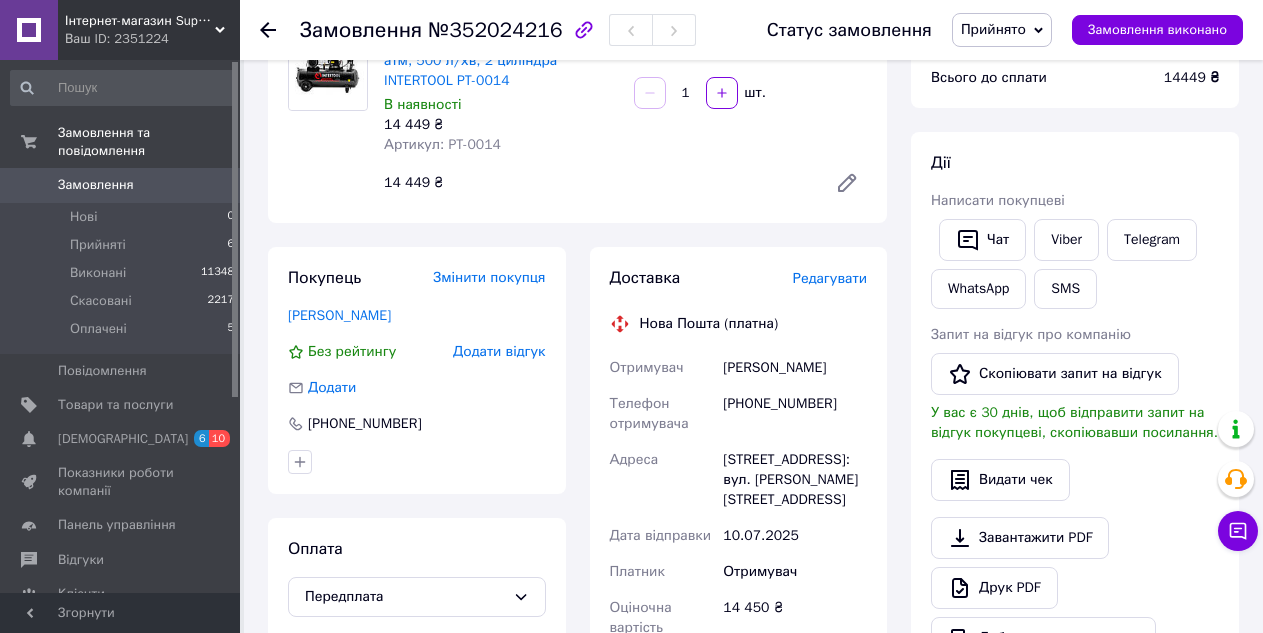 click 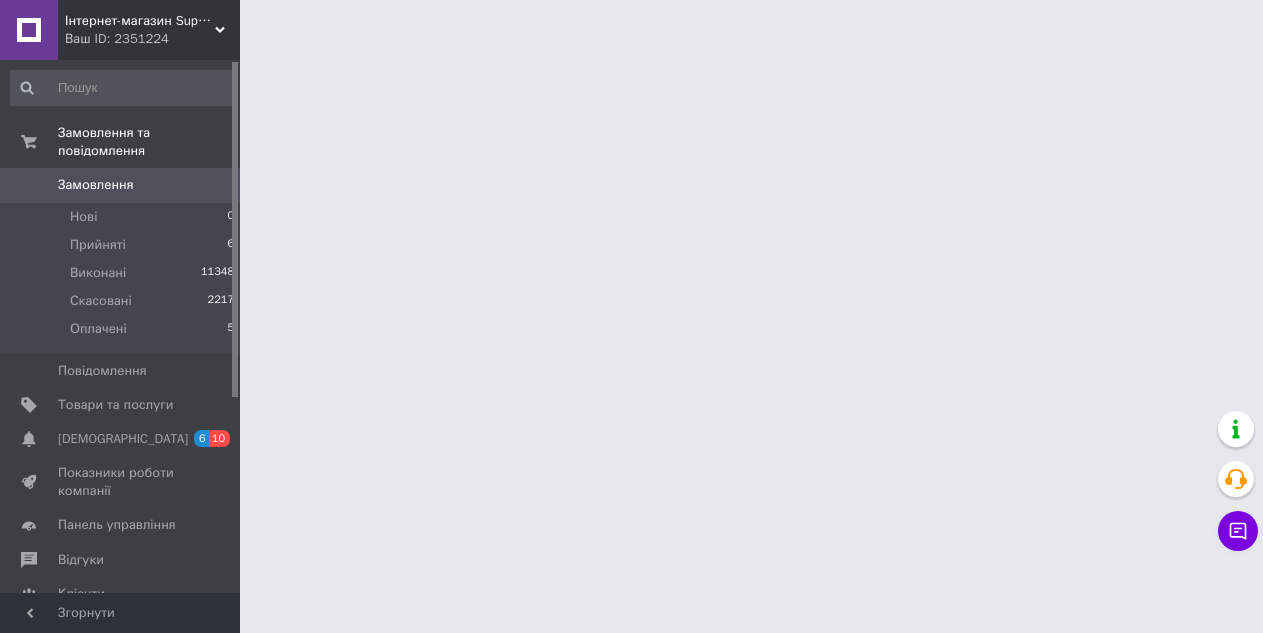 scroll, scrollTop: 0, scrollLeft: 0, axis: both 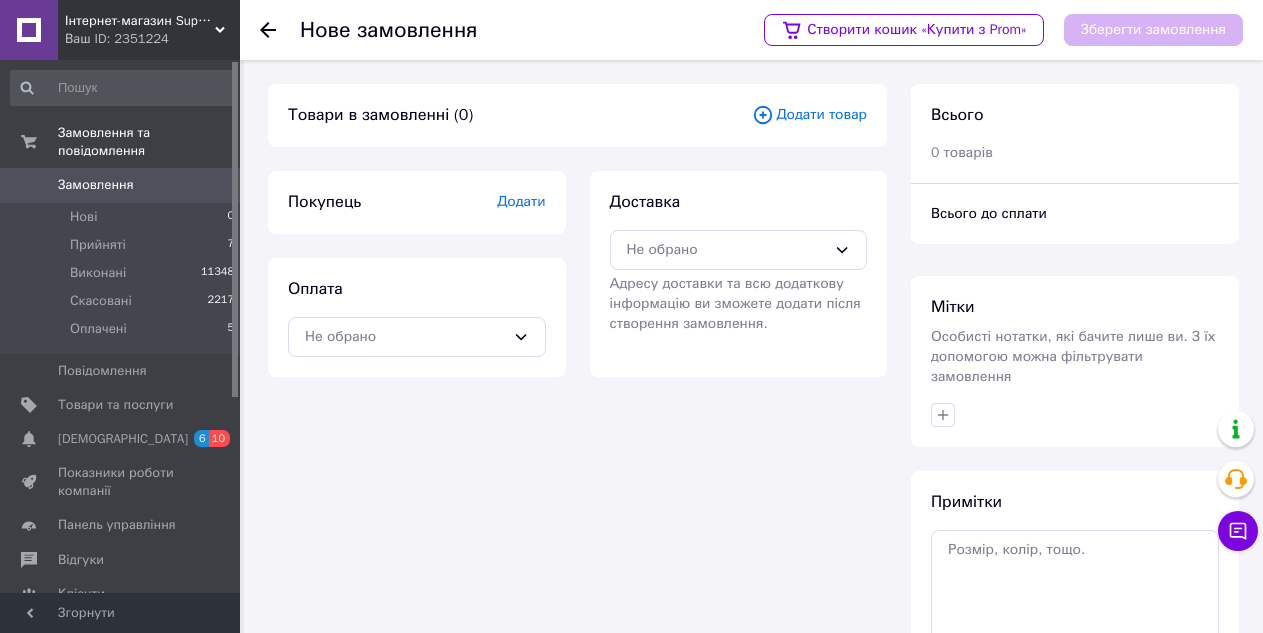 click 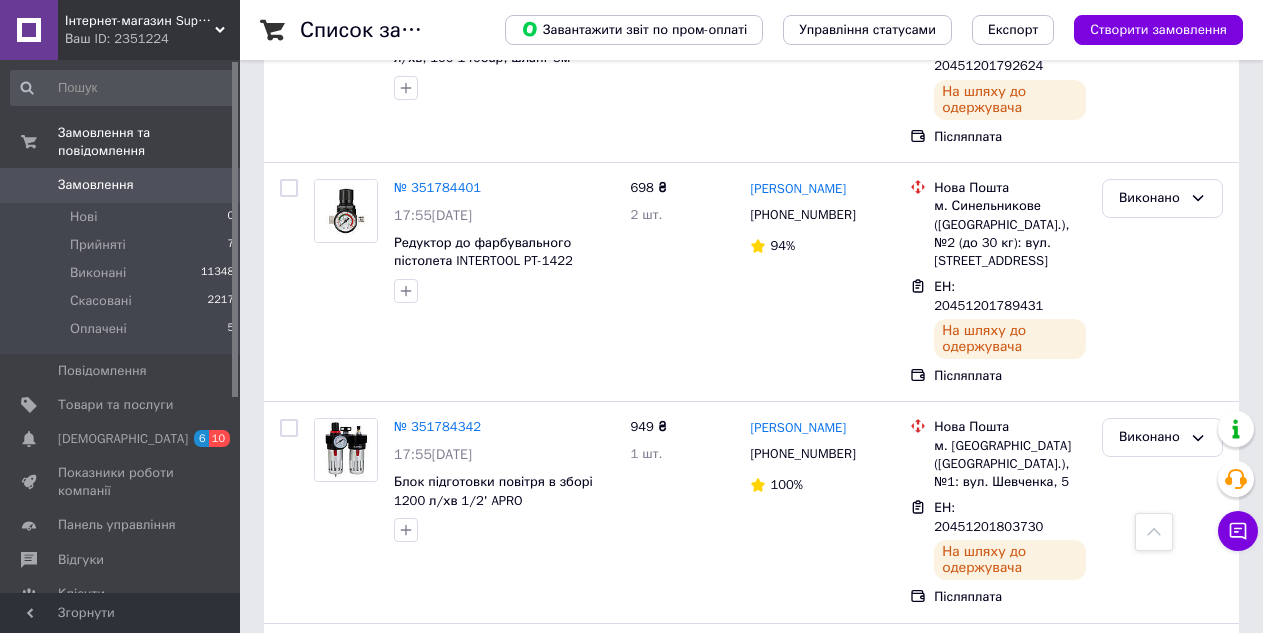 scroll, scrollTop: 2900, scrollLeft: 0, axis: vertical 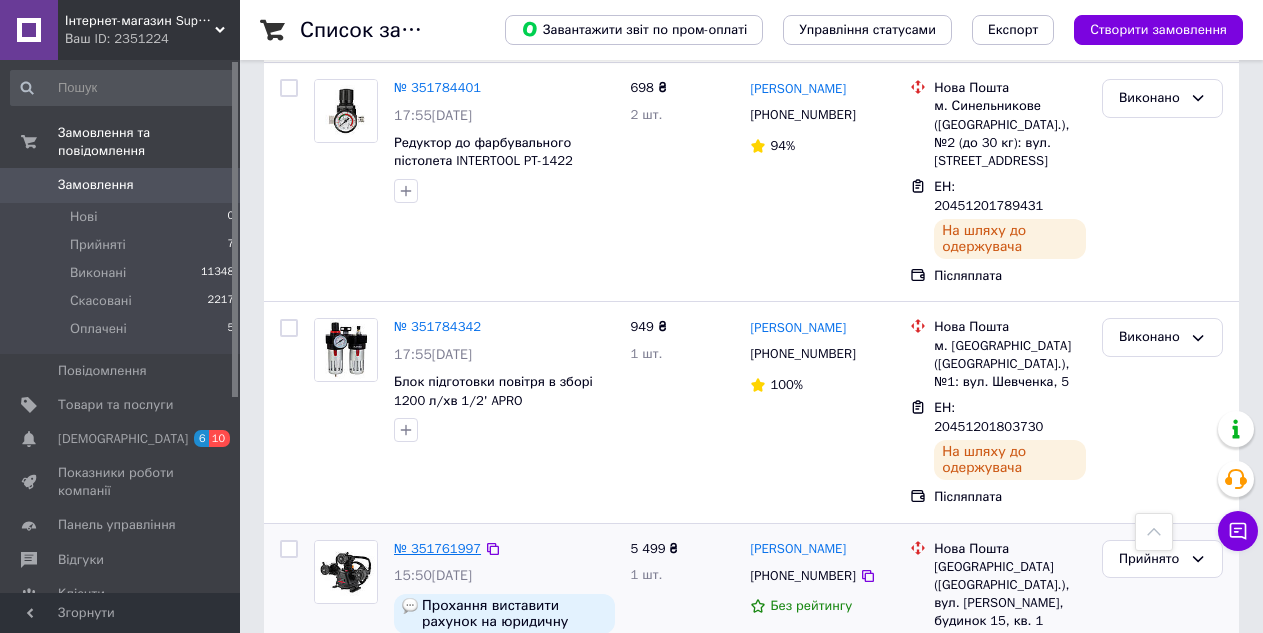 click on "№ 351761997" at bounding box center (437, 548) 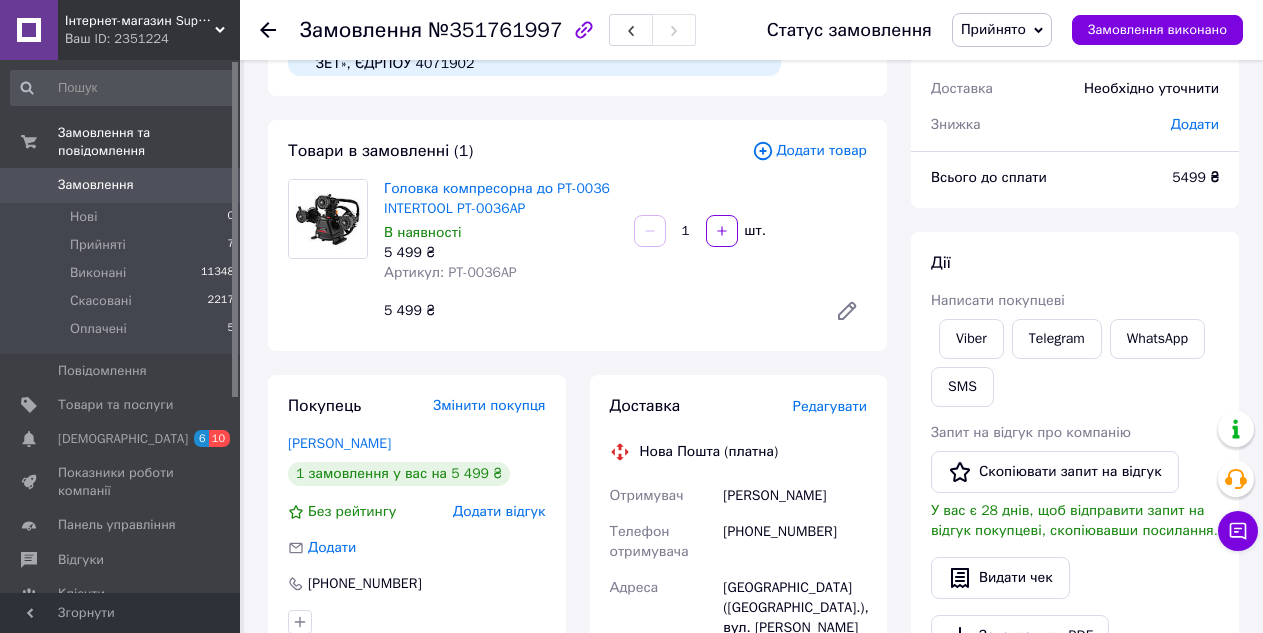 scroll, scrollTop: 0, scrollLeft: 0, axis: both 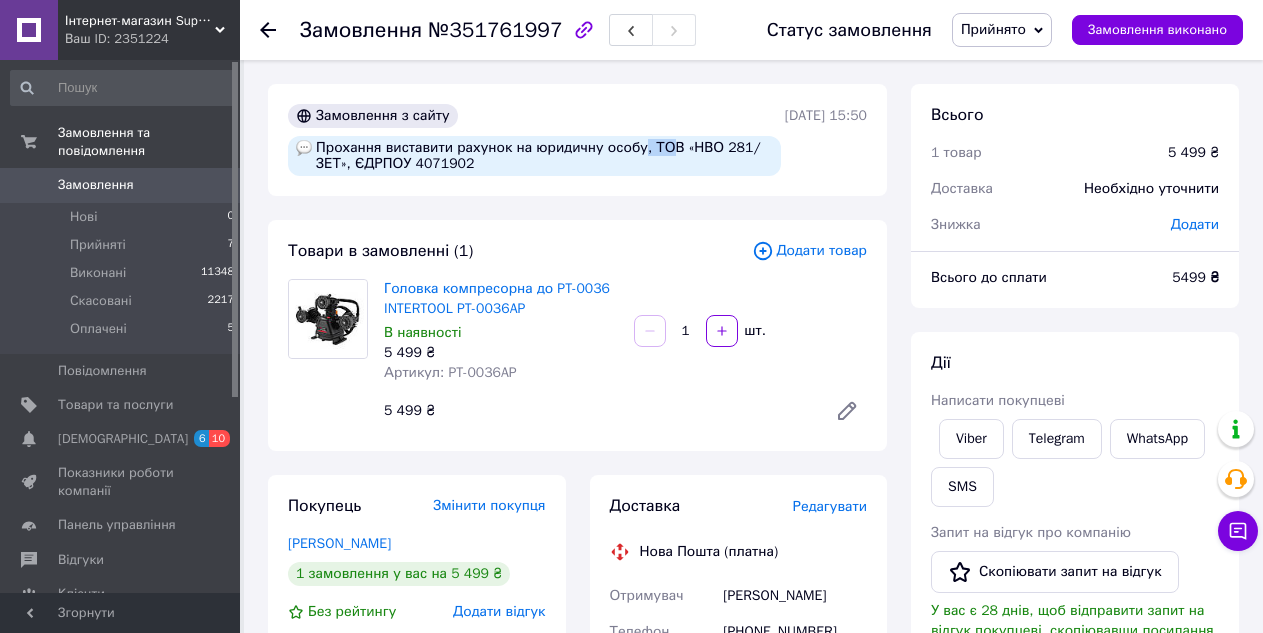 drag, startPoint x: 628, startPoint y: 151, endPoint x: 652, endPoint y: 151, distance: 24 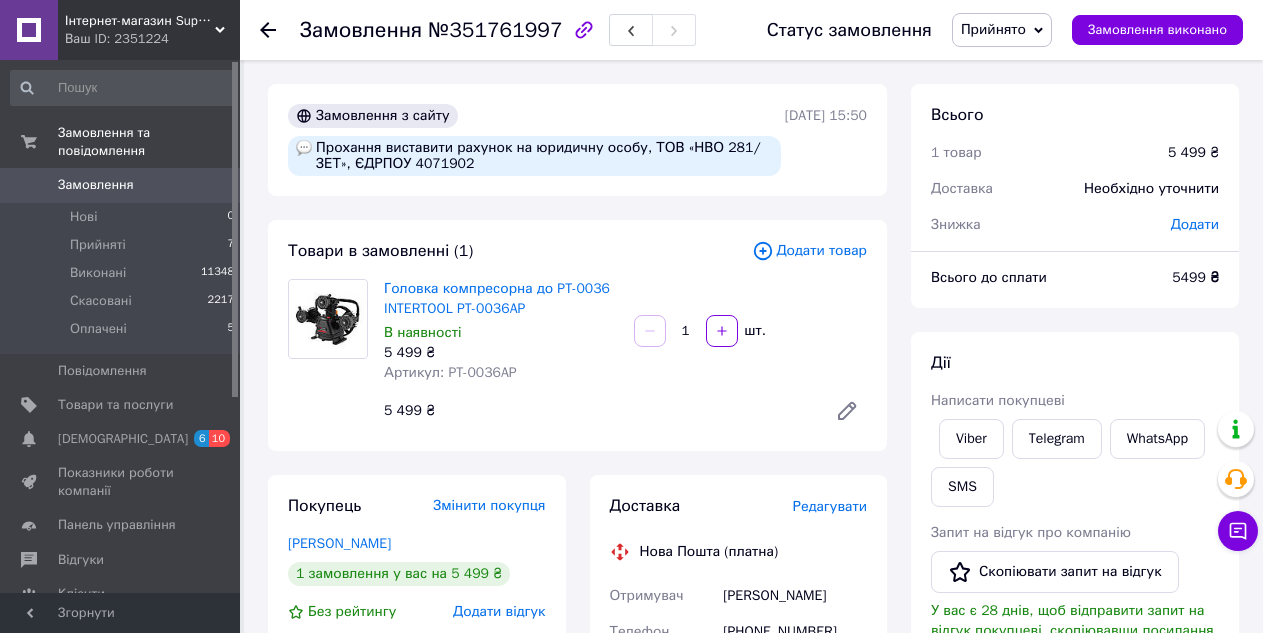 click on "Прохання виставити рахунок на юридичну особу, ТОВ «НВО 281/ЗЕТ», ЄДРПОУ 4071902" at bounding box center (534, 156) 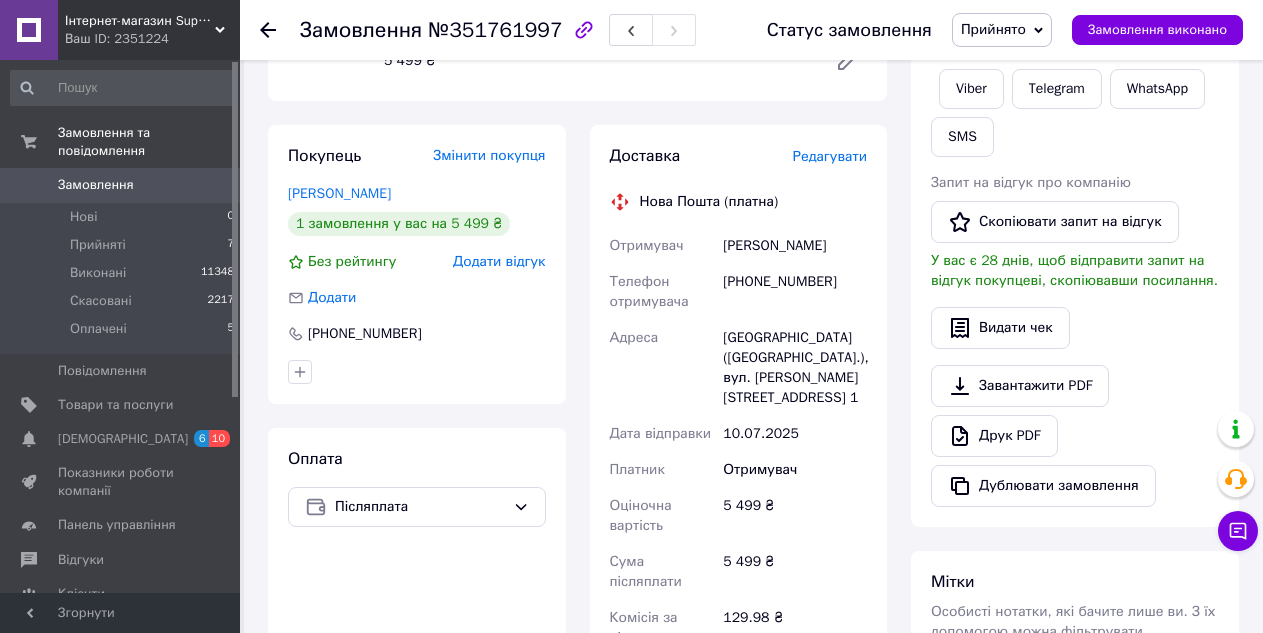 scroll, scrollTop: 400, scrollLeft: 0, axis: vertical 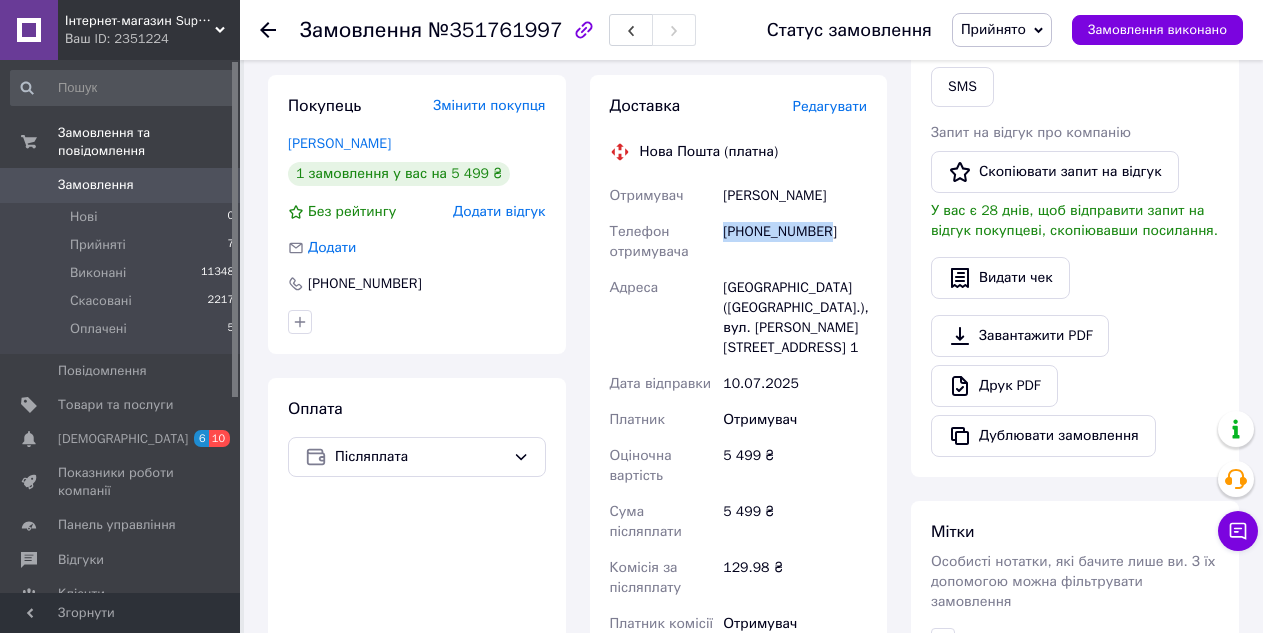 drag, startPoint x: 828, startPoint y: 231, endPoint x: 724, endPoint y: 230, distance: 104.00481 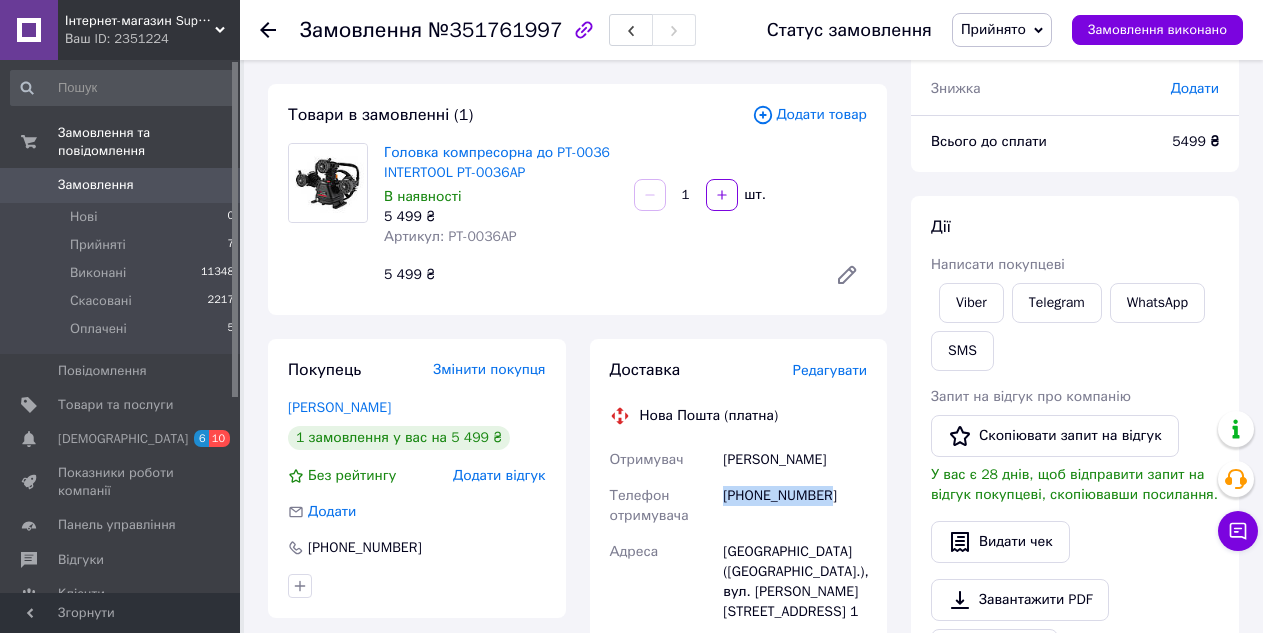 scroll, scrollTop: 0, scrollLeft: 0, axis: both 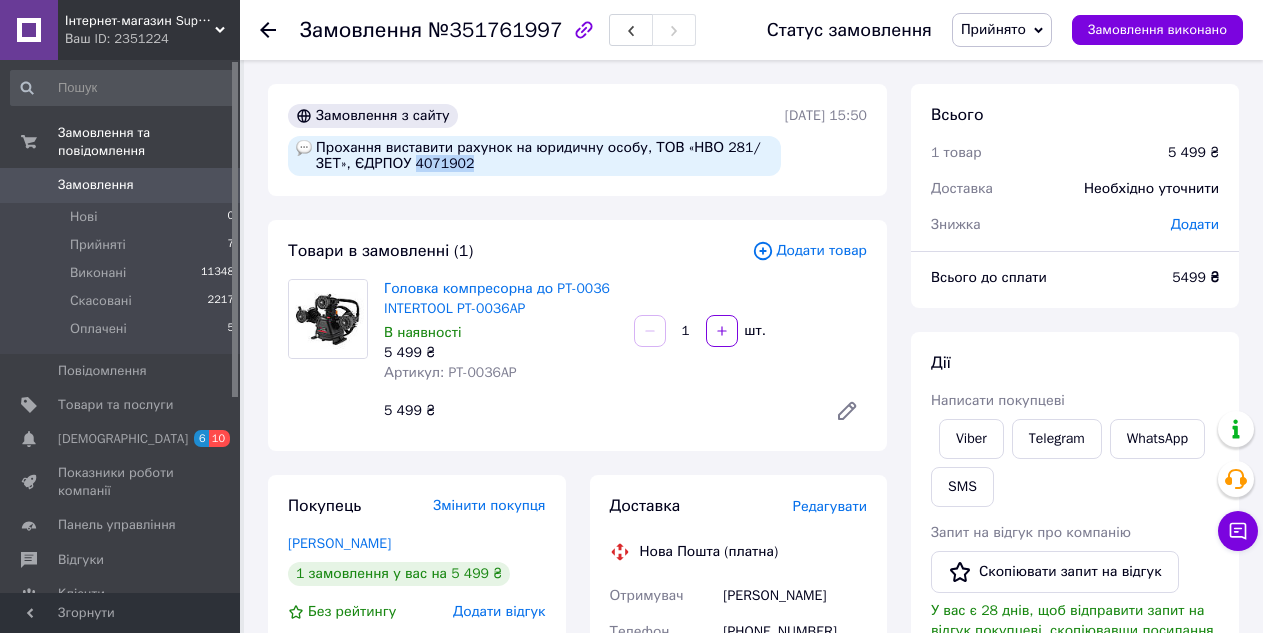 drag, startPoint x: 466, startPoint y: 163, endPoint x: 411, endPoint y: 163, distance: 55 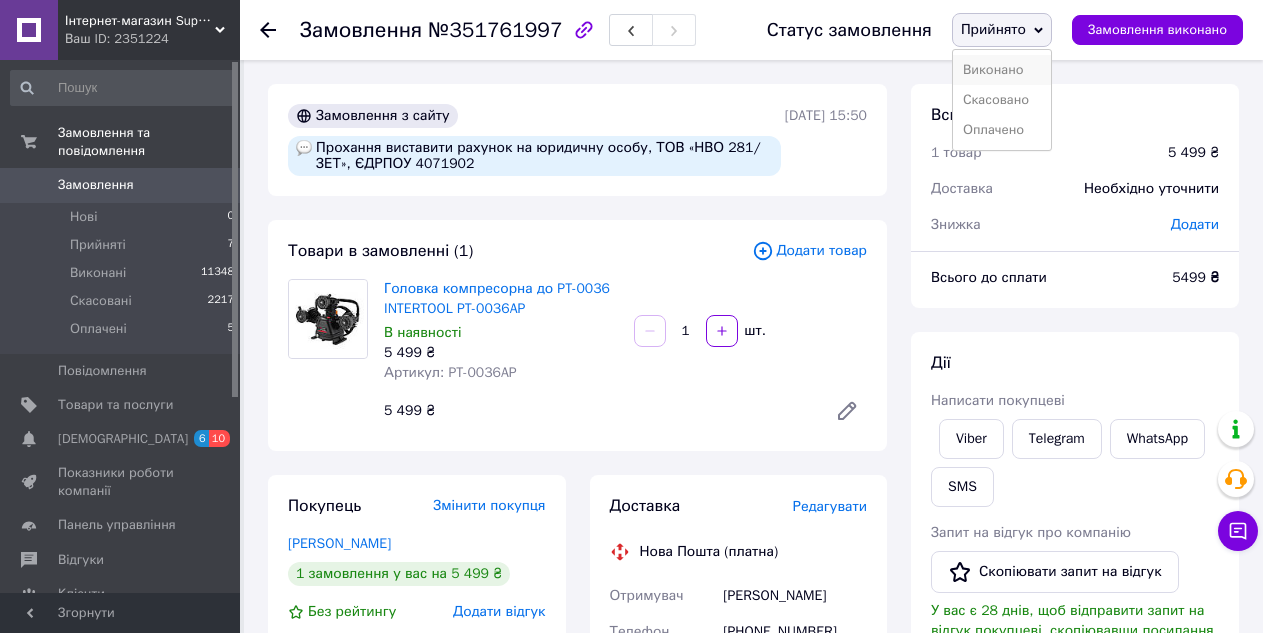 click on "Виконано" at bounding box center [1002, 70] 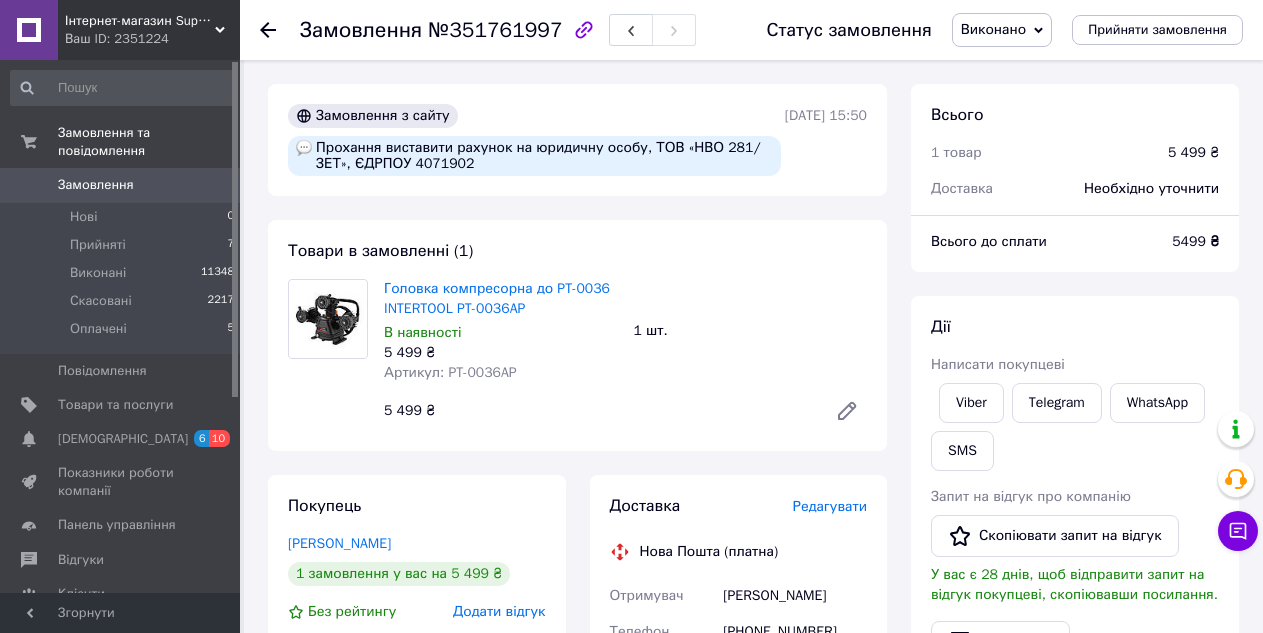 click 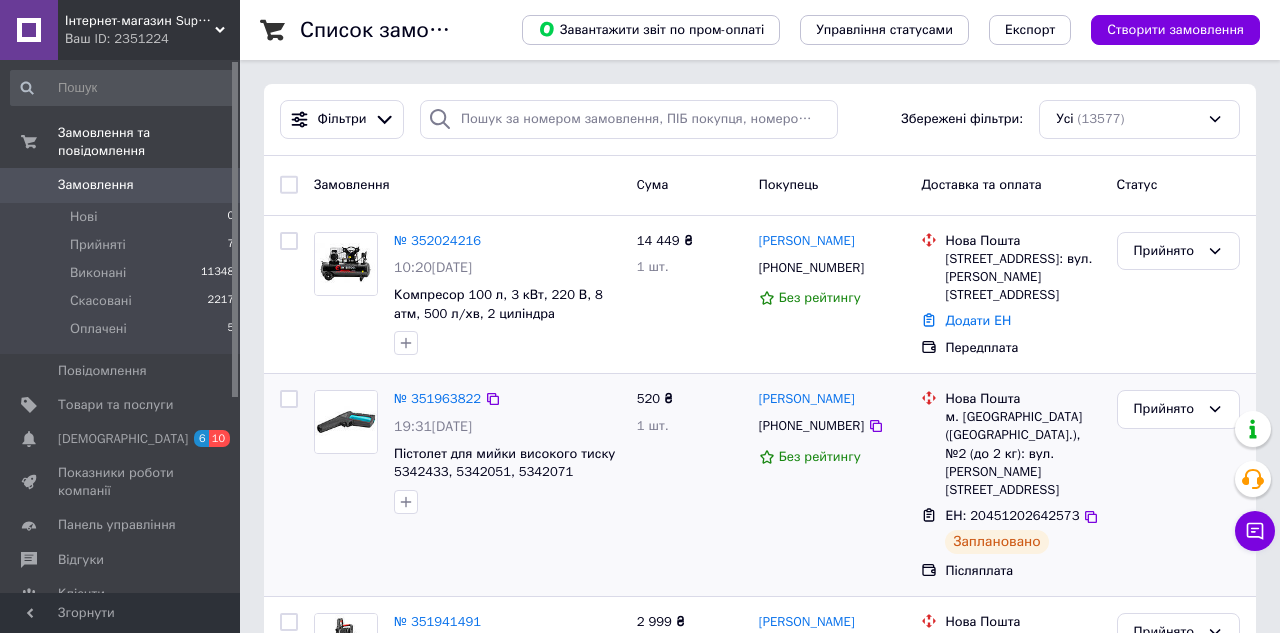 click on "Прийнято" at bounding box center (1166, 251) 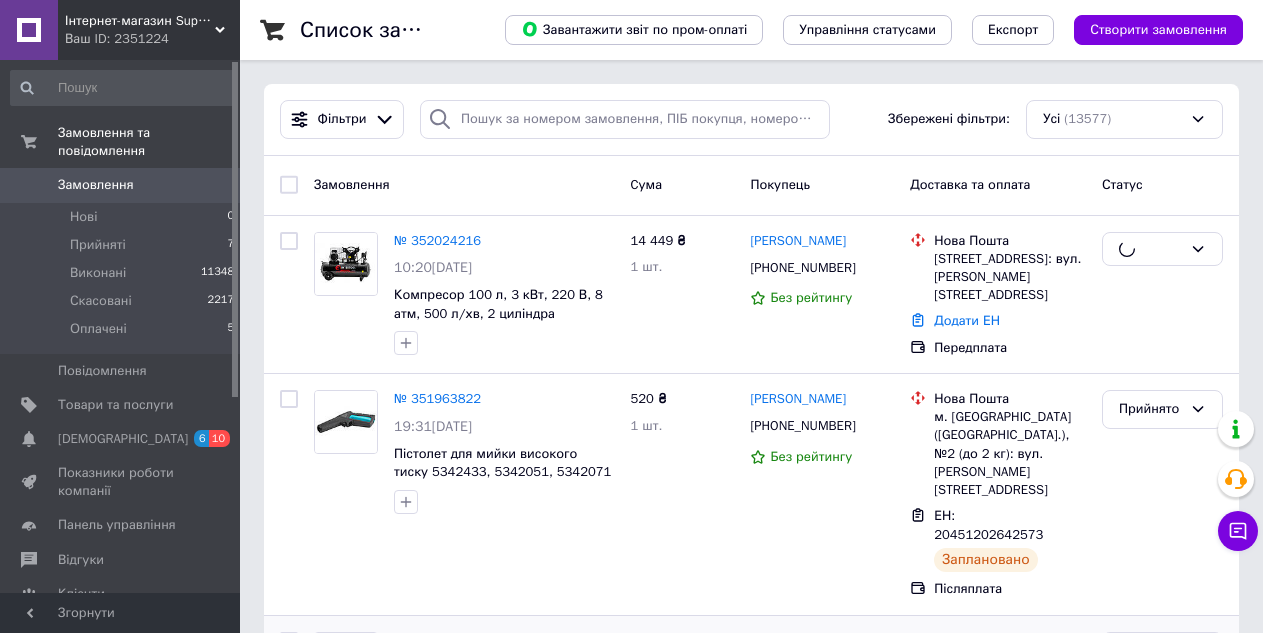click on "Прийнято" at bounding box center [1150, 651] 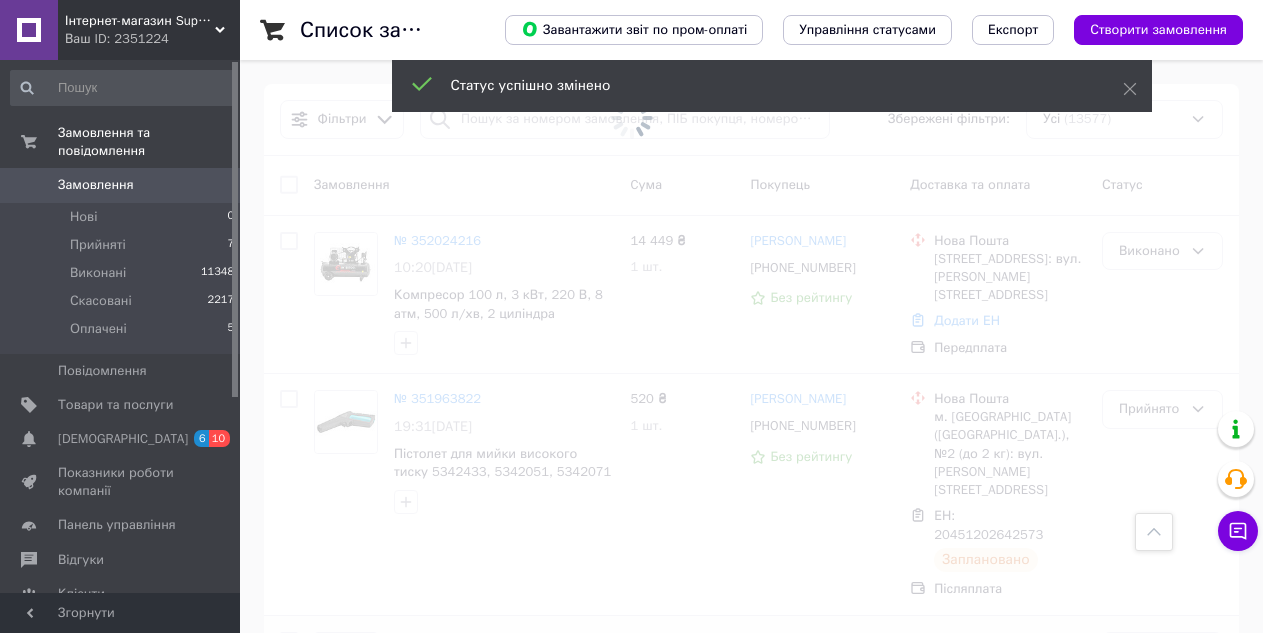 scroll, scrollTop: 500, scrollLeft: 0, axis: vertical 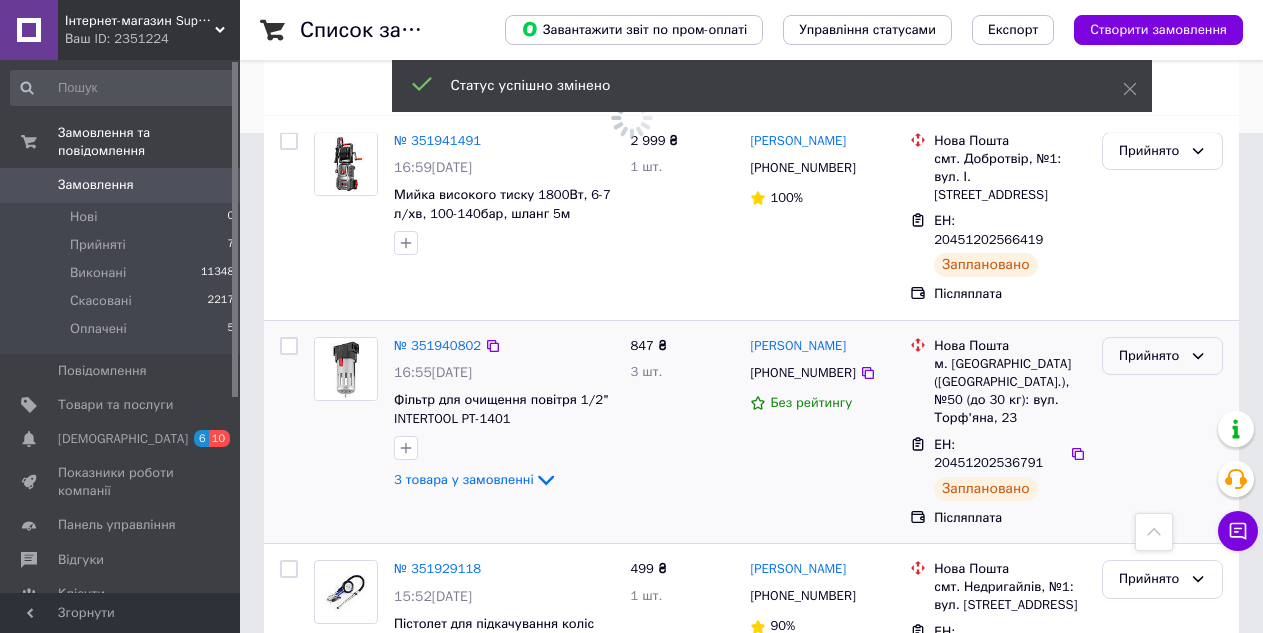 click on "Прийнято" at bounding box center [1150, 356] 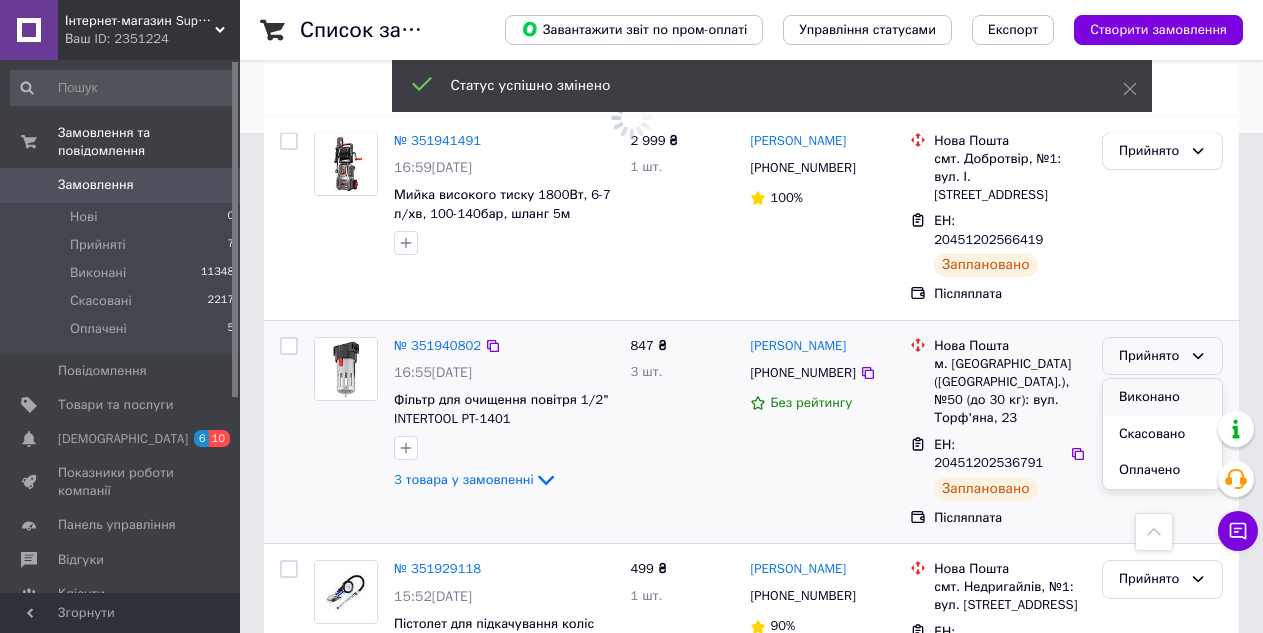 click on "Виконано" at bounding box center [1162, 397] 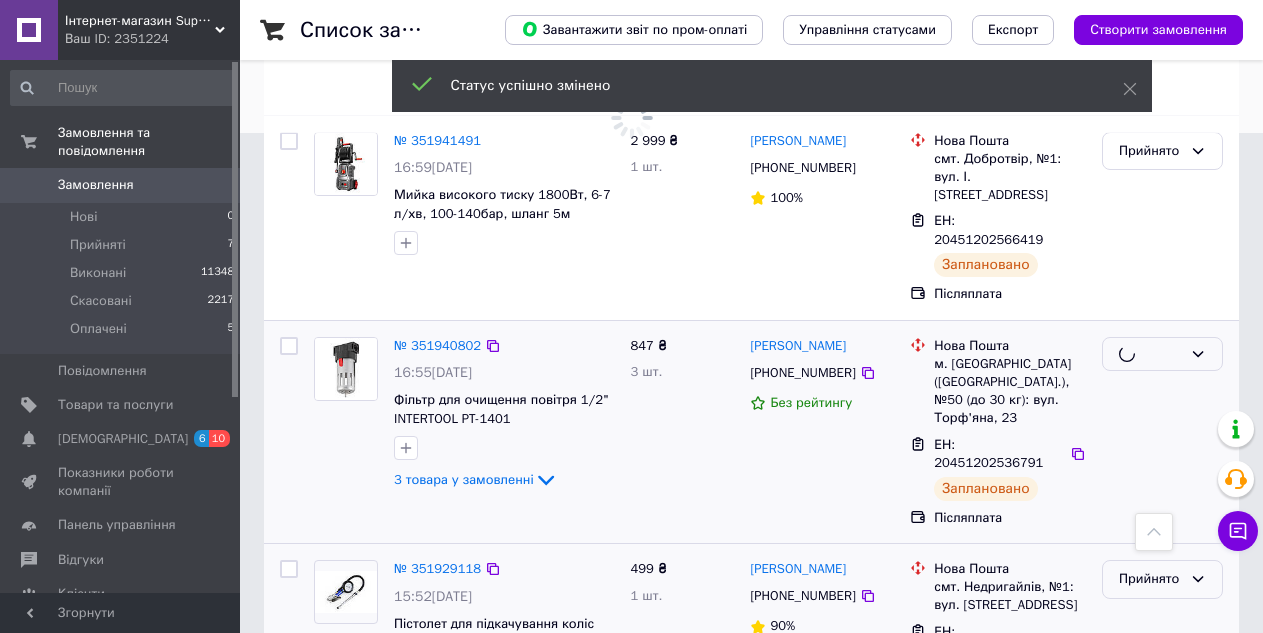 scroll, scrollTop: 700, scrollLeft: 0, axis: vertical 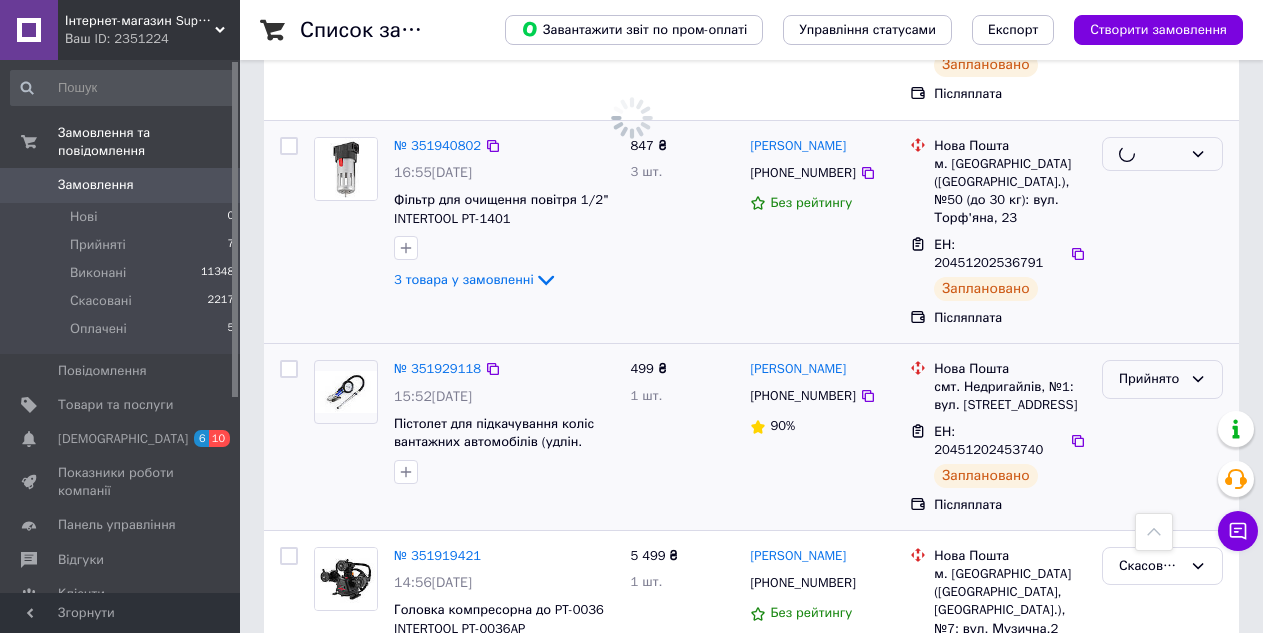 click on "Прийнято" at bounding box center (1150, 379) 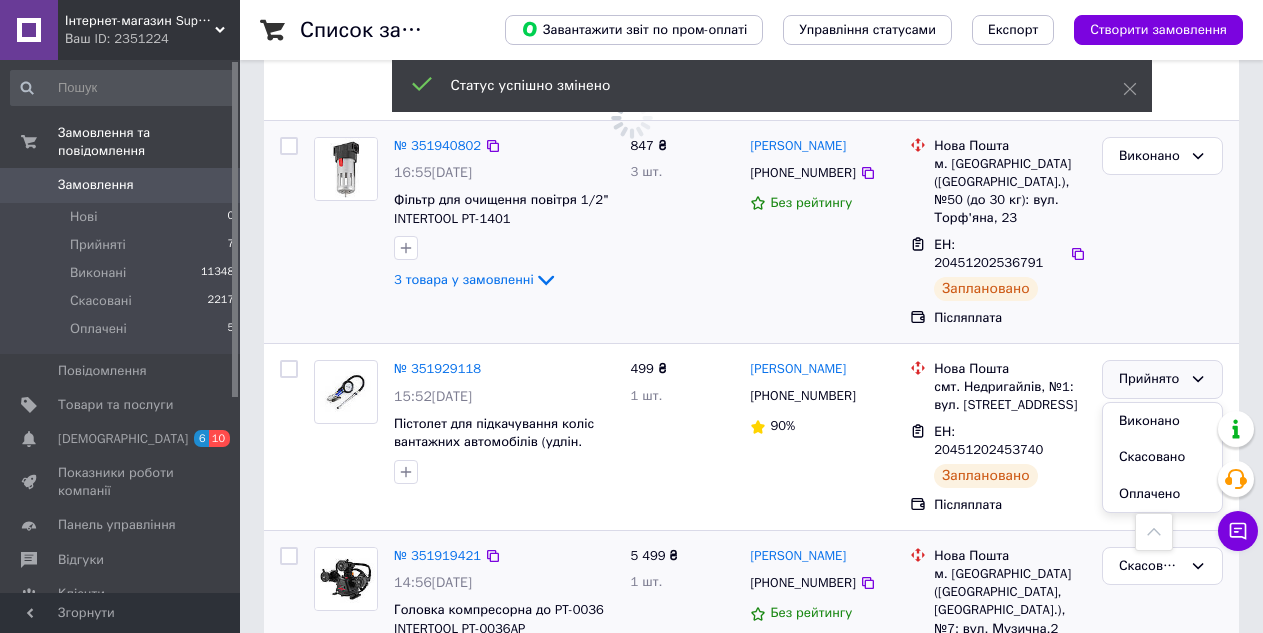 click on "Виконано" at bounding box center (1162, 421) 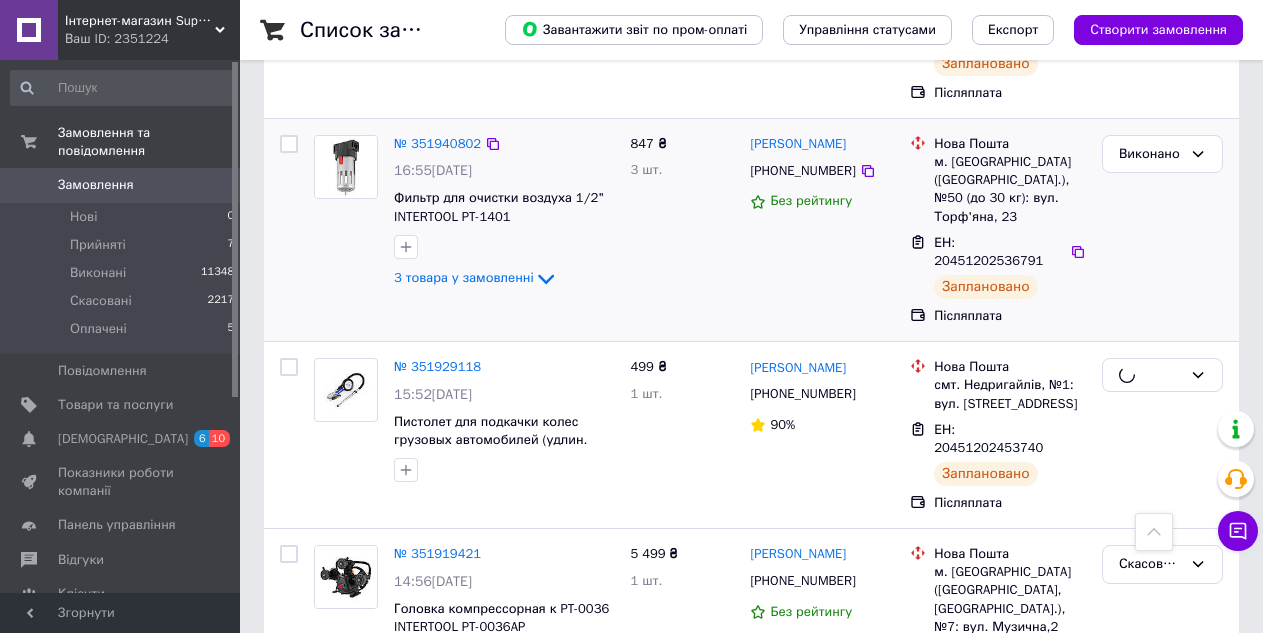 scroll, scrollTop: 1700, scrollLeft: 0, axis: vertical 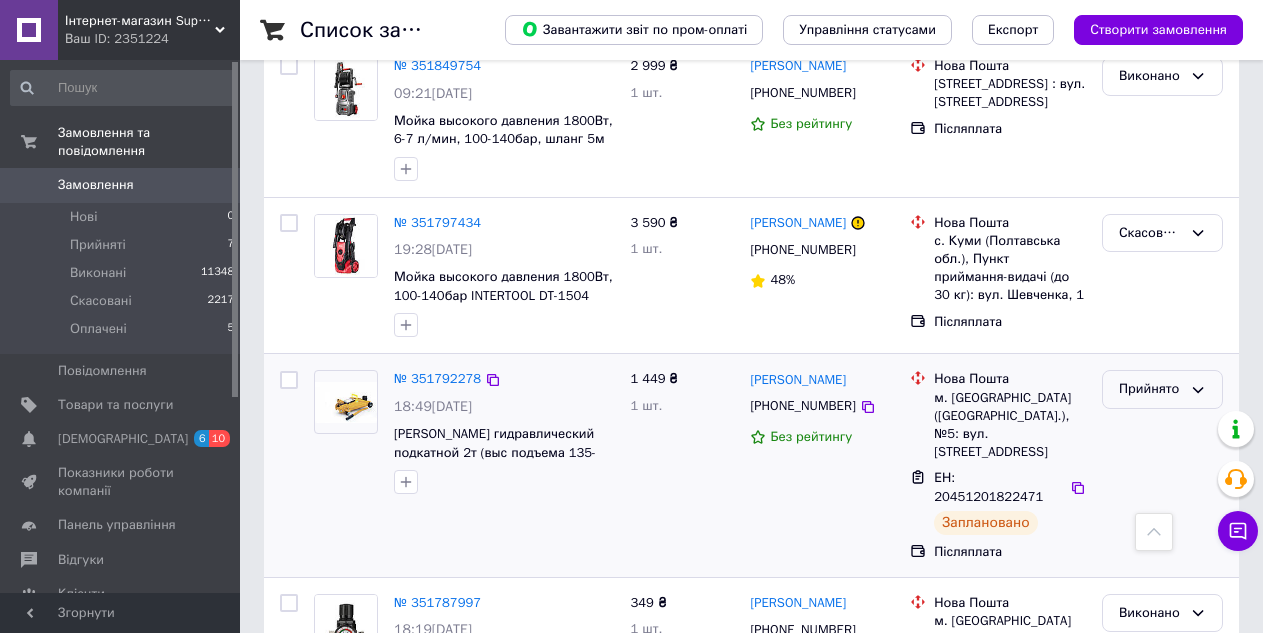 click on "Прийнято" at bounding box center [1150, 389] 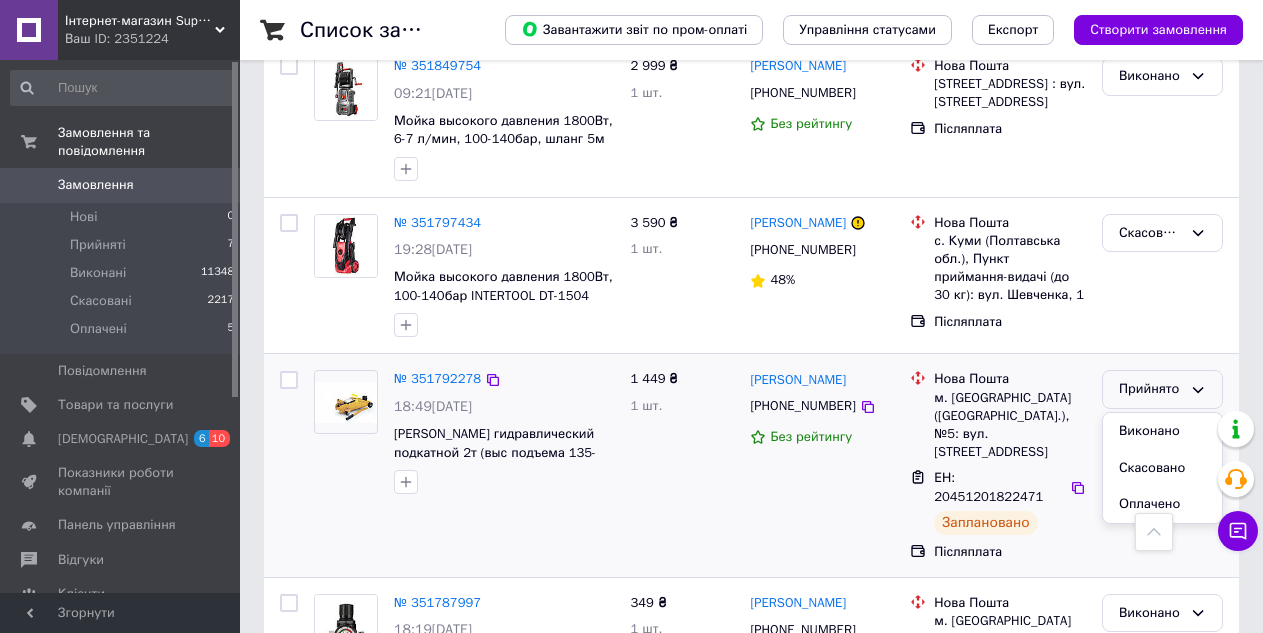 click on "Виконано" at bounding box center [1162, 431] 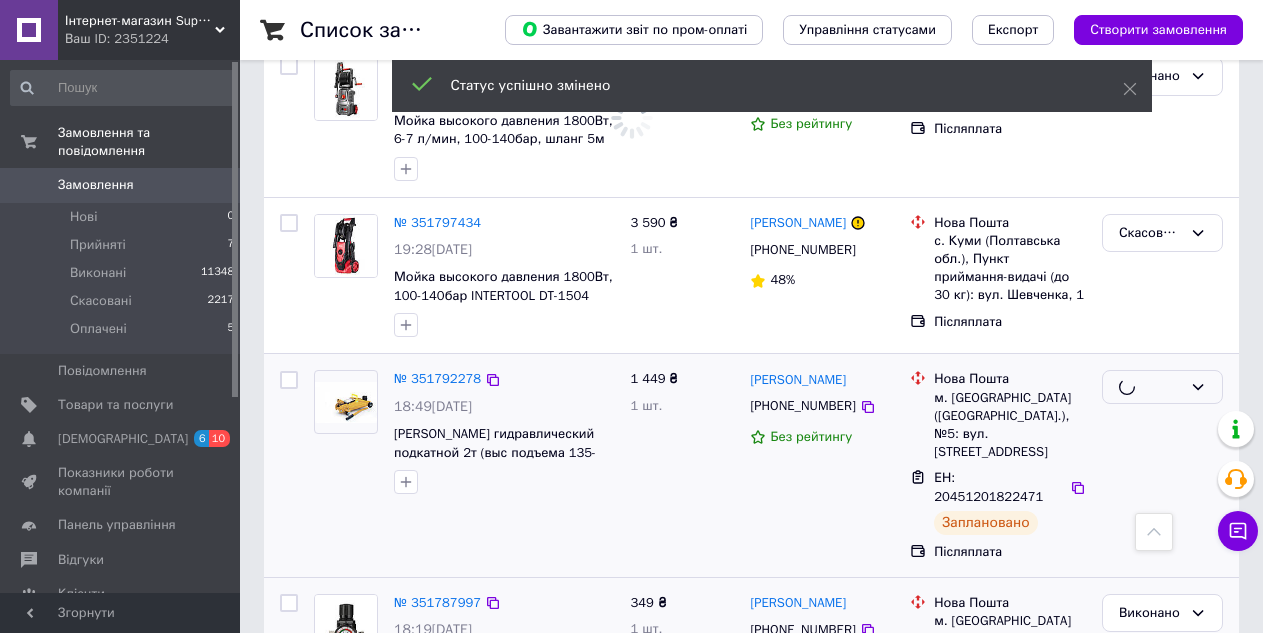 scroll, scrollTop: 4315, scrollLeft: 0, axis: vertical 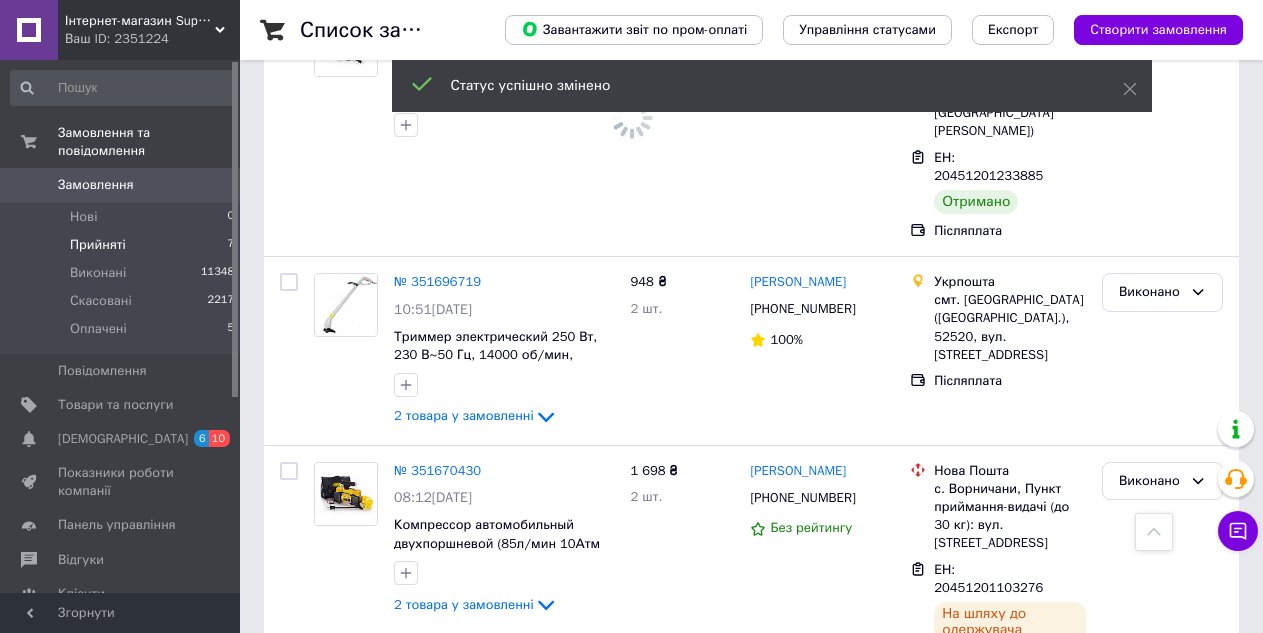 click on "Прийняті" at bounding box center [98, 245] 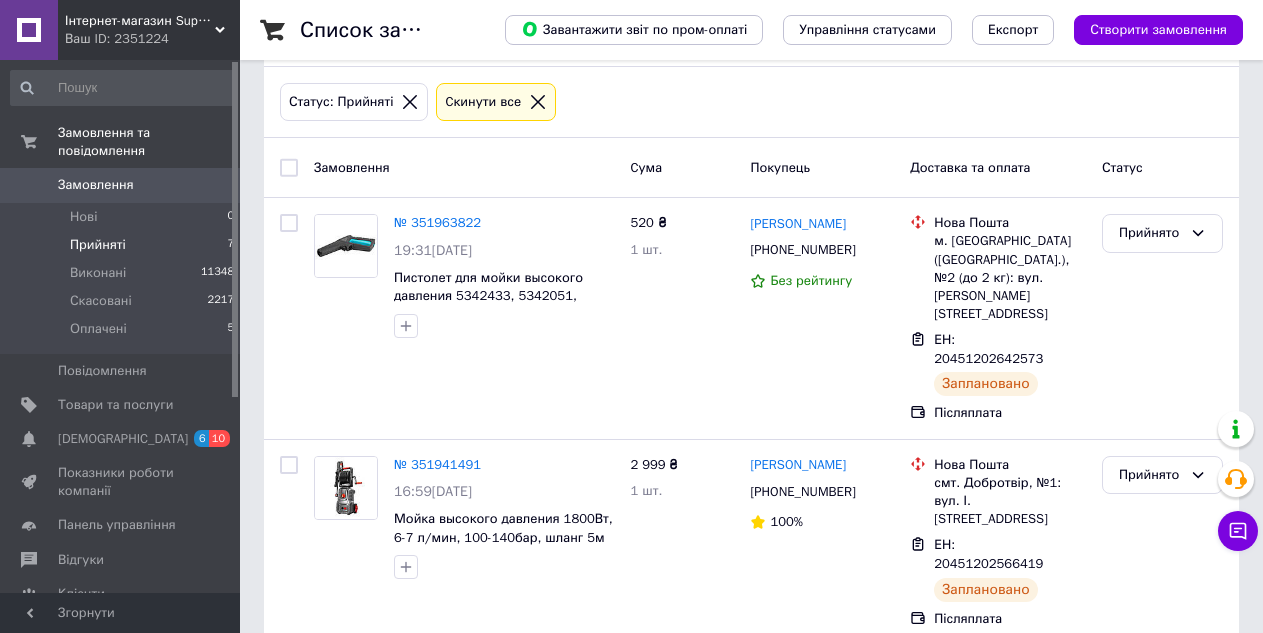 scroll, scrollTop: 200, scrollLeft: 0, axis: vertical 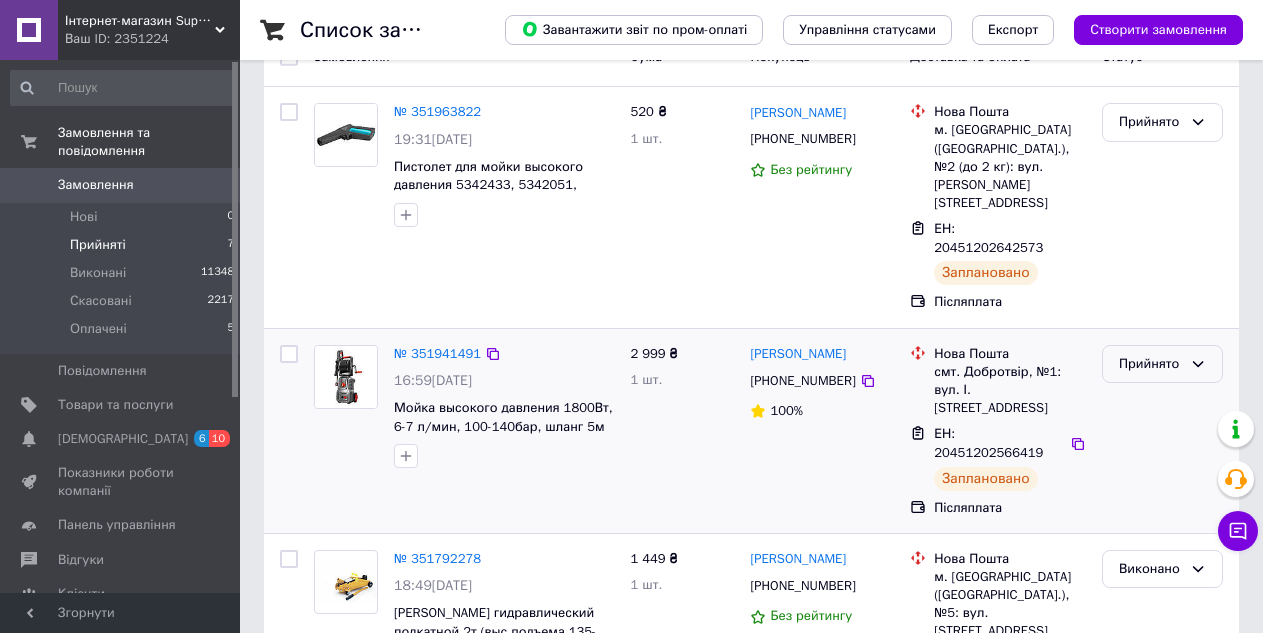 click on "Прийнято" at bounding box center [1150, 364] 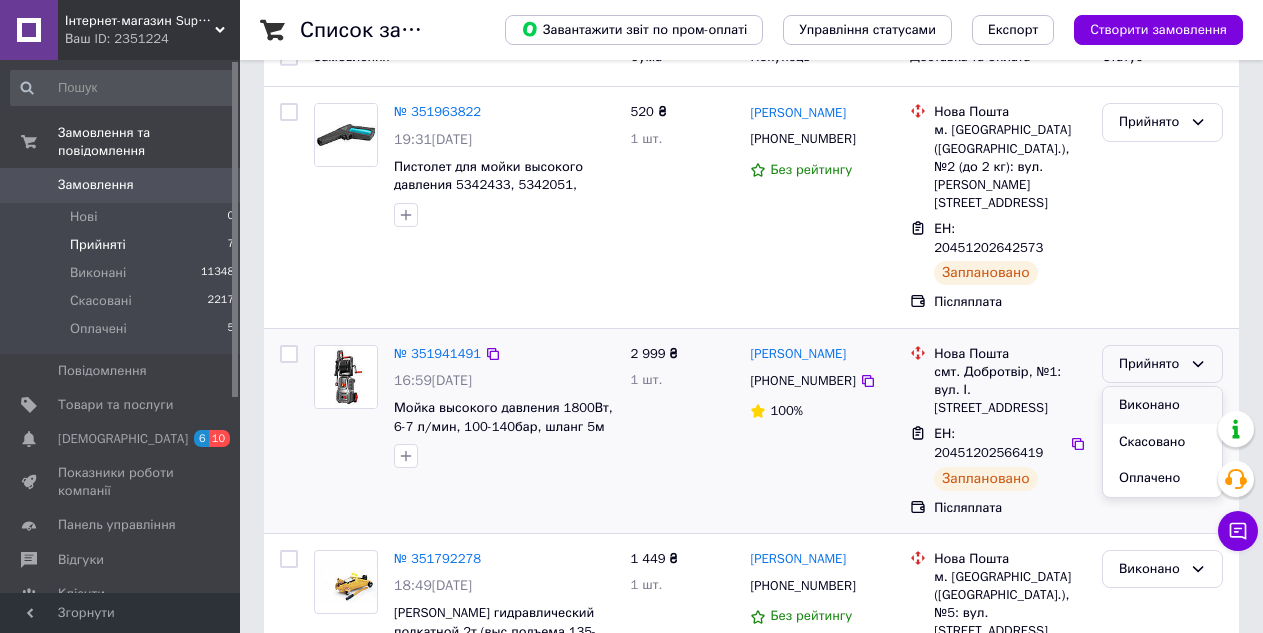 click on "Виконано" at bounding box center [1162, 405] 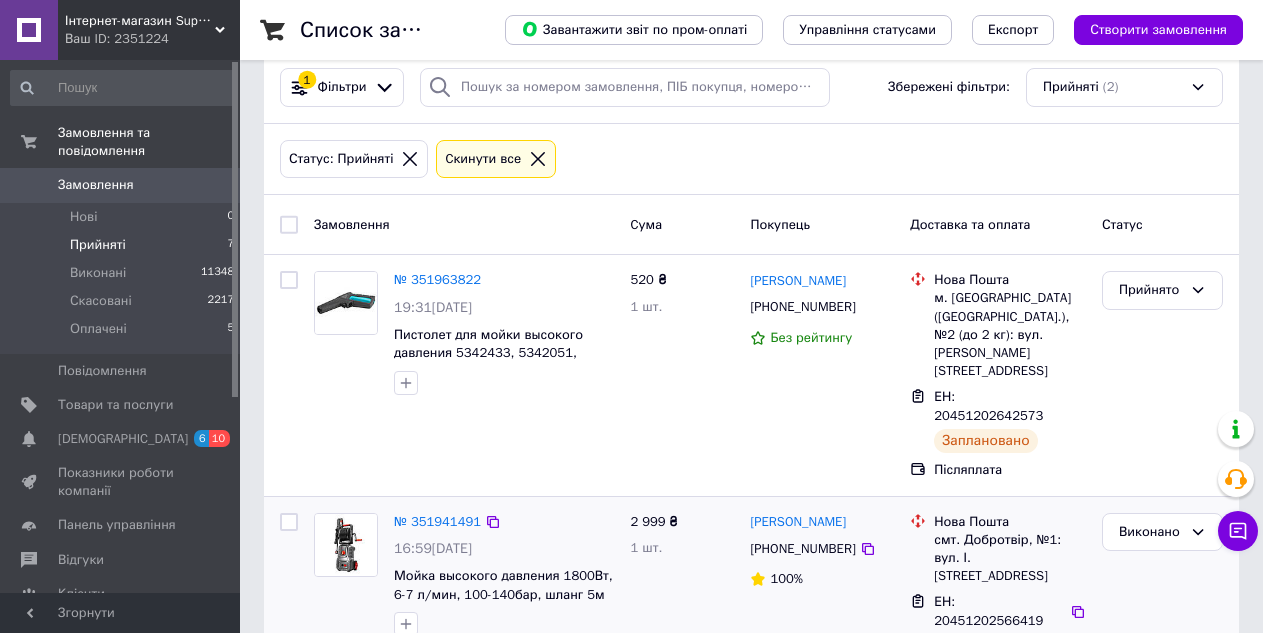 scroll, scrollTop: 0, scrollLeft: 0, axis: both 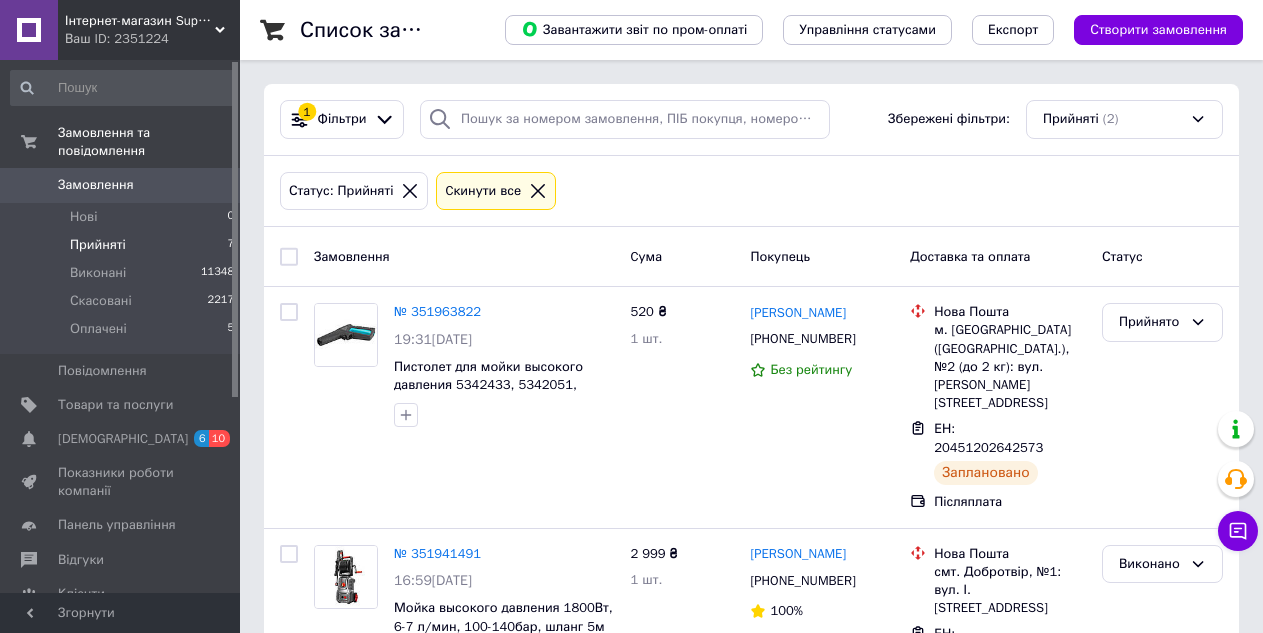 click on "Замовлення" at bounding box center (96, 185) 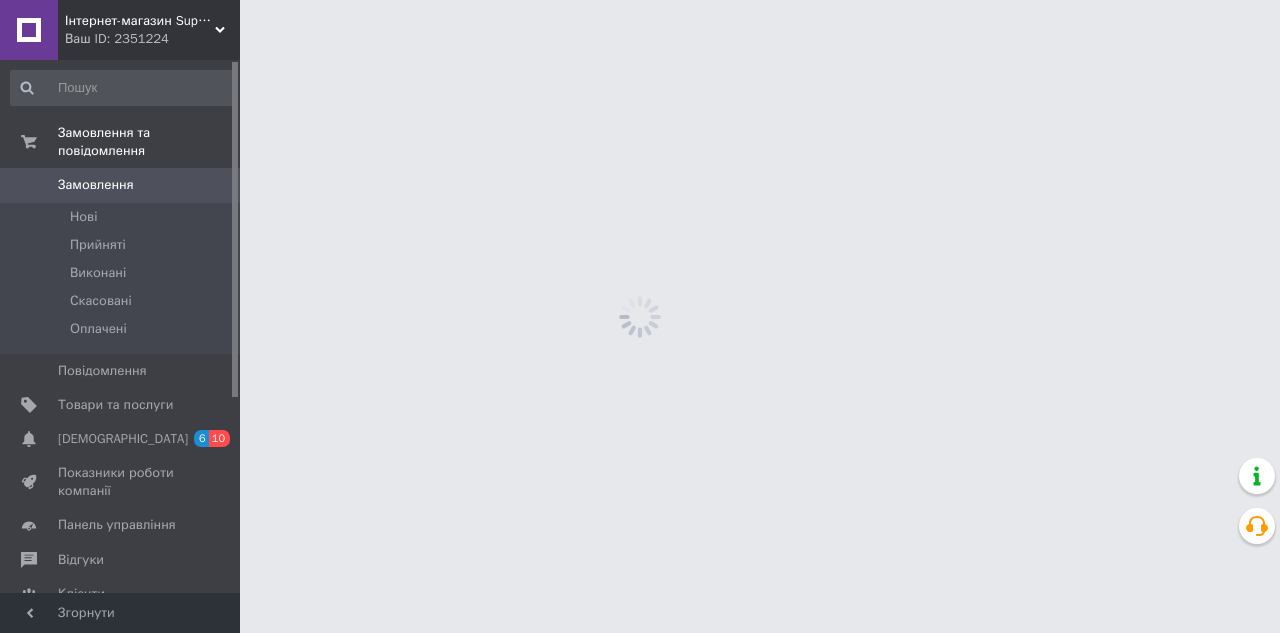 scroll, scrollTop: 0, scrollLeft: 0, axis: both 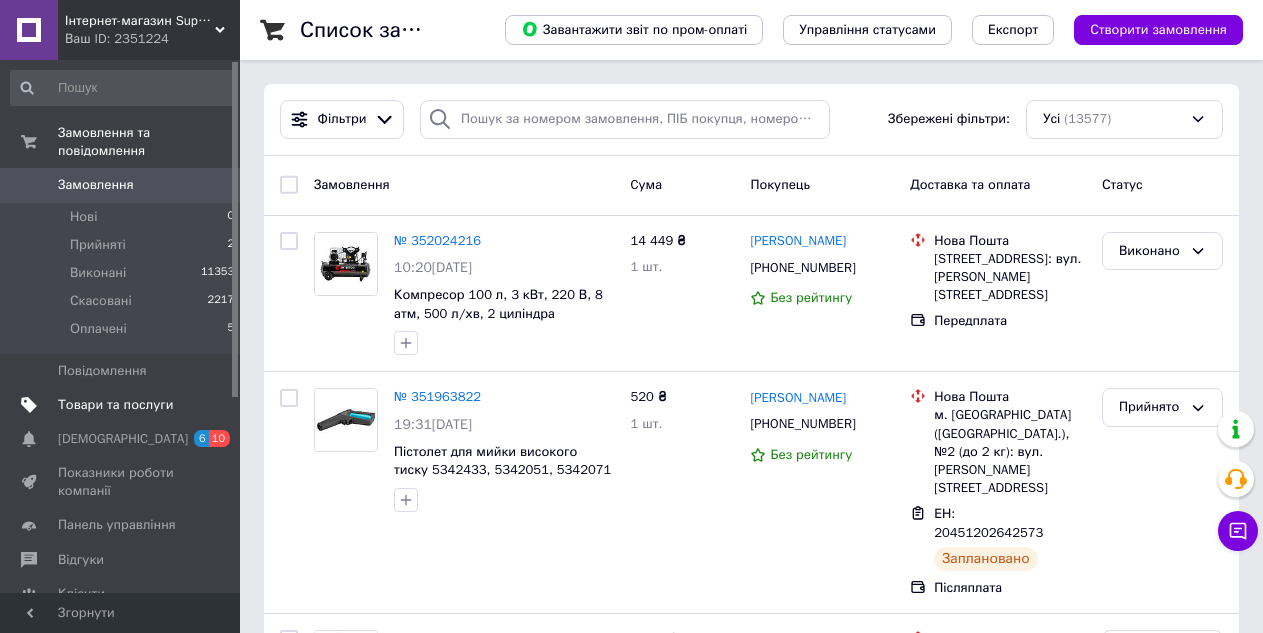 click on "Товари та послуги" at bounding box center [115, 405] 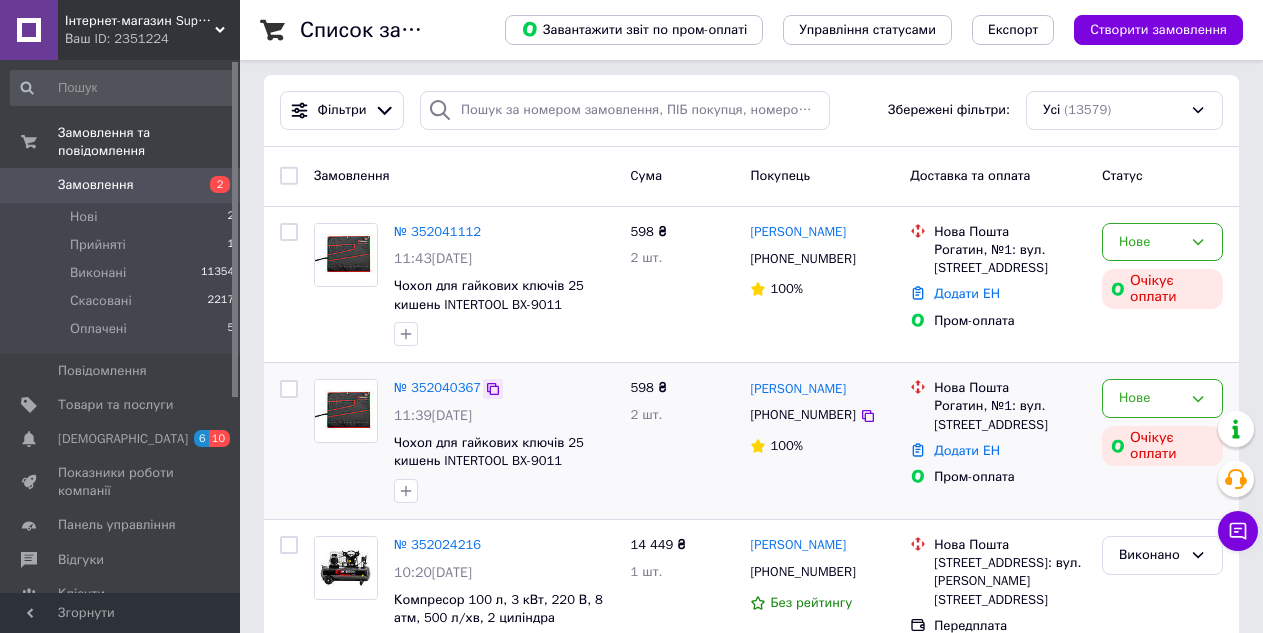 scroll, scrollTop: 0, scrollLeft: 0, axis: both 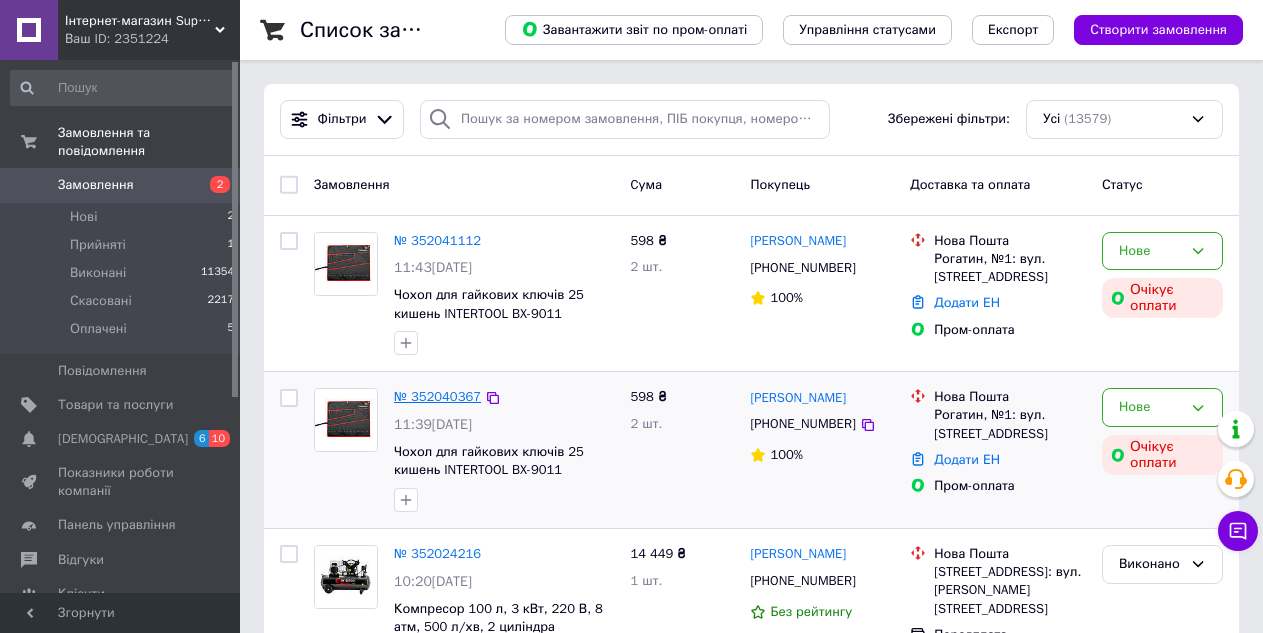 click on "№ 352040367" at bounding box center [437, 396] 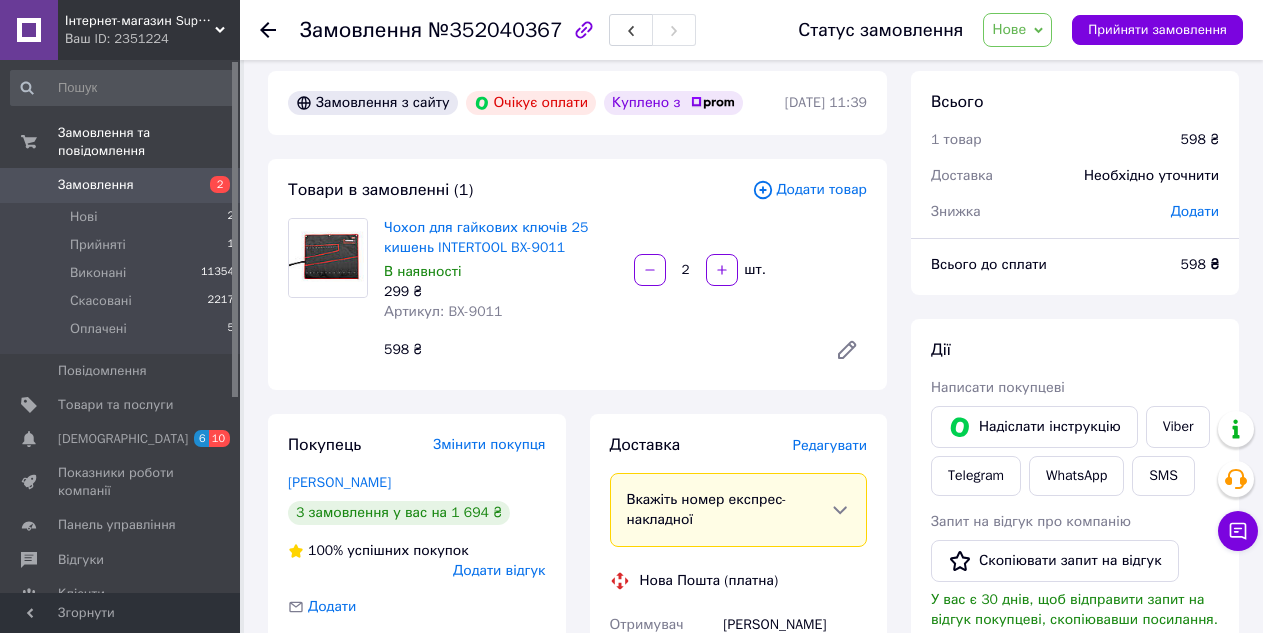 scroll, scrollTop: 0, scrollLeft: 0, axis: both 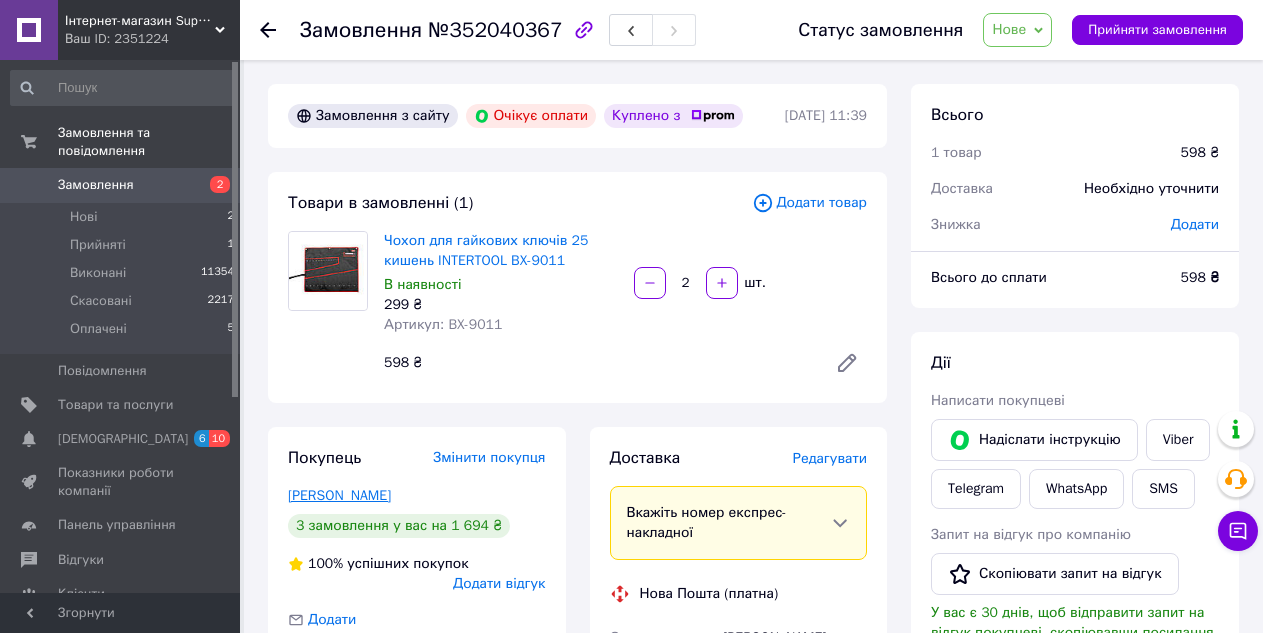click on "[PERSON_NAME]" at bounding box center (339, 495) 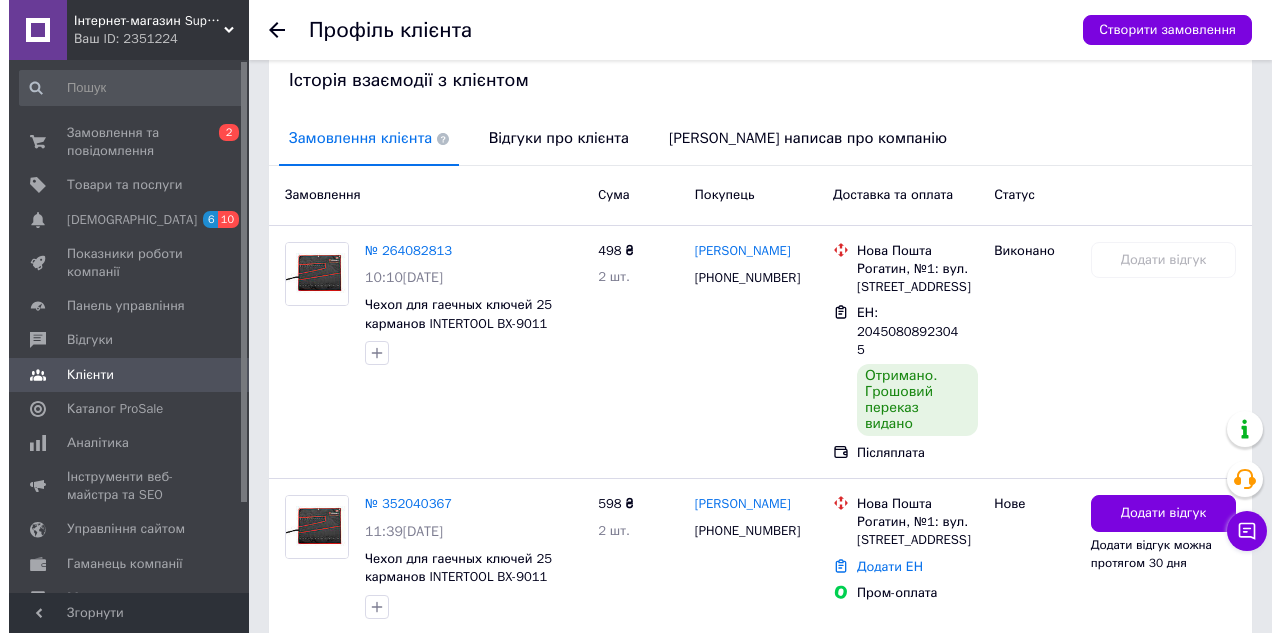scroll, scrollTop: 0, scrollLeft: 0, axis: both 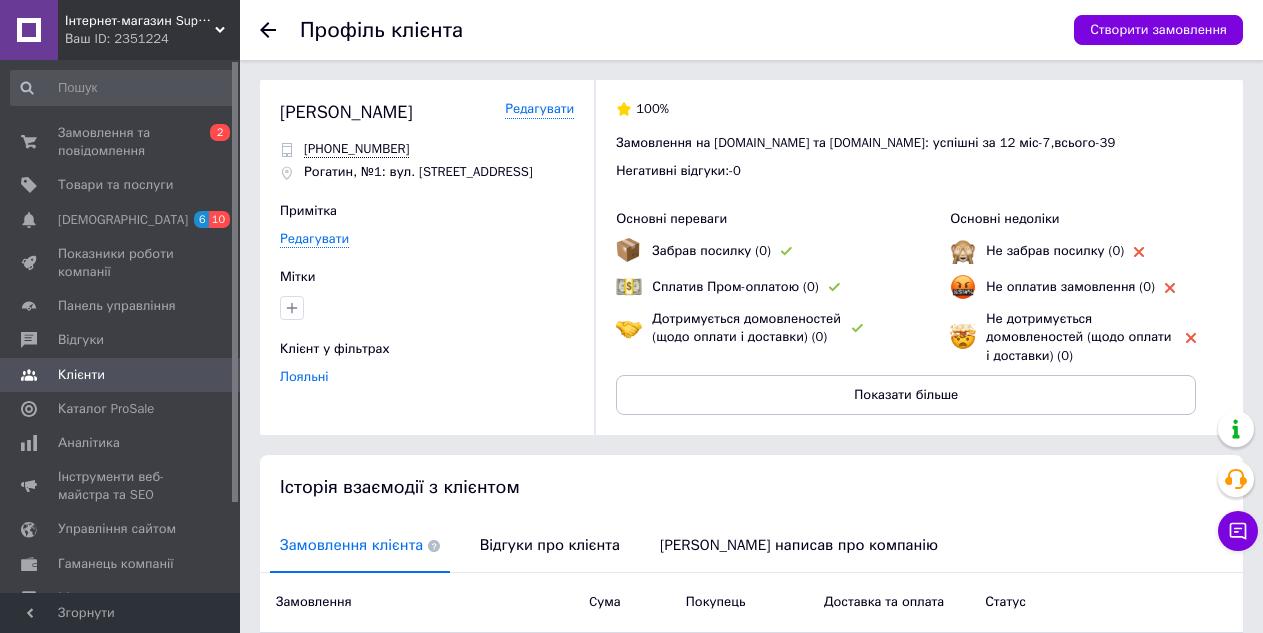 click 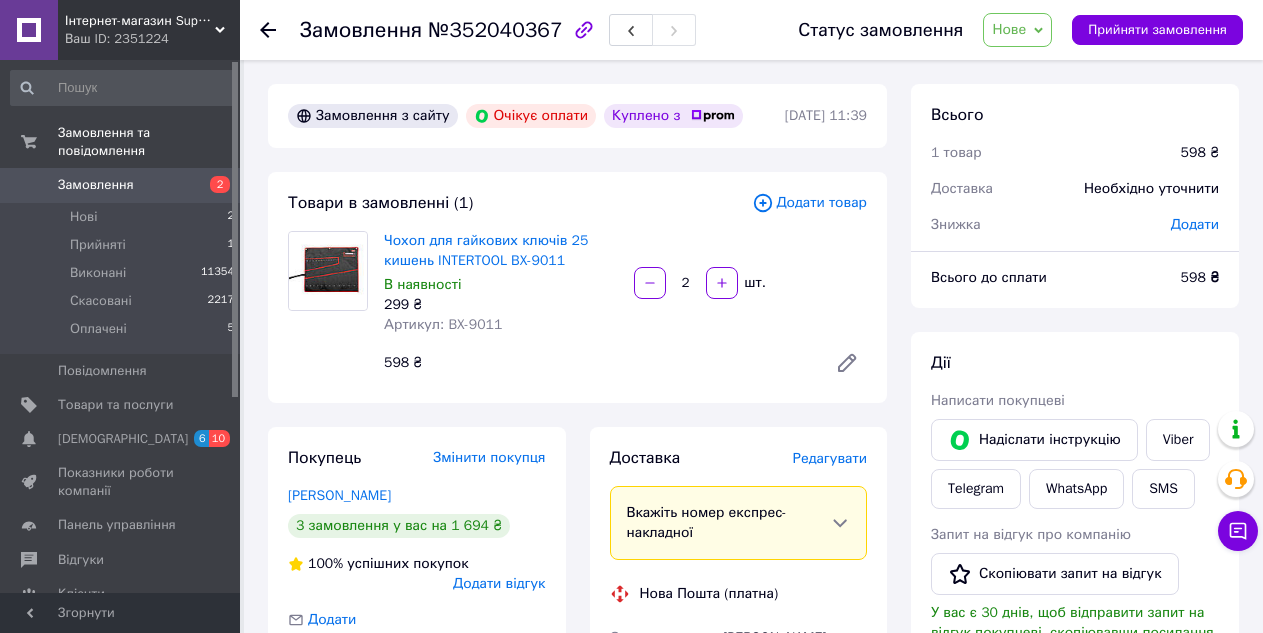 click 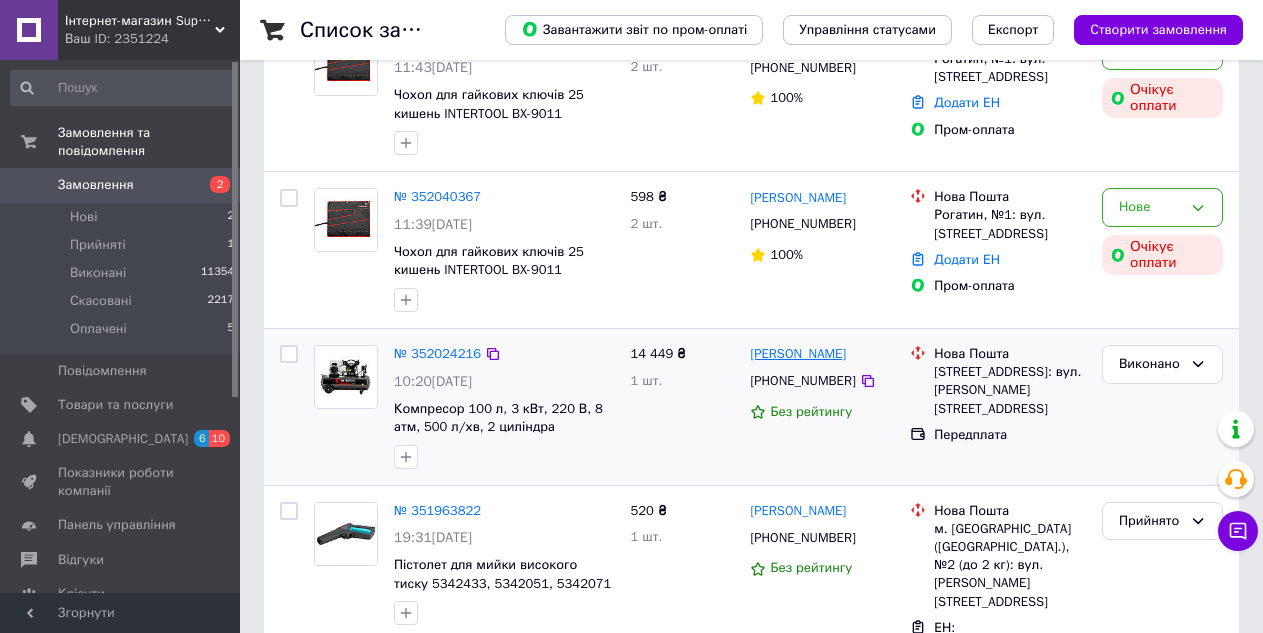 scroll, scrollTop: 0, scrollLeft: 0, axis: both 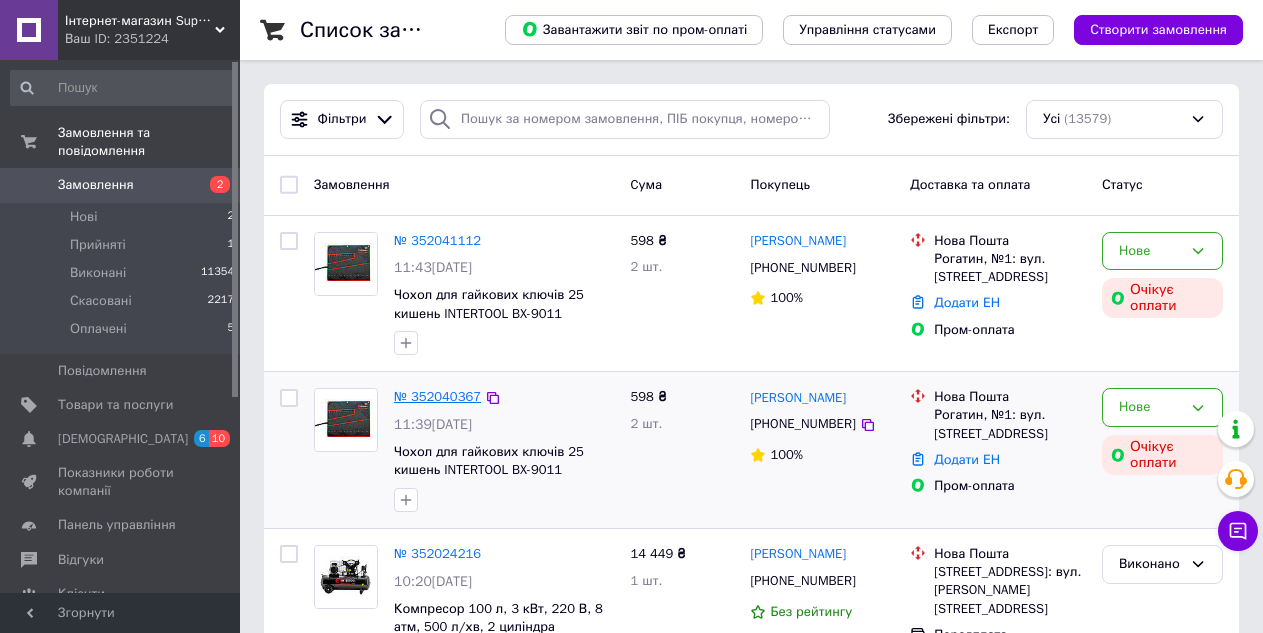 click on "№ 352040367" at bounding box center (437, 396) 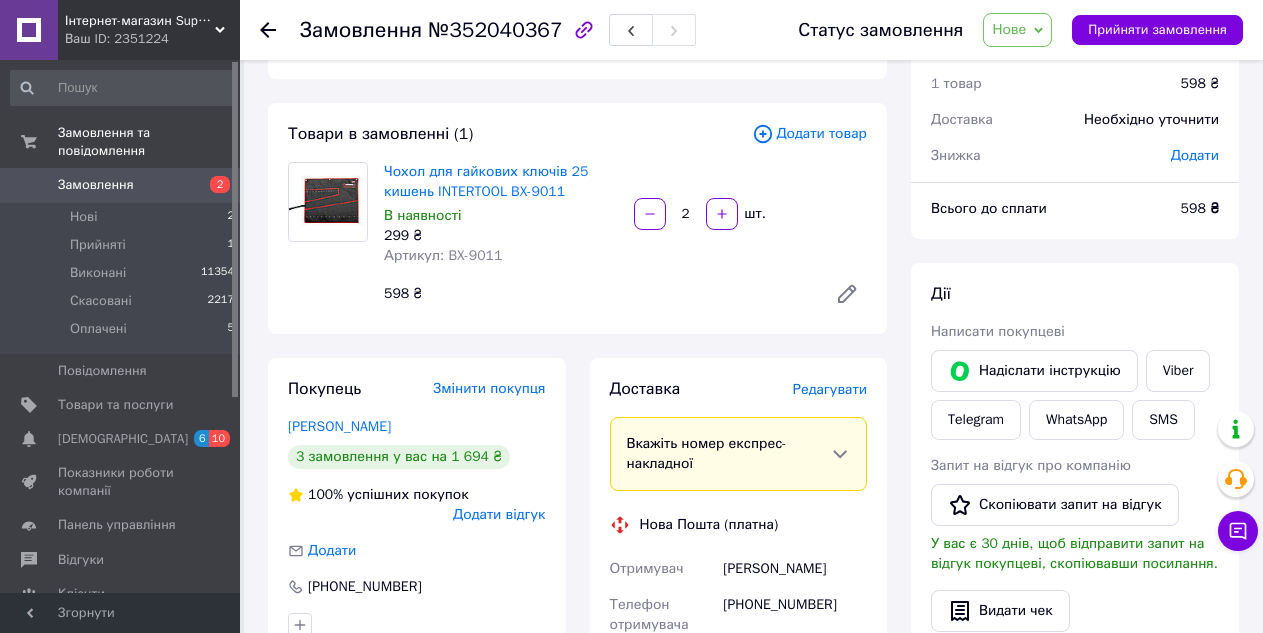 scroll, scrollTop: 400, scrollLeft: 0, axis: vertical 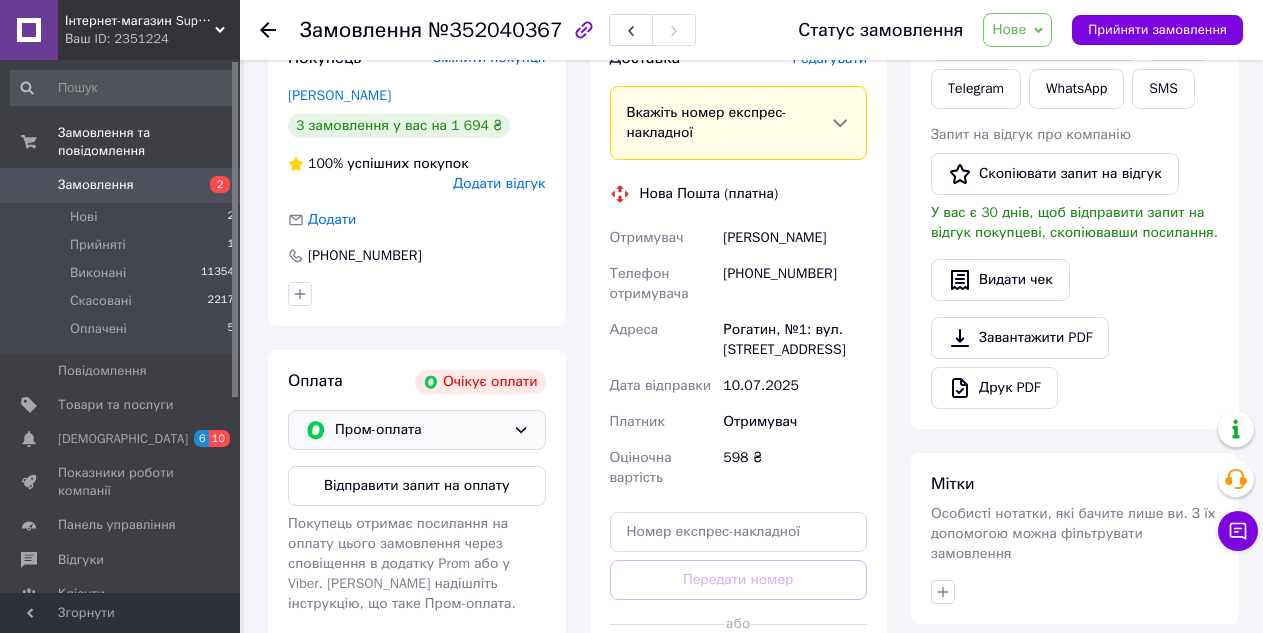 click on "Пром-оплата" at bounding box center [420, 430] 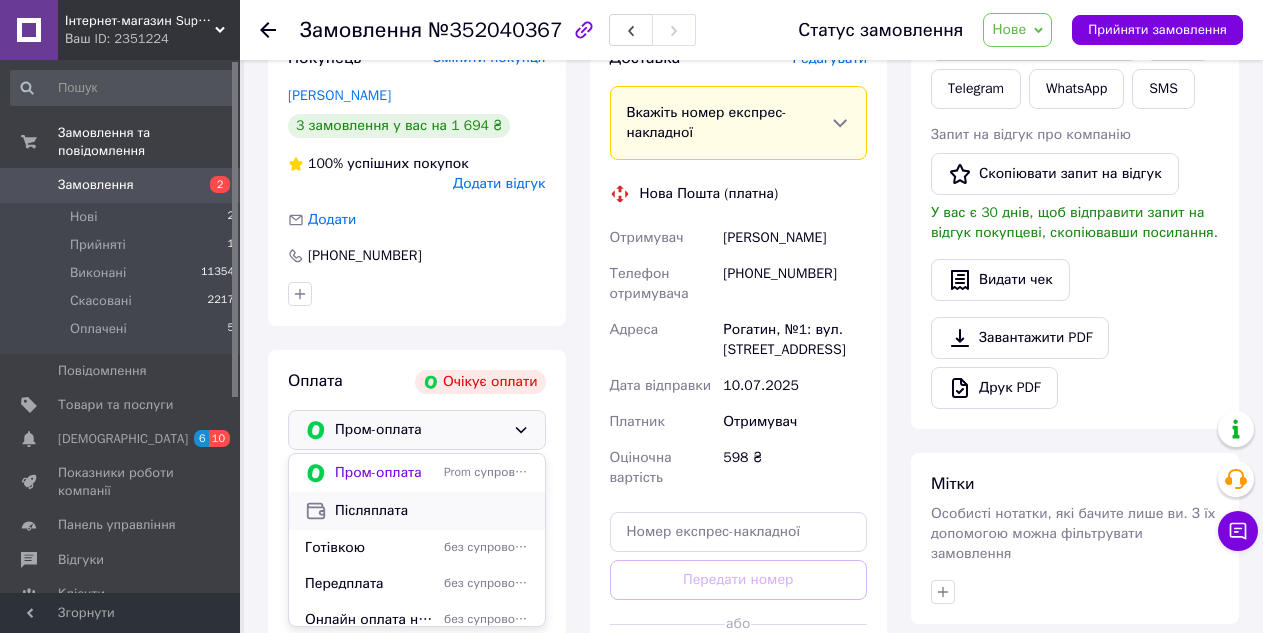 click on "Післяплата" at bounding box center [432, 511] 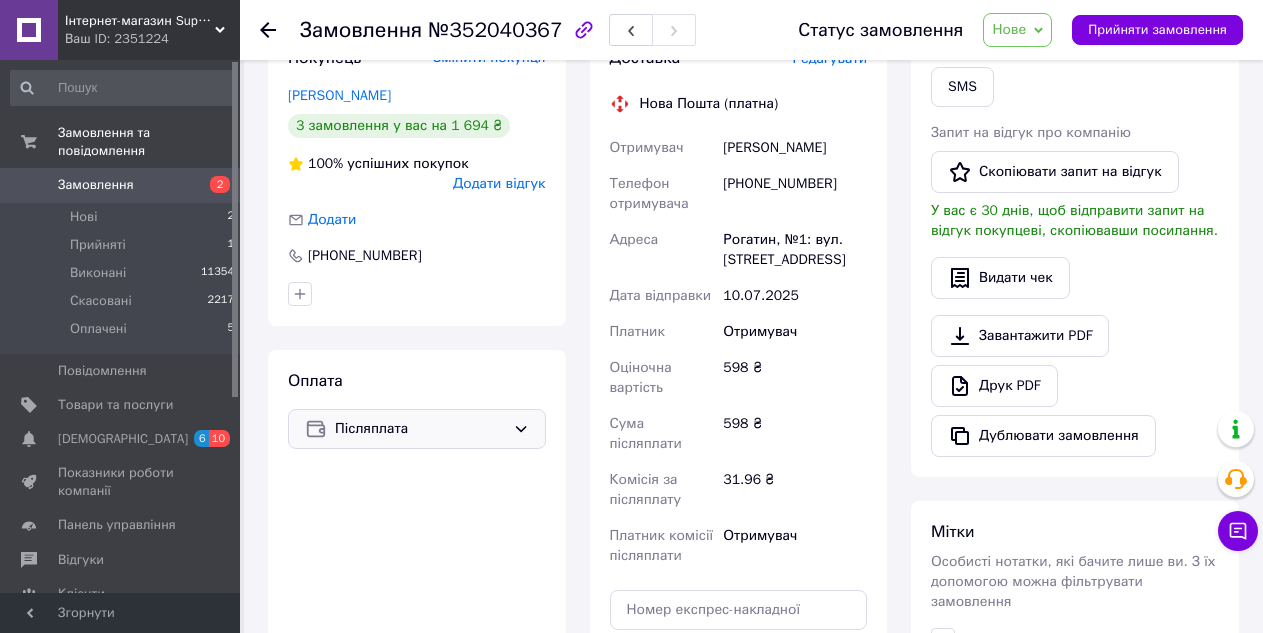 click on "Нове" at bounding box center [1009, 29] 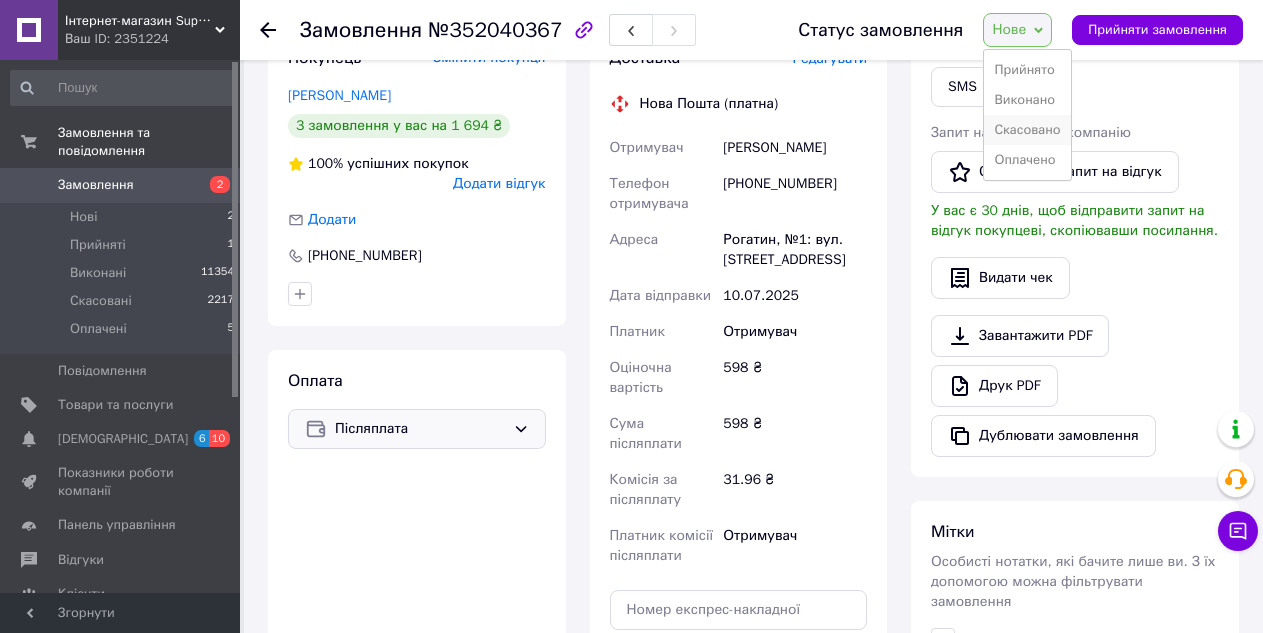 click on "Скасовано" at bounding box center [1027, 130] 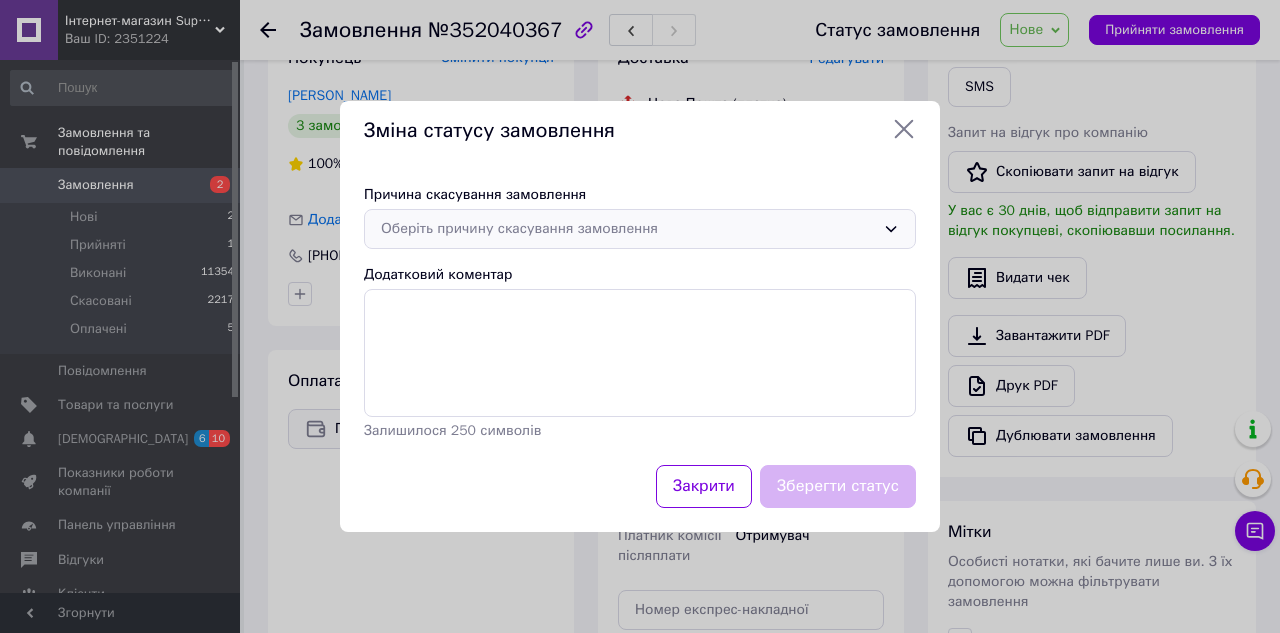 click on "Оберіть причину скасування замовлення" at bounding box center [628, 229] 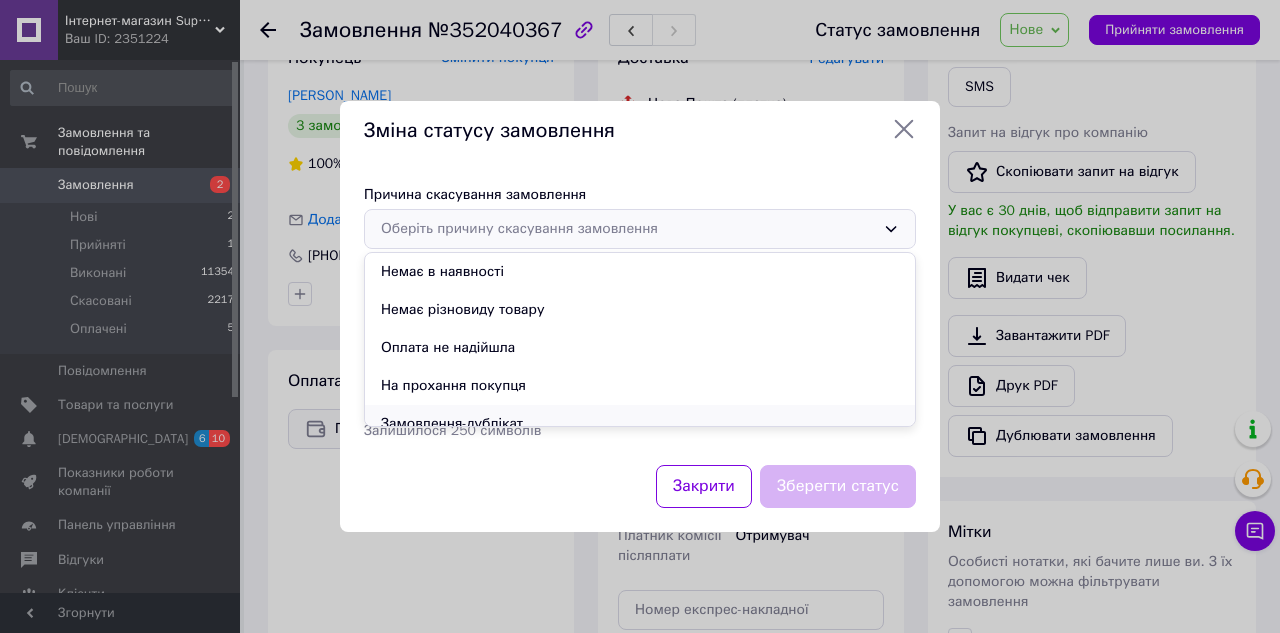 click on "Замовлення-дублікат" at bounding box center [640, 424] 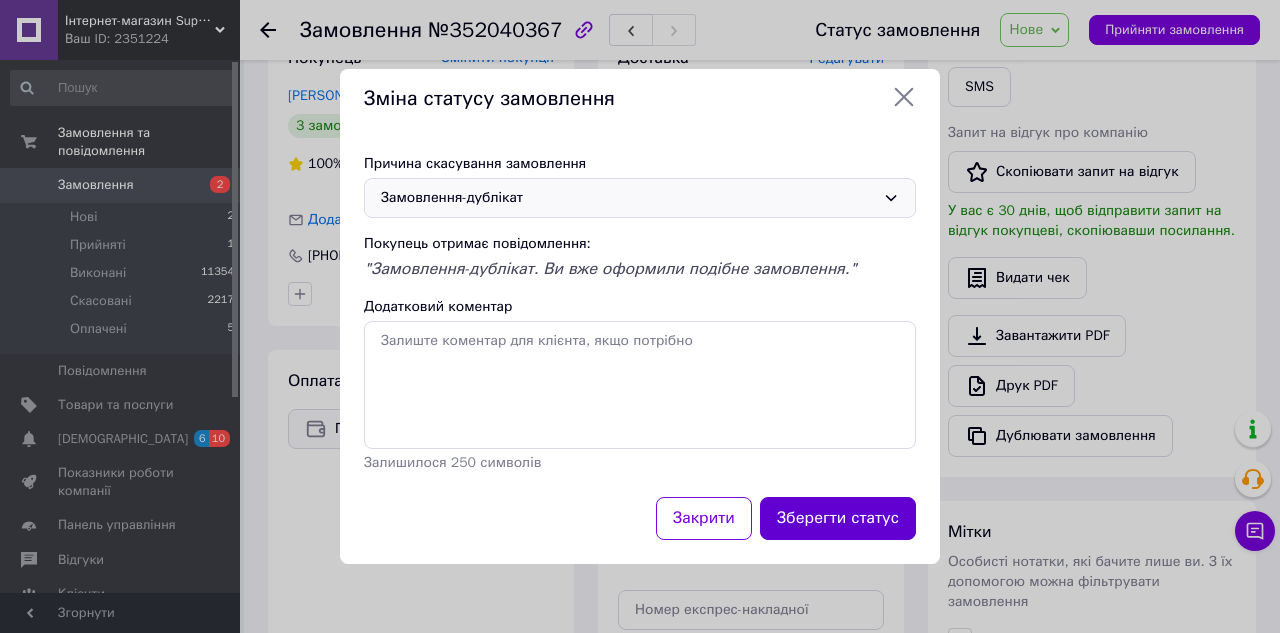 click on "Зберегти статус" at bounding box center (838, 518) 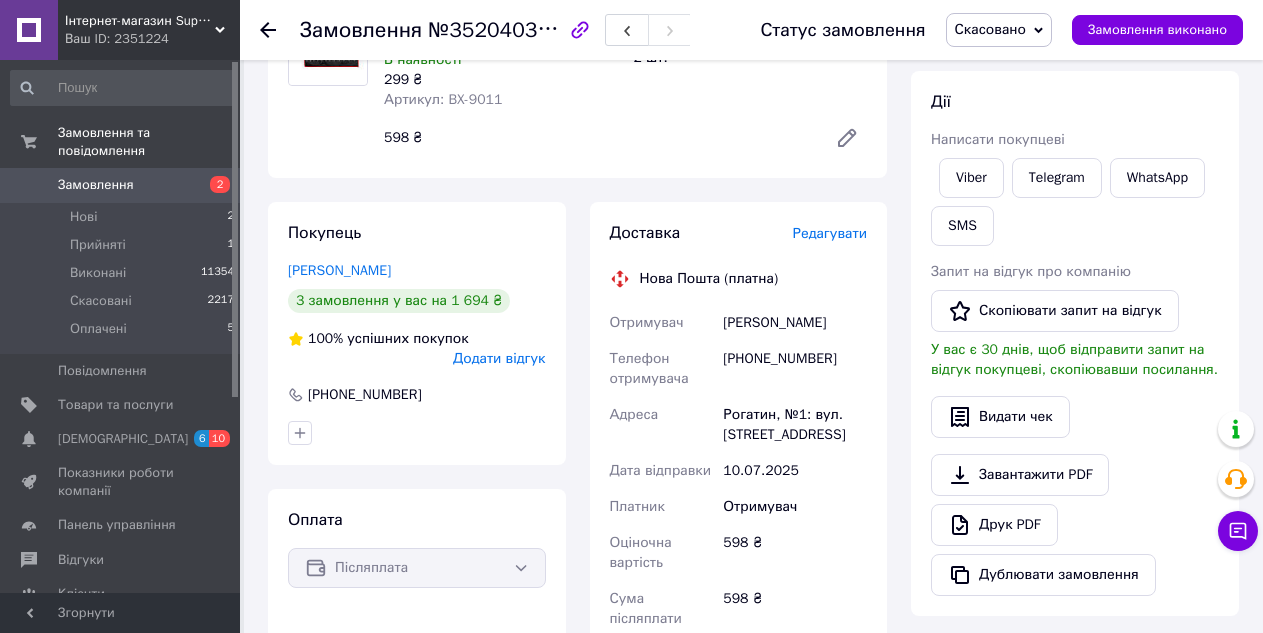 scroll, scrollTop: 300, scrollLeft: 0, axis: vertical 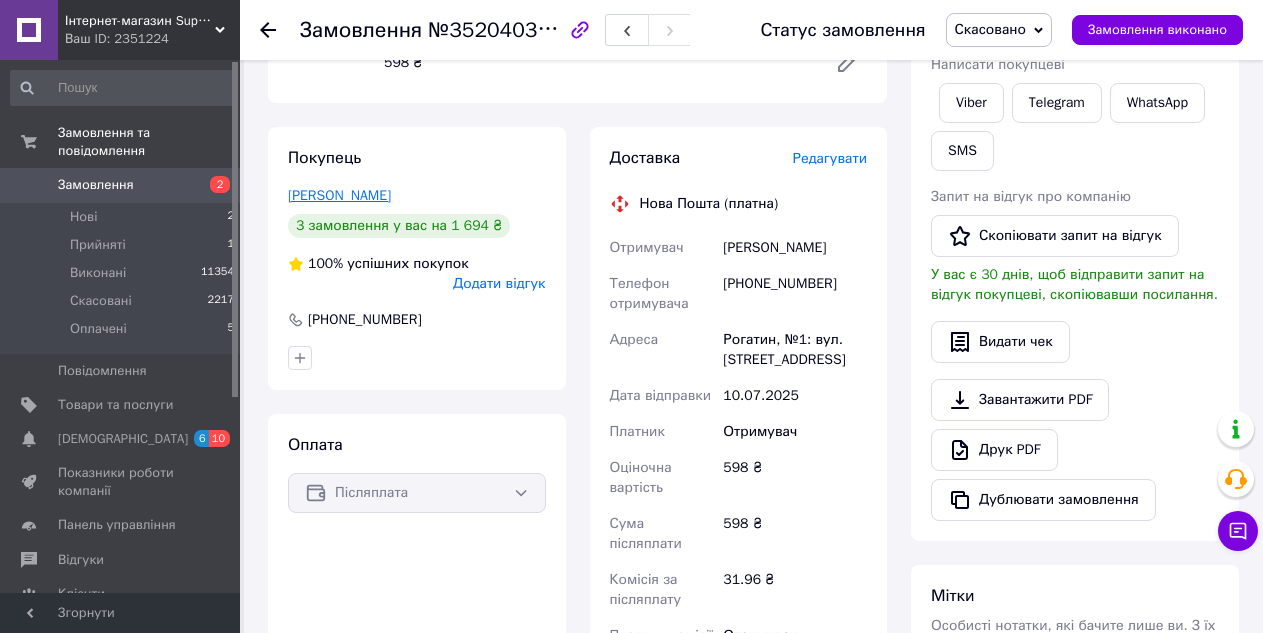 click on "Підцерковний Михайло" at bounding box center (339, 195) 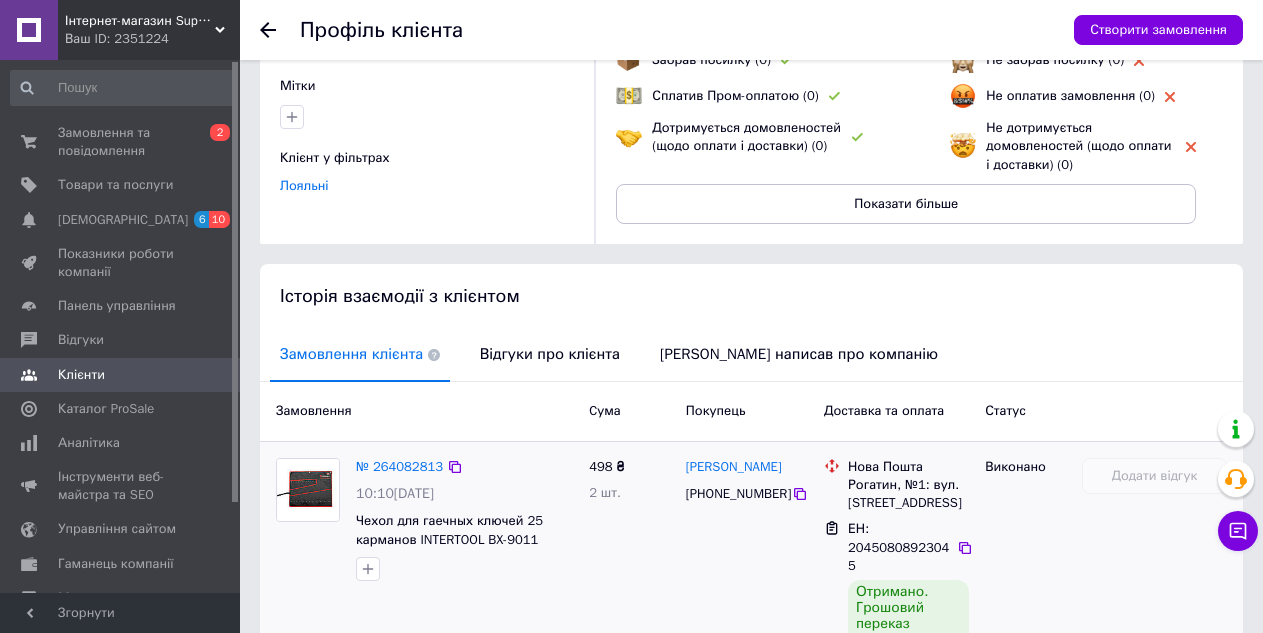 scroll, scrollTop: 0, scrollLeft: 0, axis: both 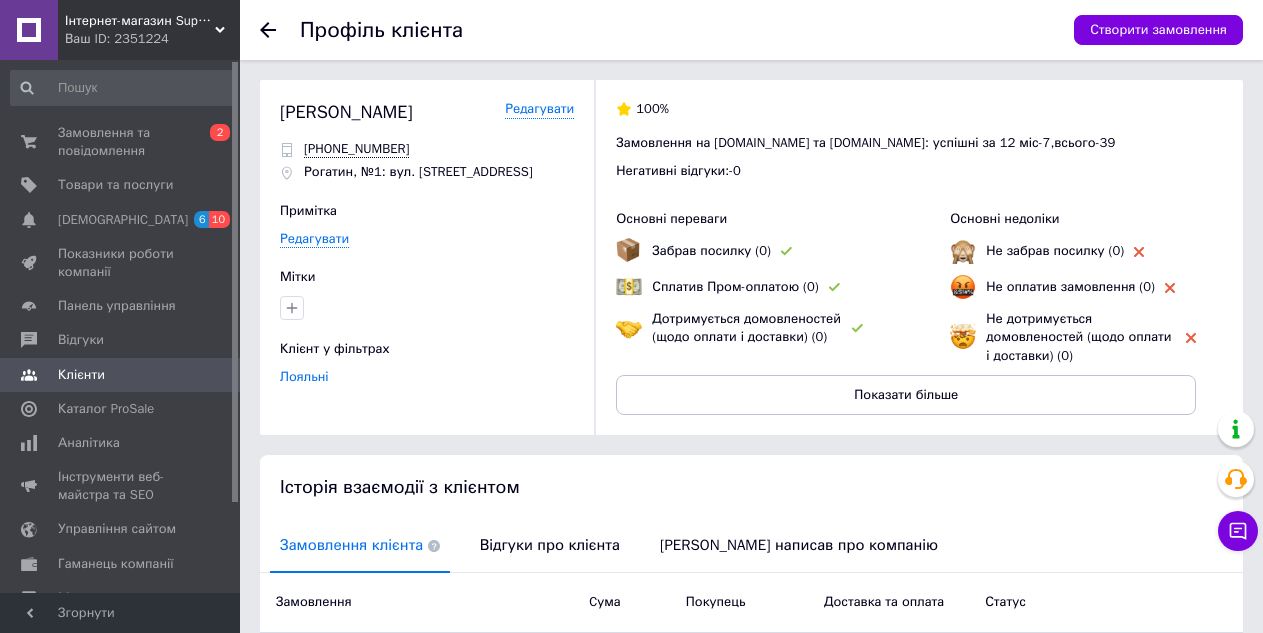 click 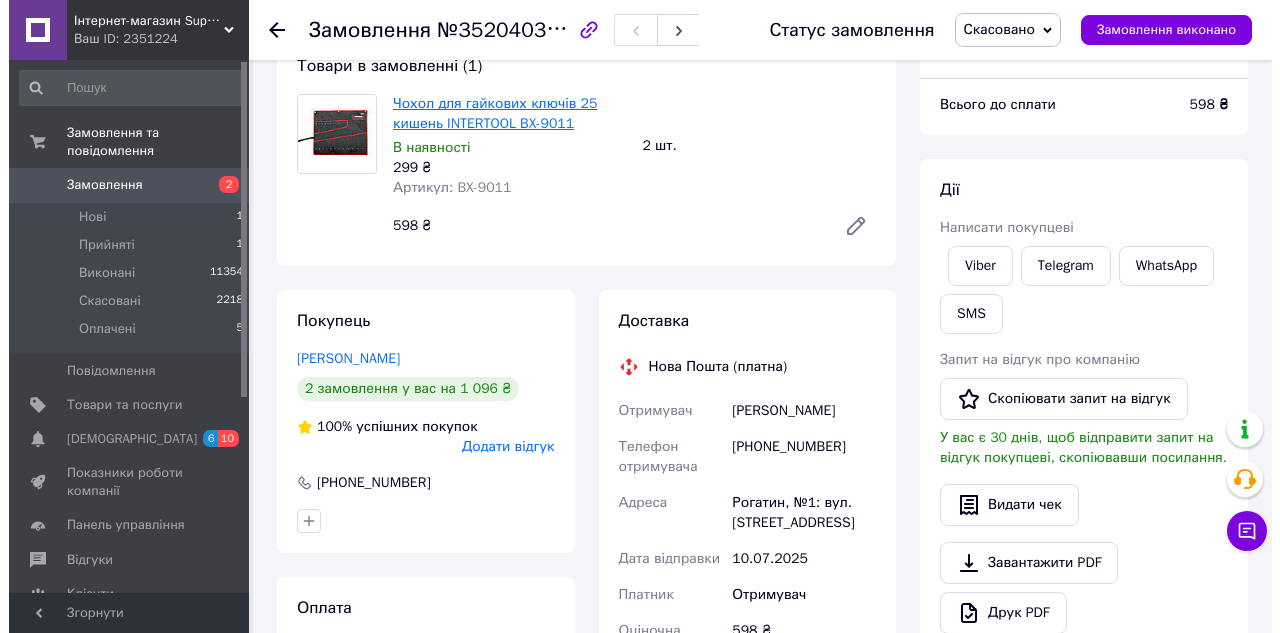 scroll, scrollTop: 0, scrollLeft: 0, axis: both 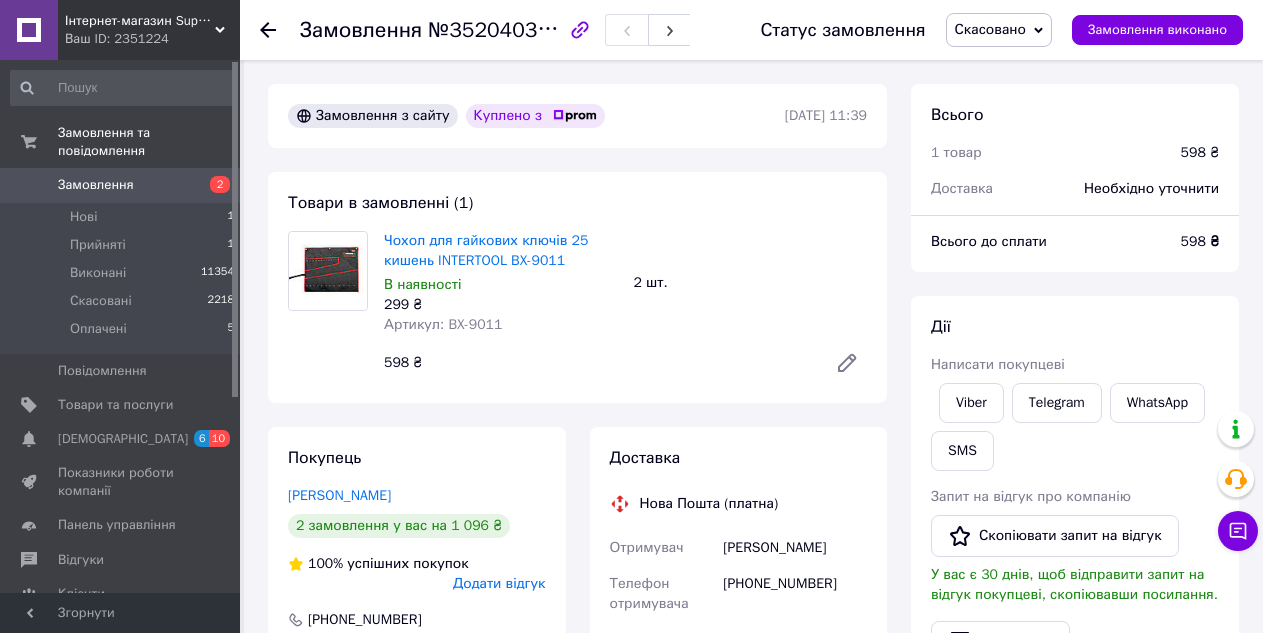 click 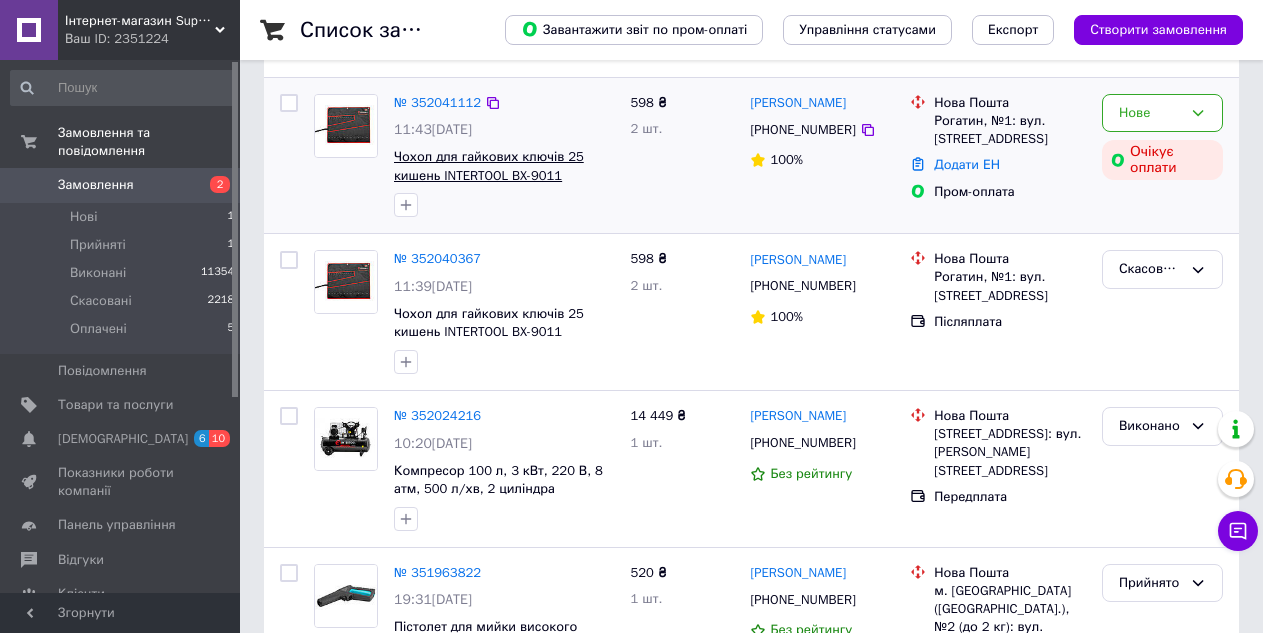 scroll, scrollTop: 0, scrollLeft: 0, axis: both 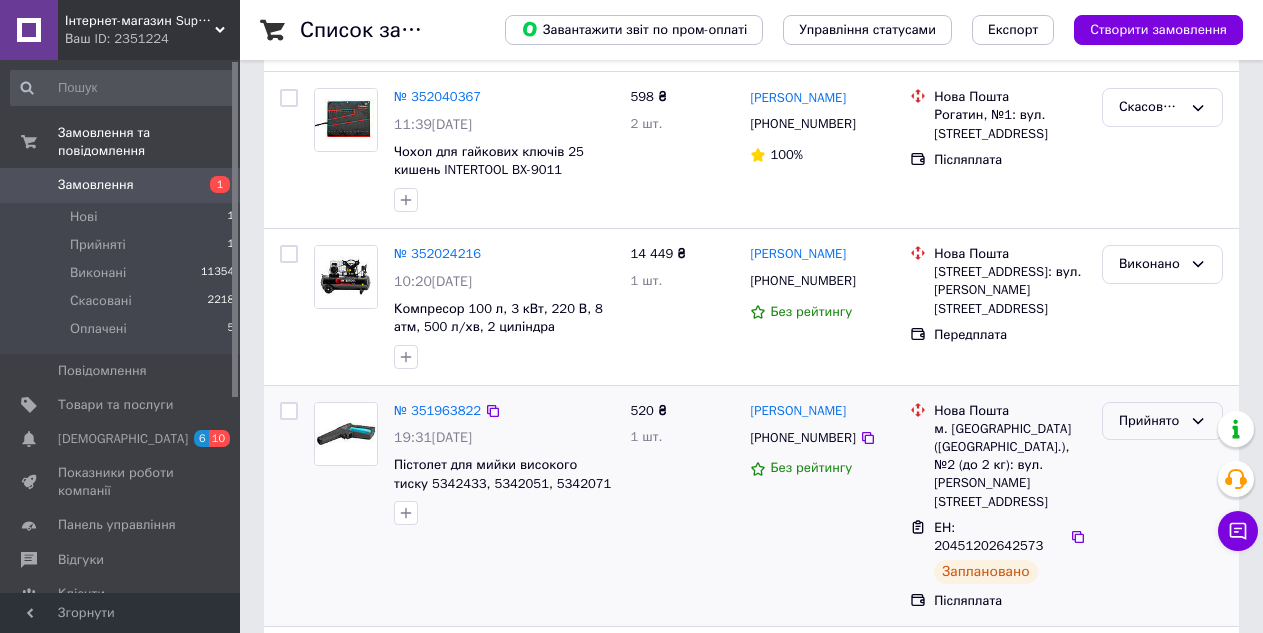 click on "Прийнято" at bounding box center (1150, 421) 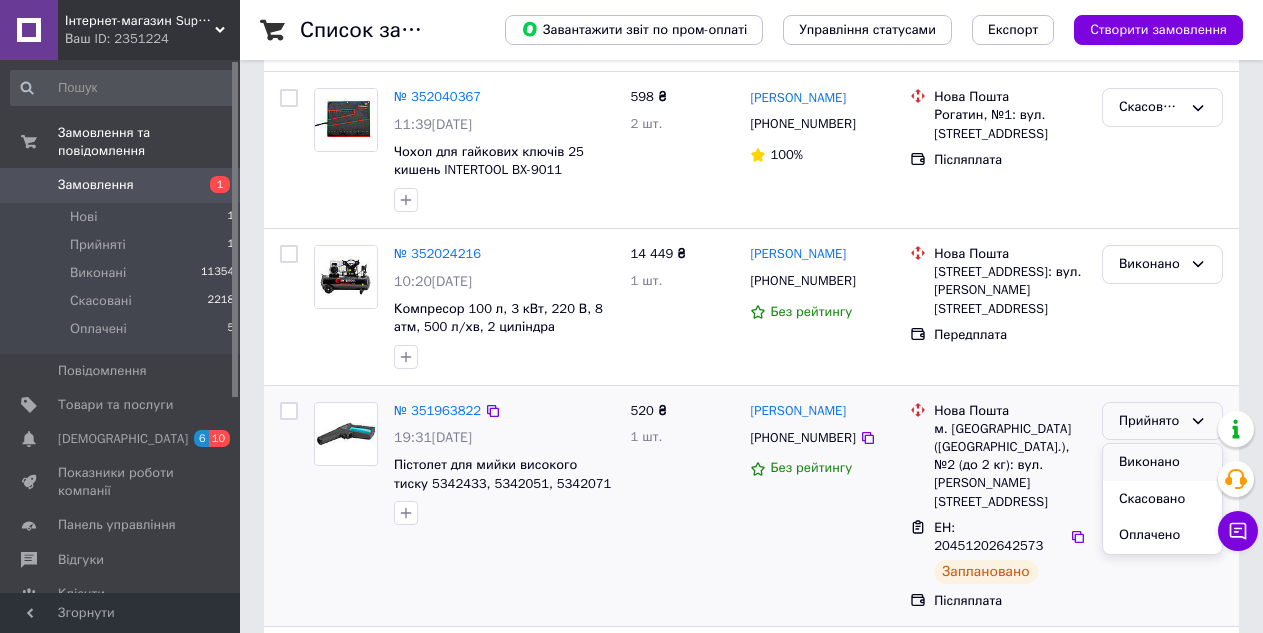 click on "Виконано" at bounding box center [1162, 462] 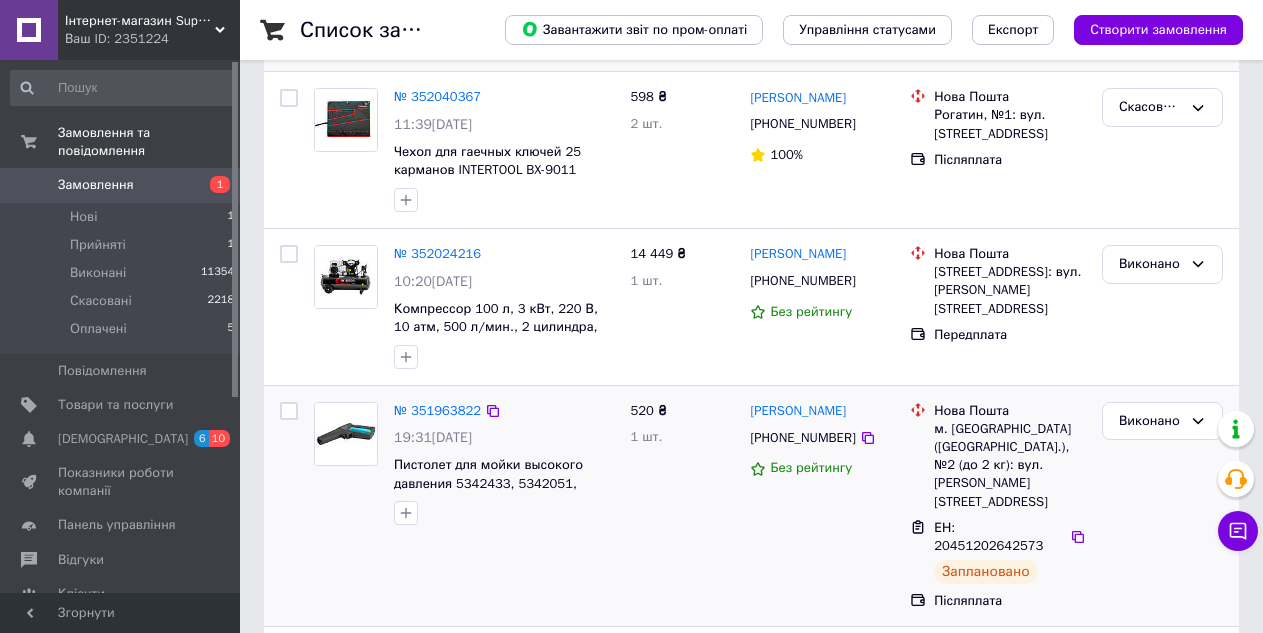 scroll, scrollTop: 0, scrollLeft: 0, axis: both 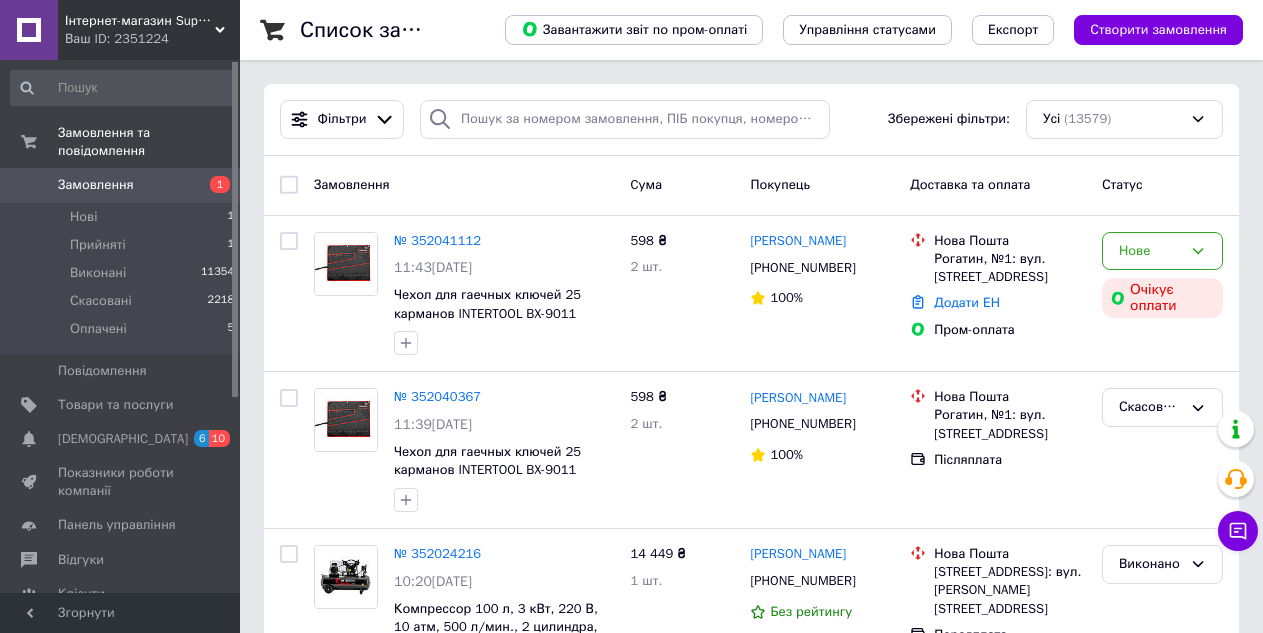click on "№ 352040367" at bounding box center [437, 396] 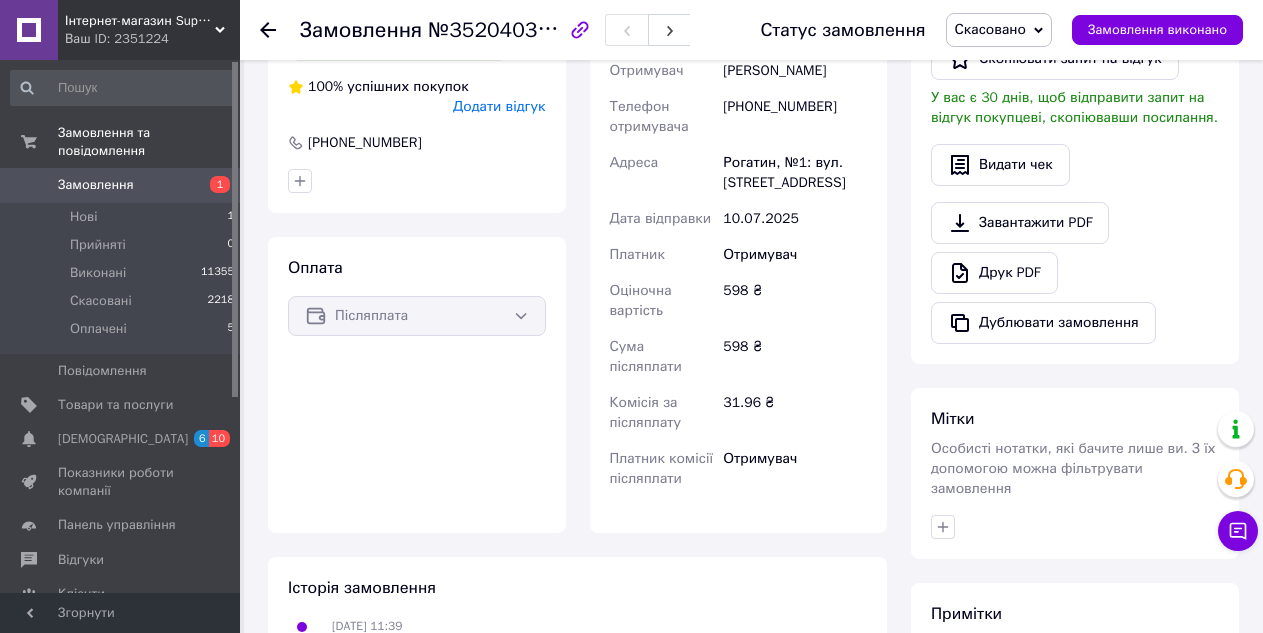scroll, scrollTop: 96, scrollLeft: 0, axis: vertical 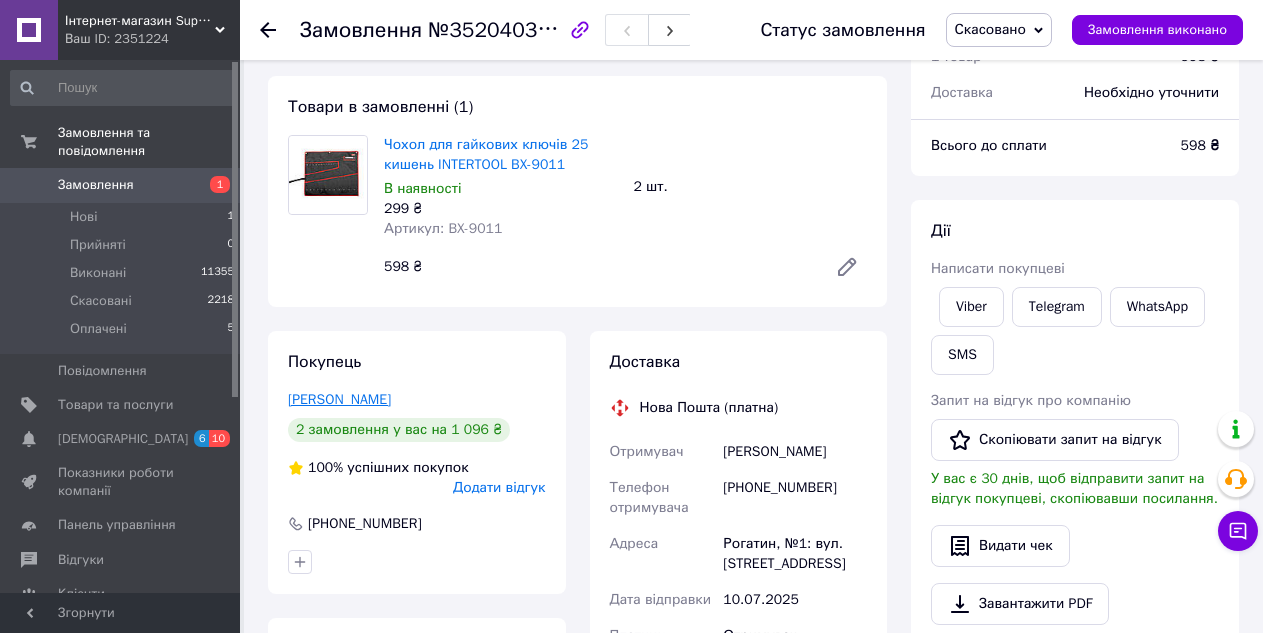 click on "[PERSON_NAME]" at bounding box center [339, 399] 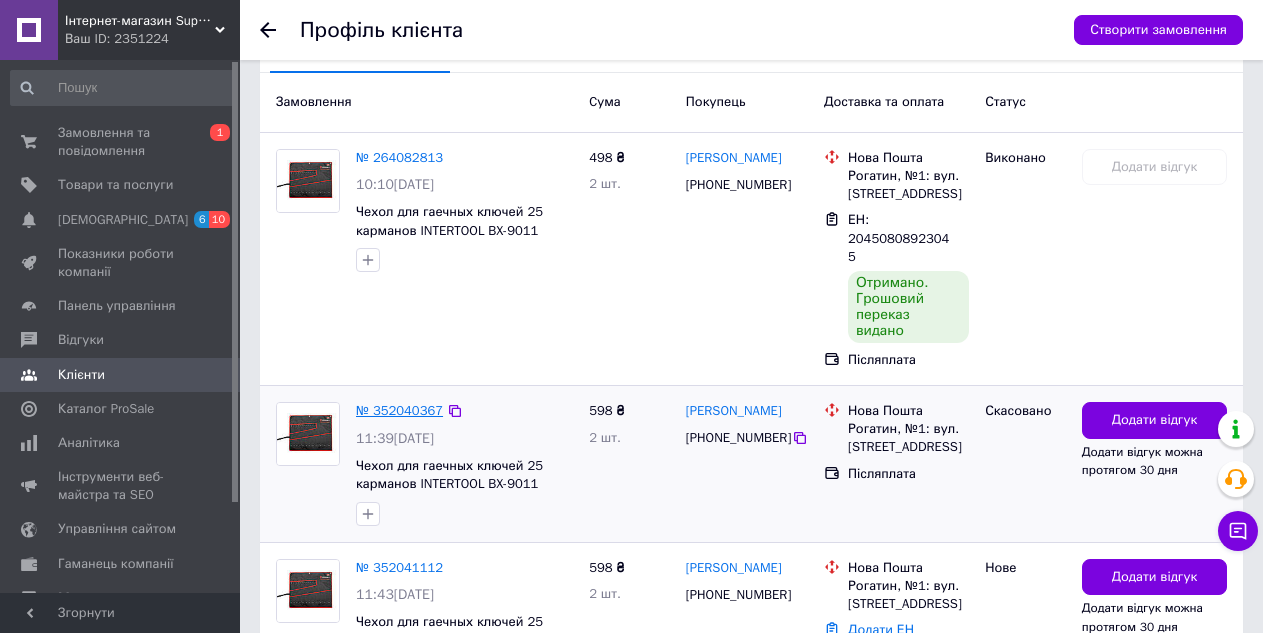 scroll, scrollTop: 0, scrollLeft: 0, axis: both 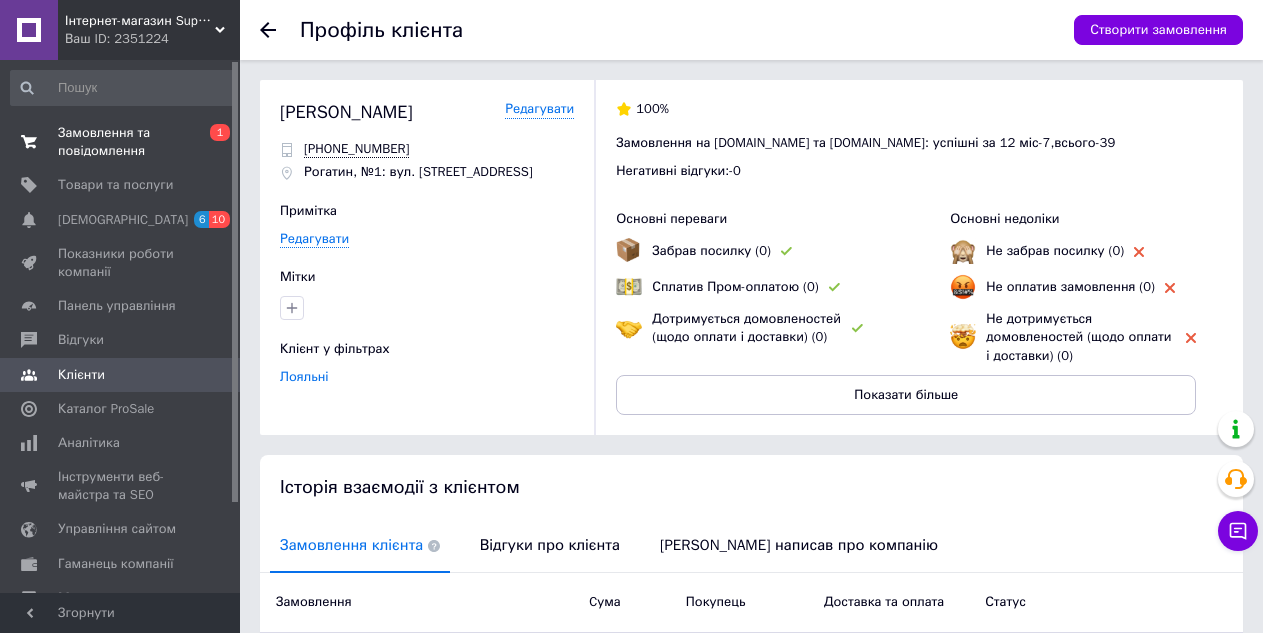 click on "Замовлення та повідомлення" at bounding box center (121, 142) 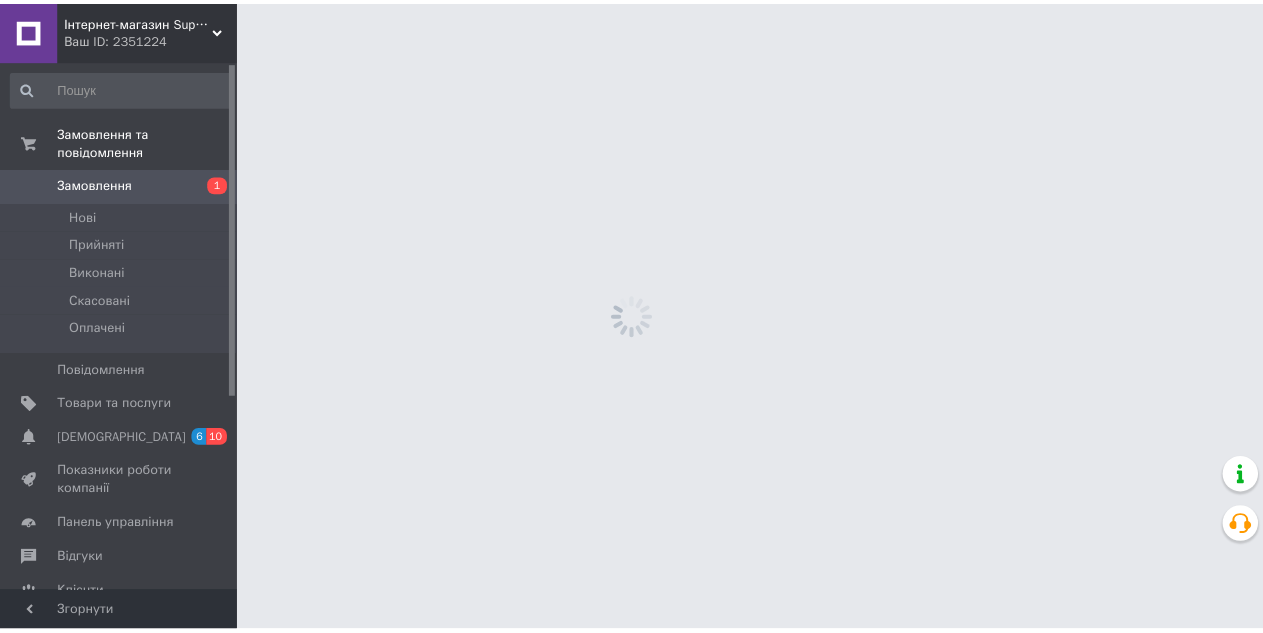 scroll, scrollTop: 0, scrollLeft: 0, axis: both 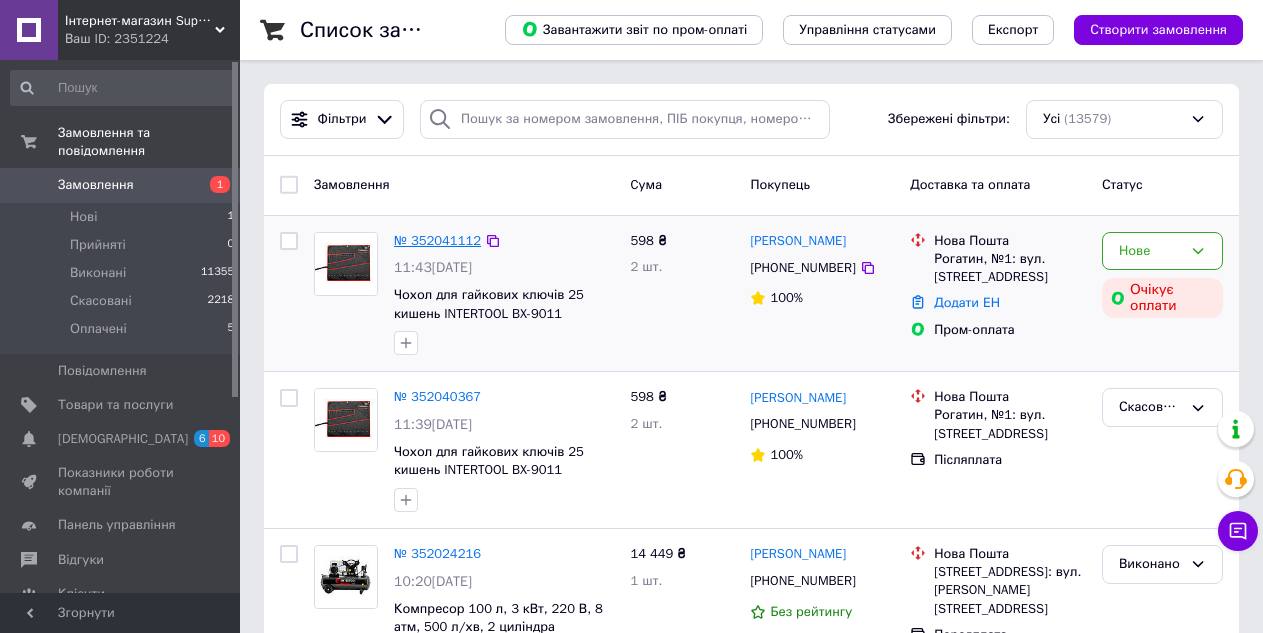 click on "№ 352041112" at bounding box center (437, 240) 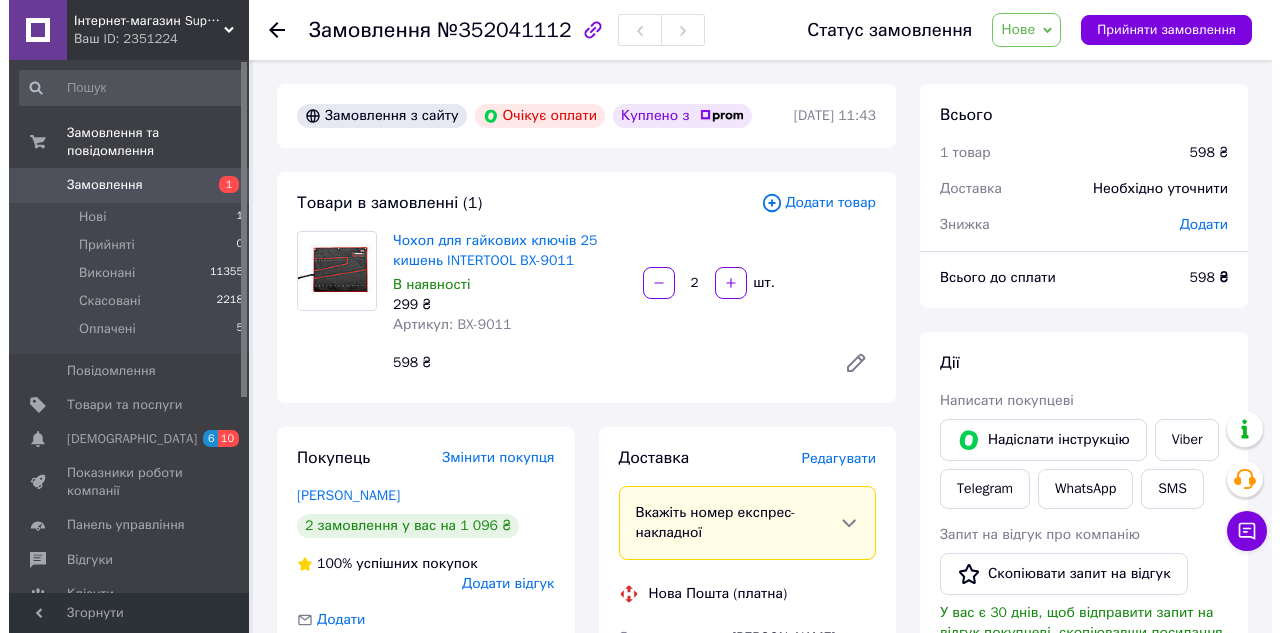 scroll, scrollTop: 300, scrollLeft: 0, axis: vertical 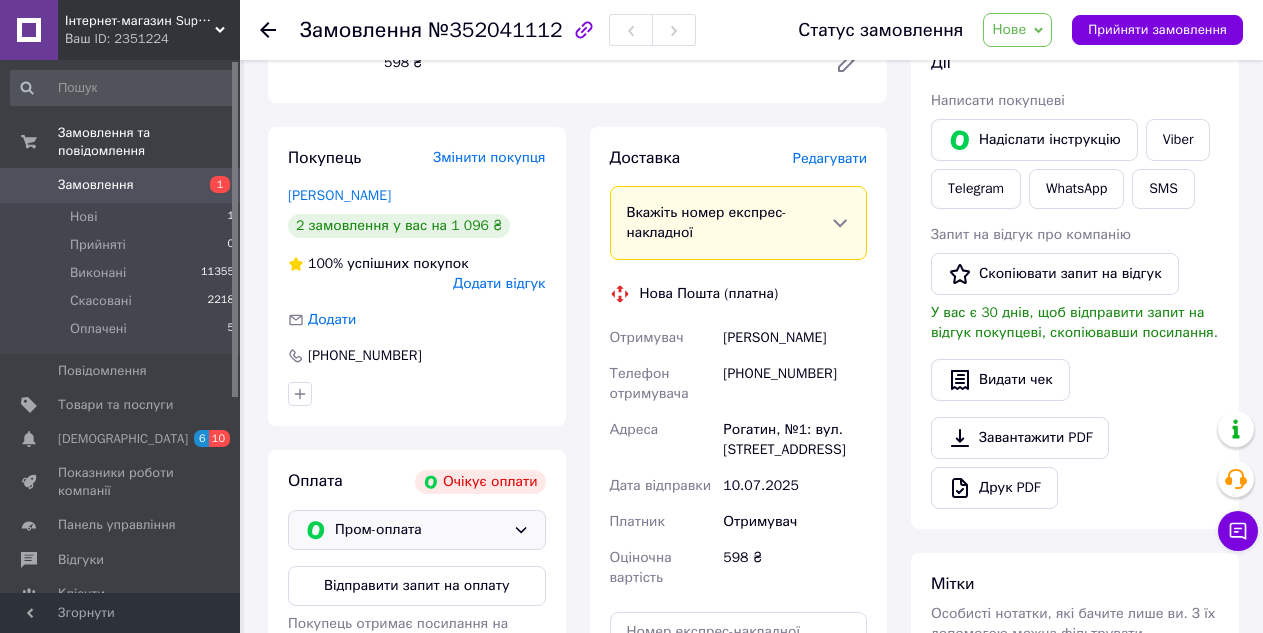 click 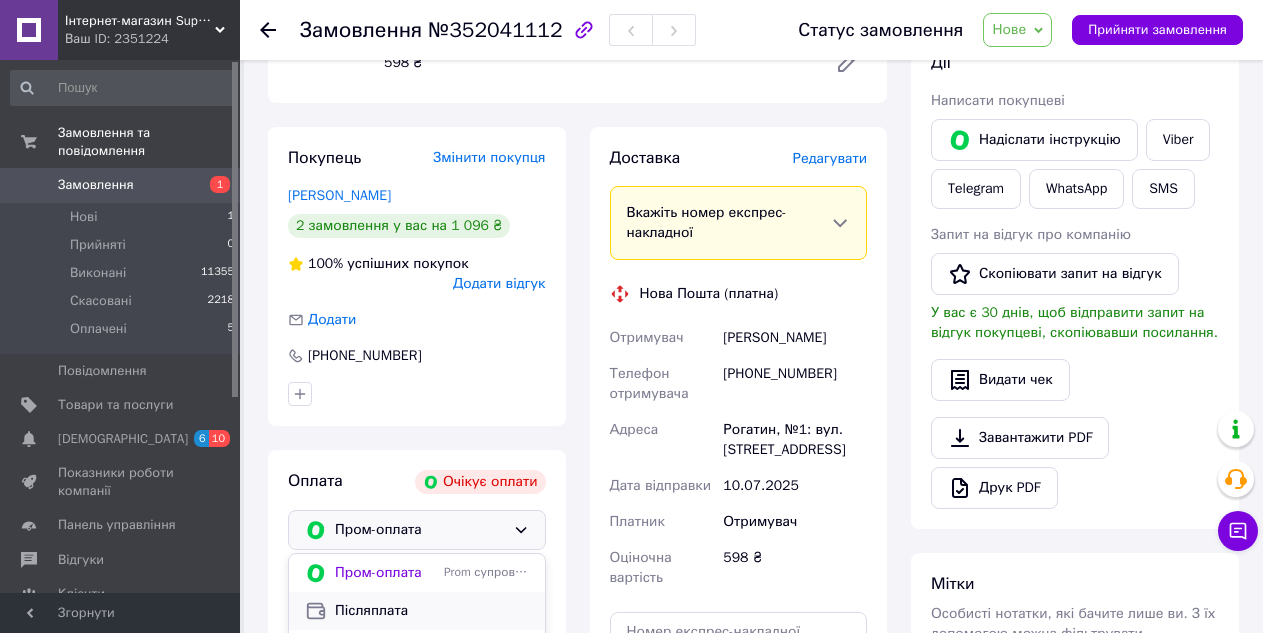 click on "Післяплата" at bounding box center (432, 611) 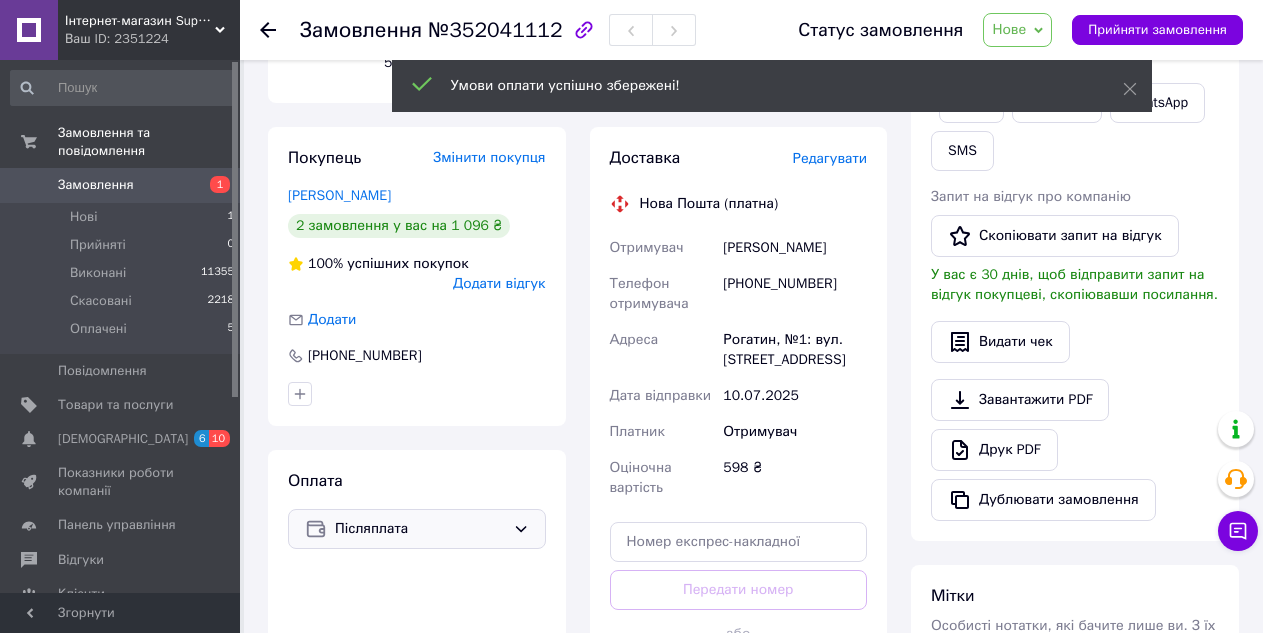click on "Нове" at bounding box center (1017, 30) 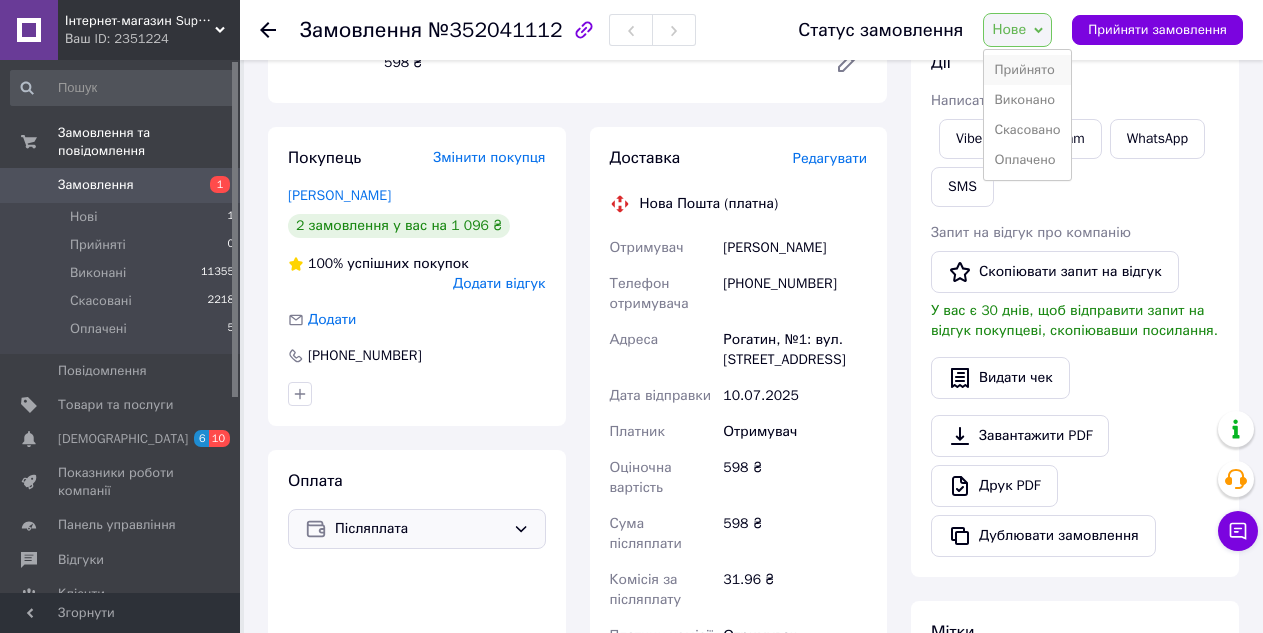 click on "Прийнято" at bounding box center (1027, 70) 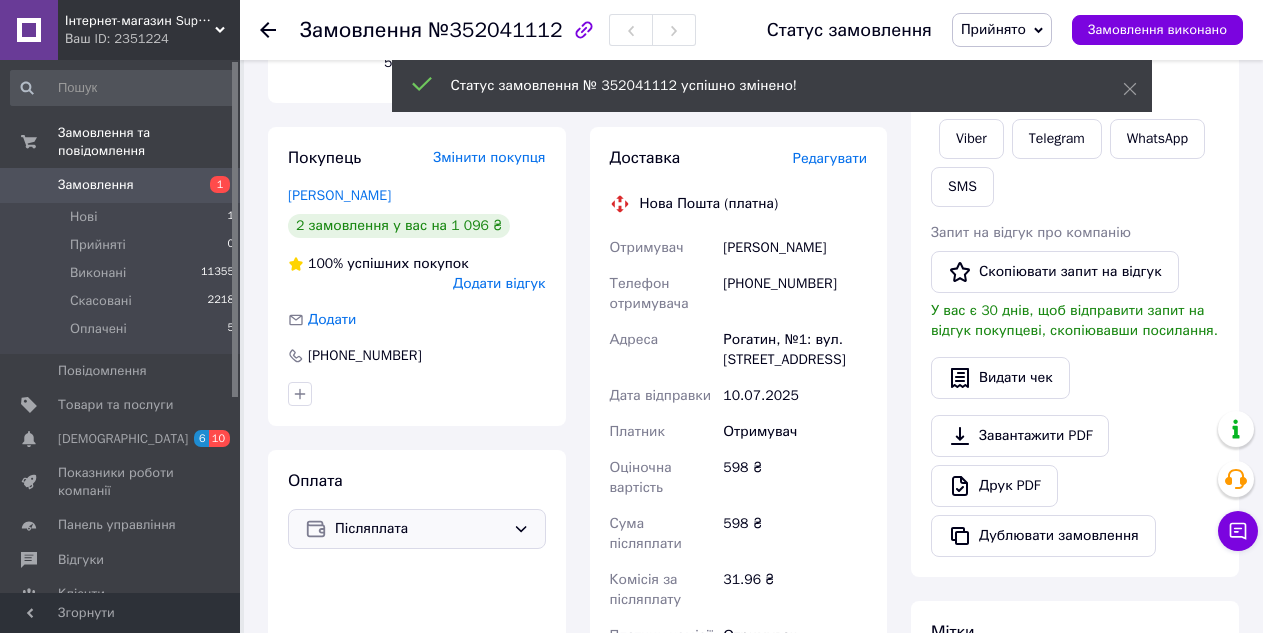 click on "Редагувати" at bounding box center [830, 158] 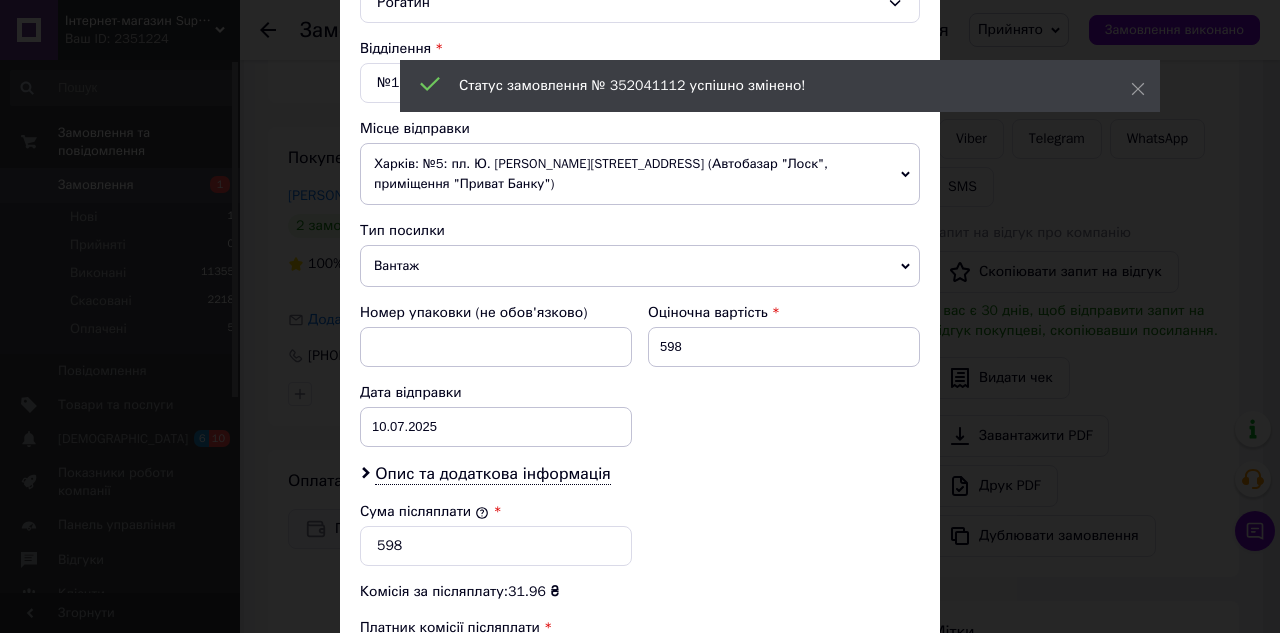 scroll, scrollTop: 600, scrollLeft: 0, axis: vertical 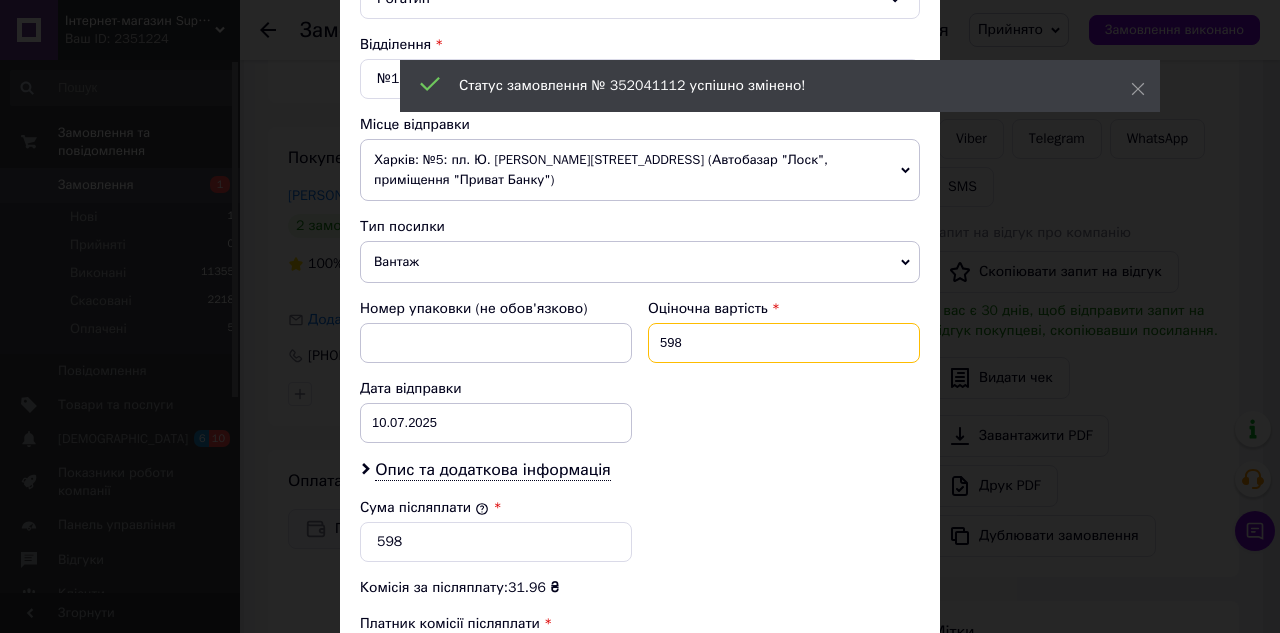 click on "598" at bounding box center (784, 343) 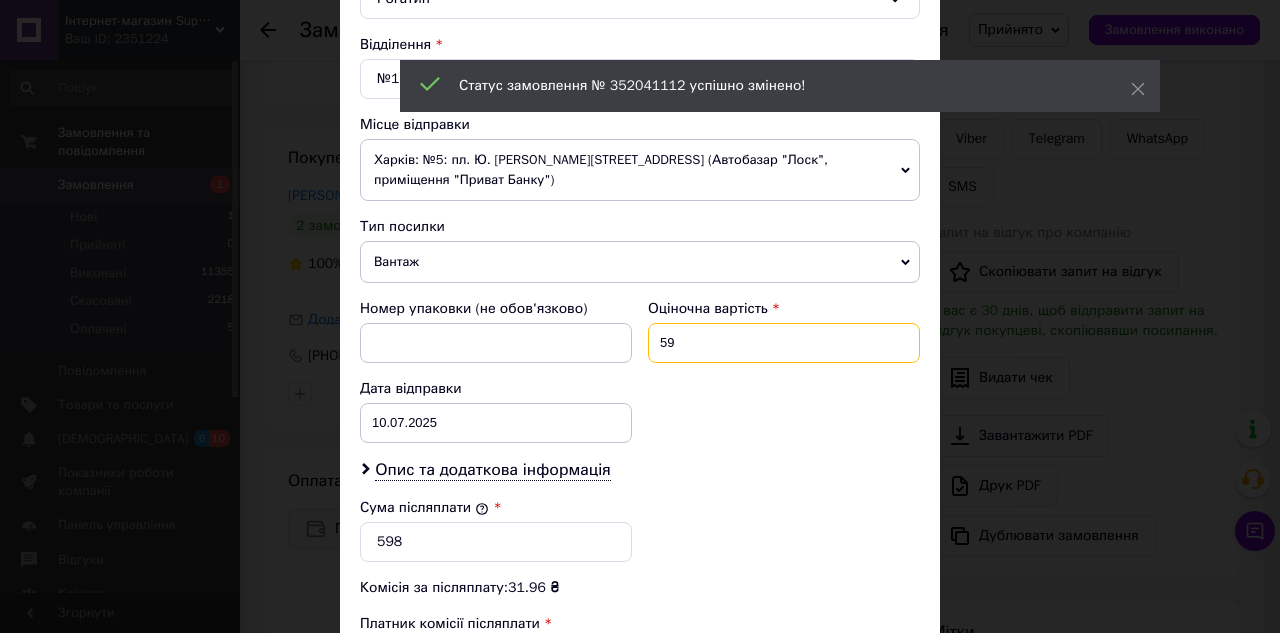 type on "5" 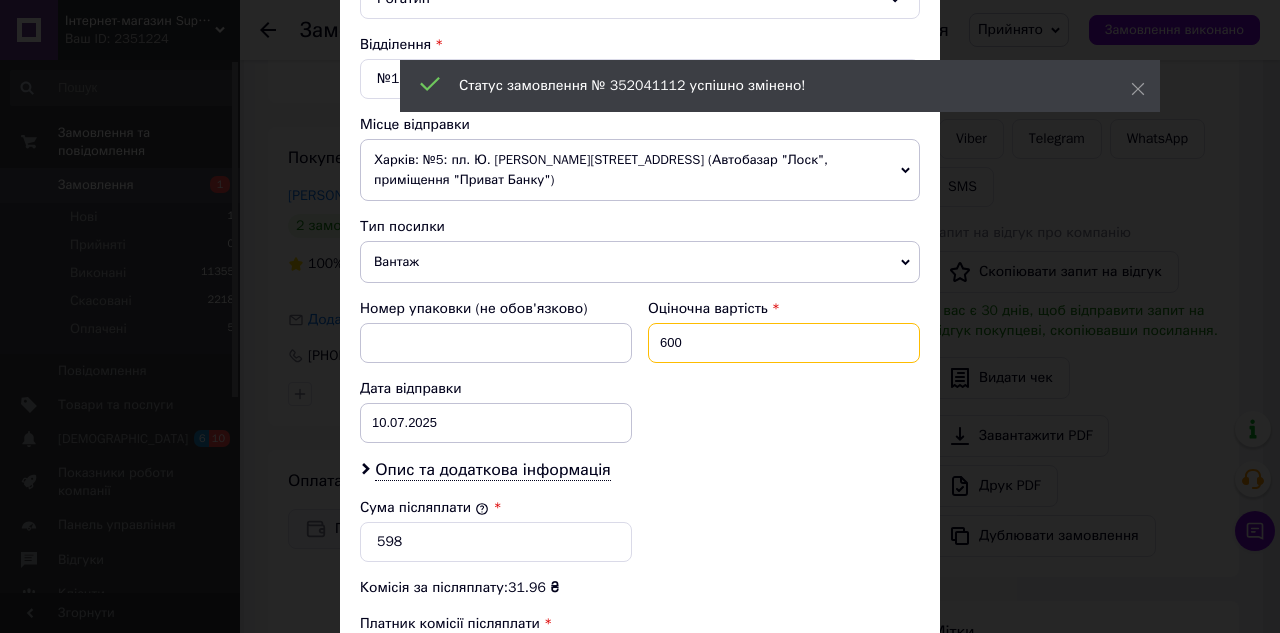 type on "600" 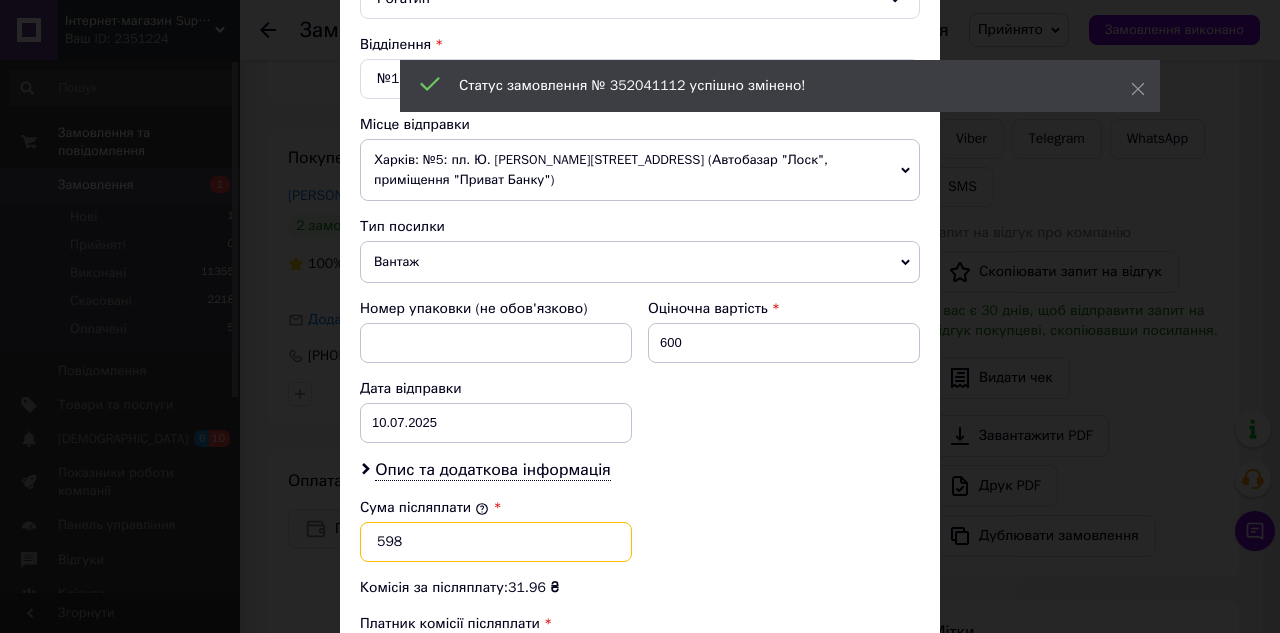 click on "598" at bounding box center [496, 542] 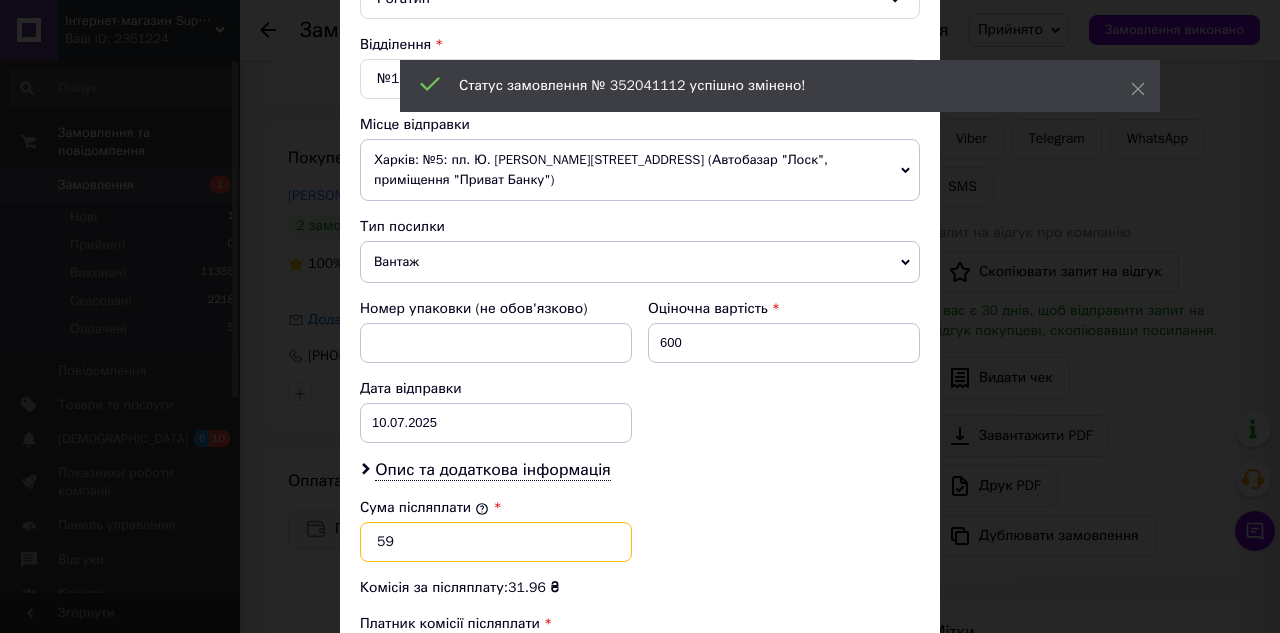 type on "5" 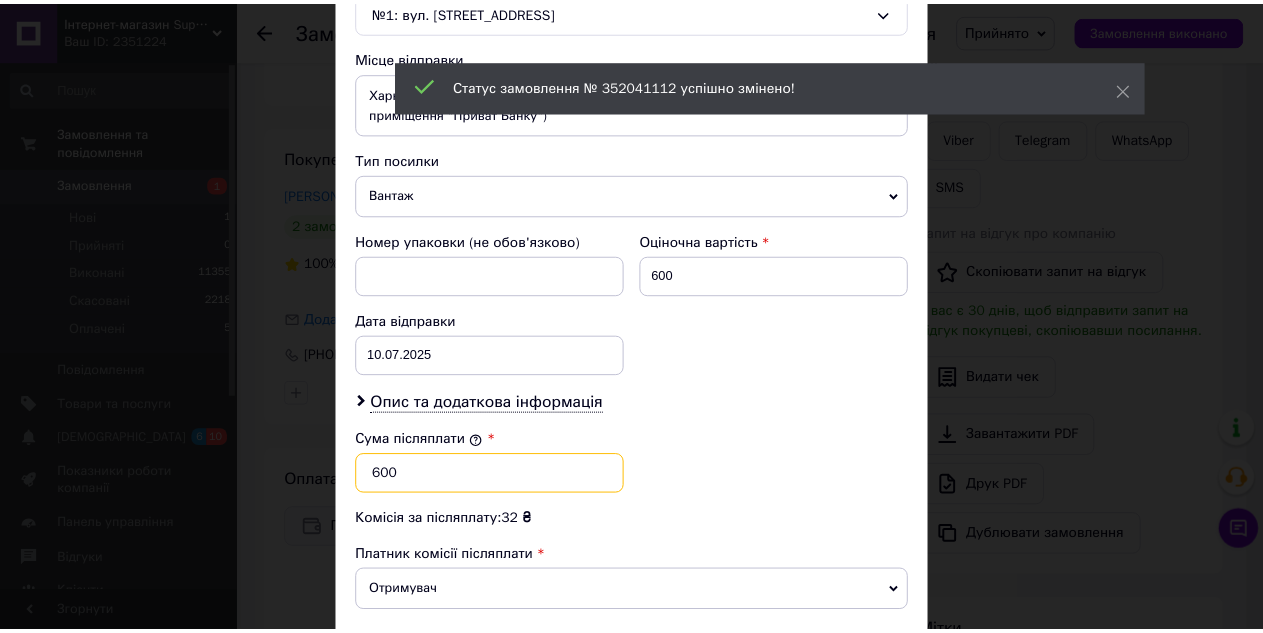 scroll, scrollTop: 893, scrollLeft: 0, axis: vertical 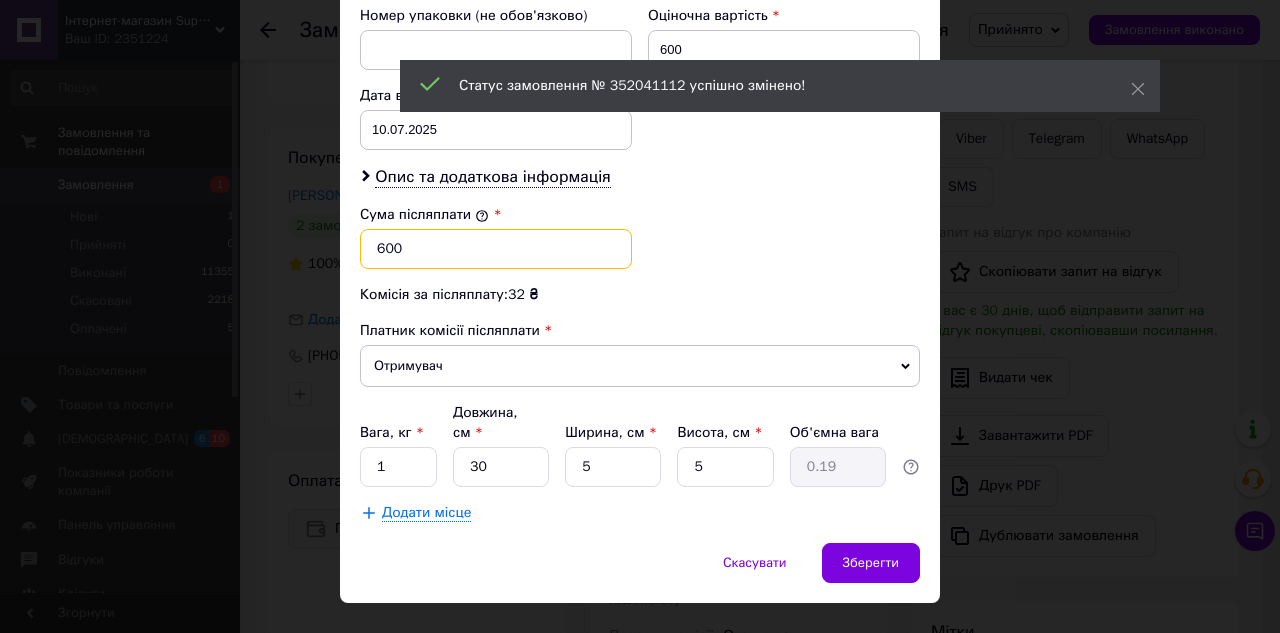 type on "600" 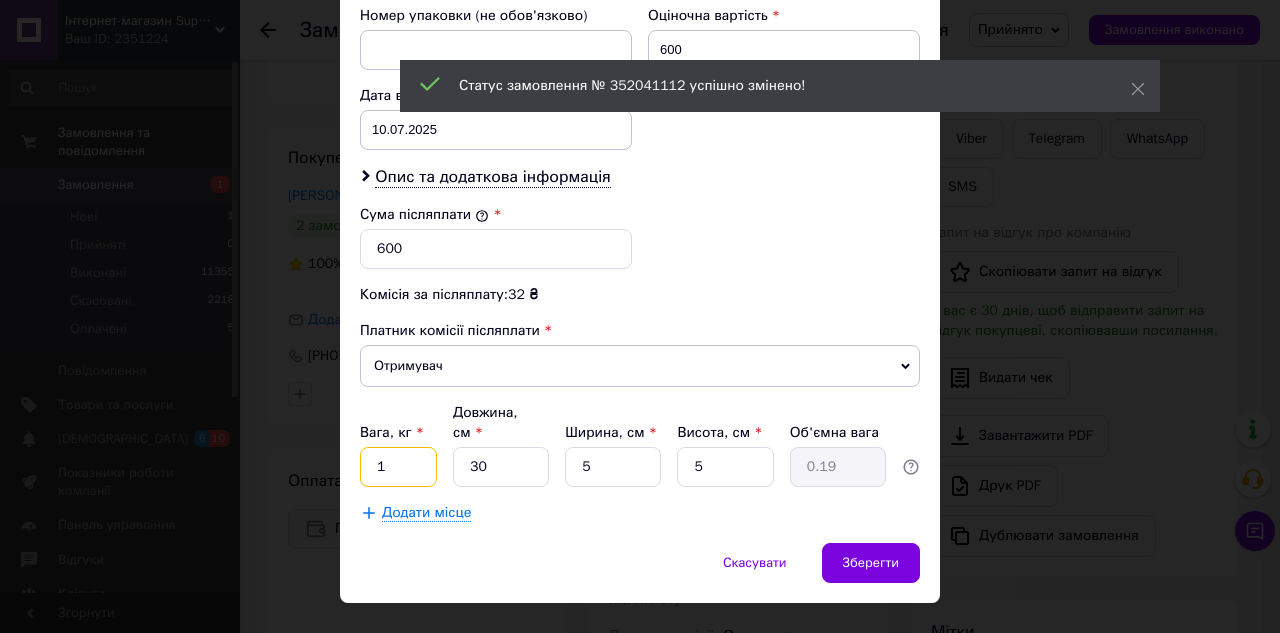 click on "1" at bounding box center [398, 467] 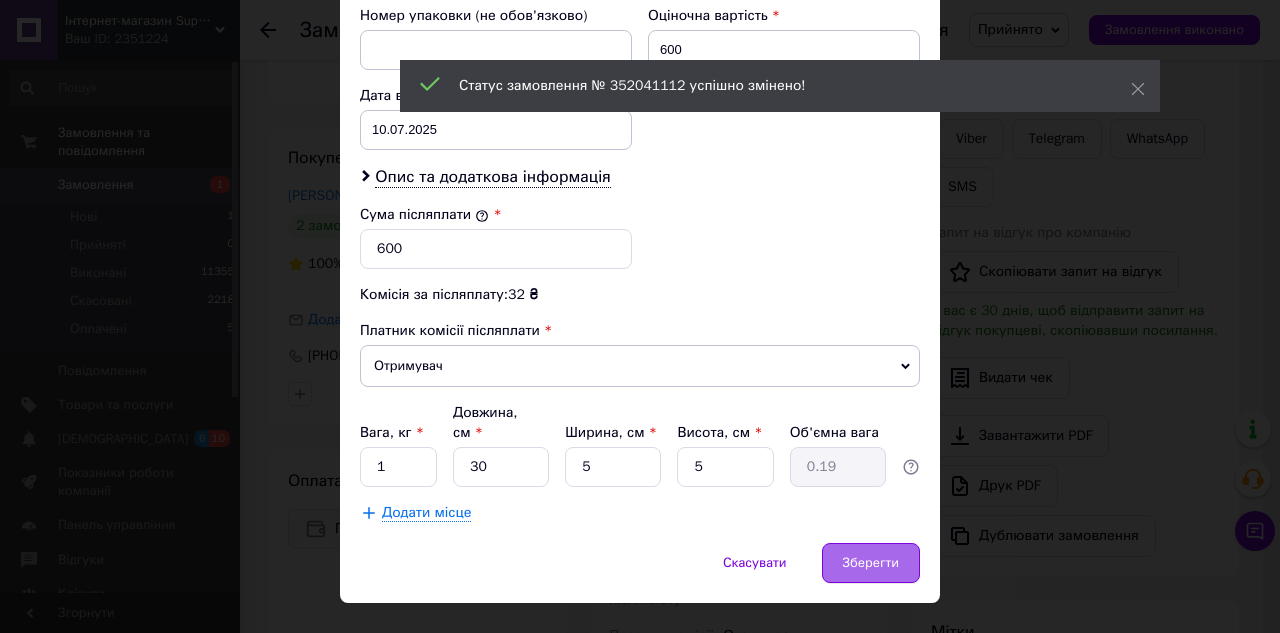 click on "Зберегти" at bounding box center (871, 563) 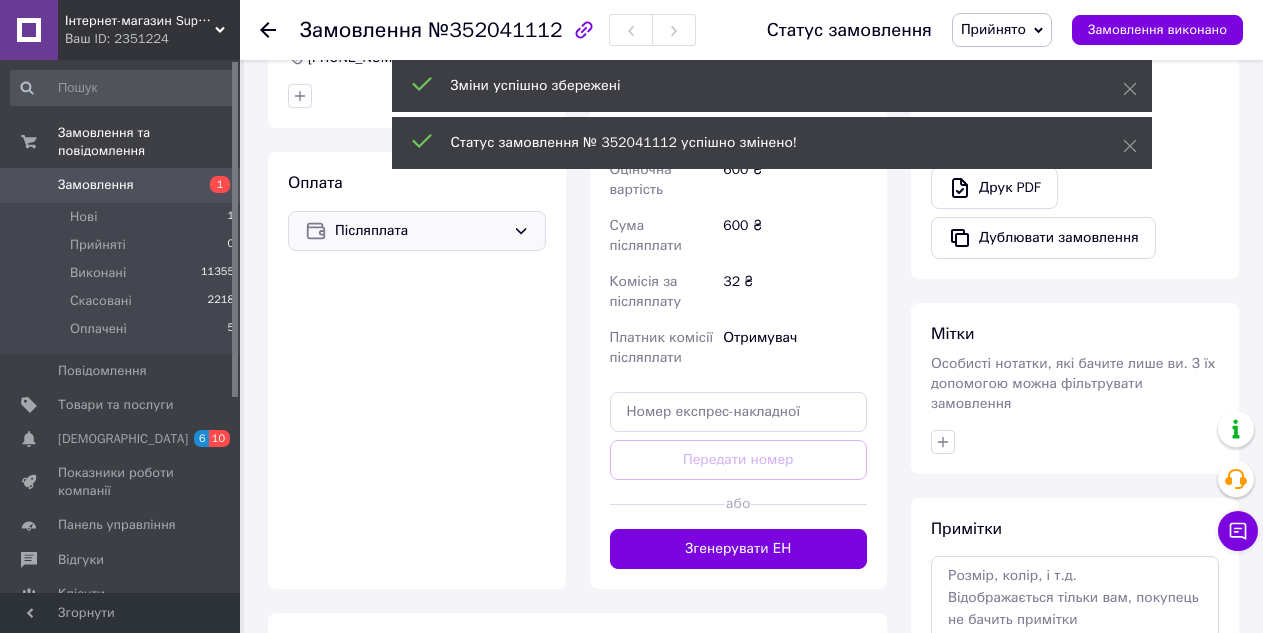 scroll, scrollTop: 600, scrollLeft: 0, axis: vertical 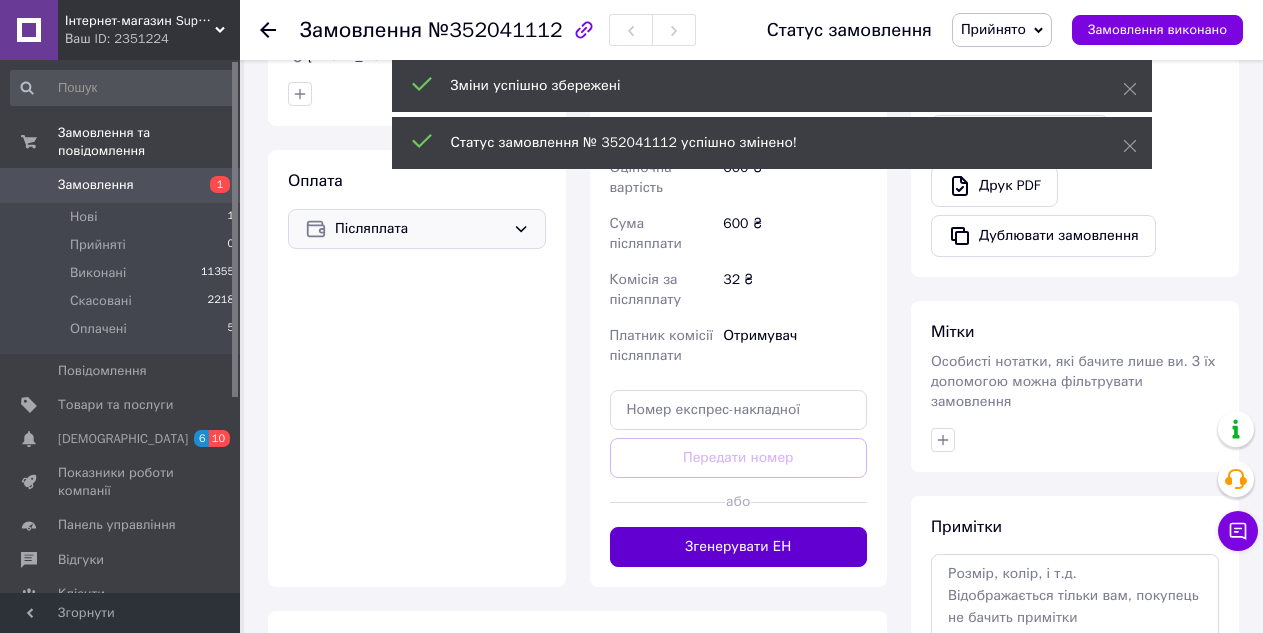 click on "Згенерувати ЕН" at bounding box center [739, 547] 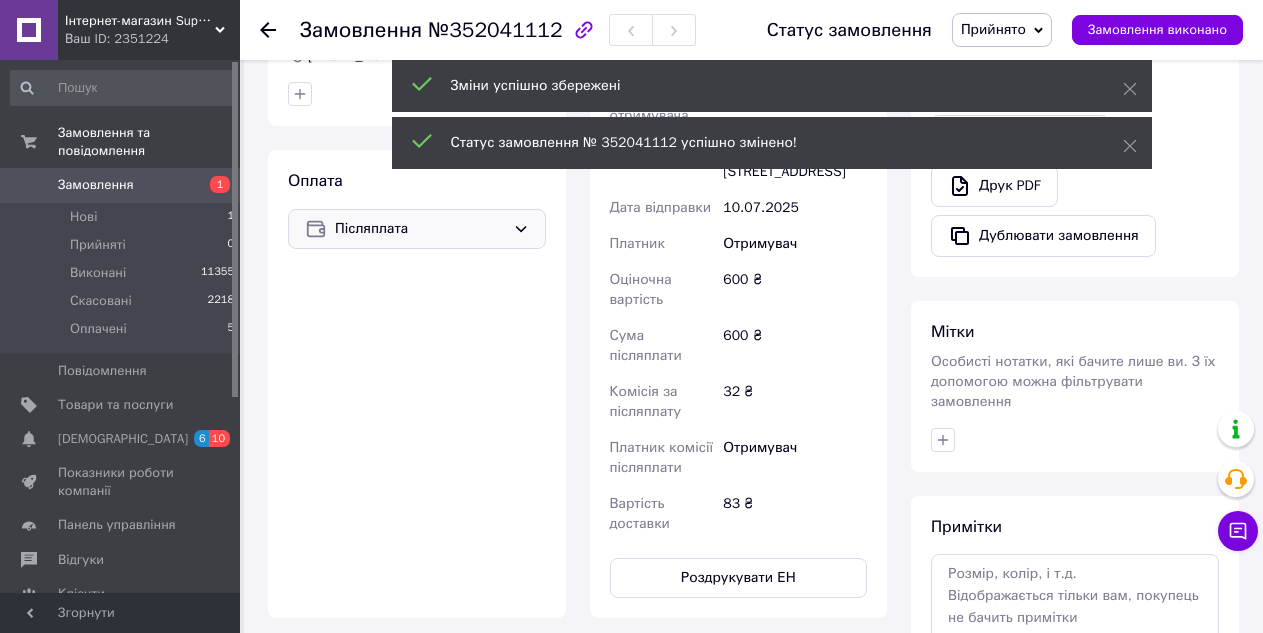 click 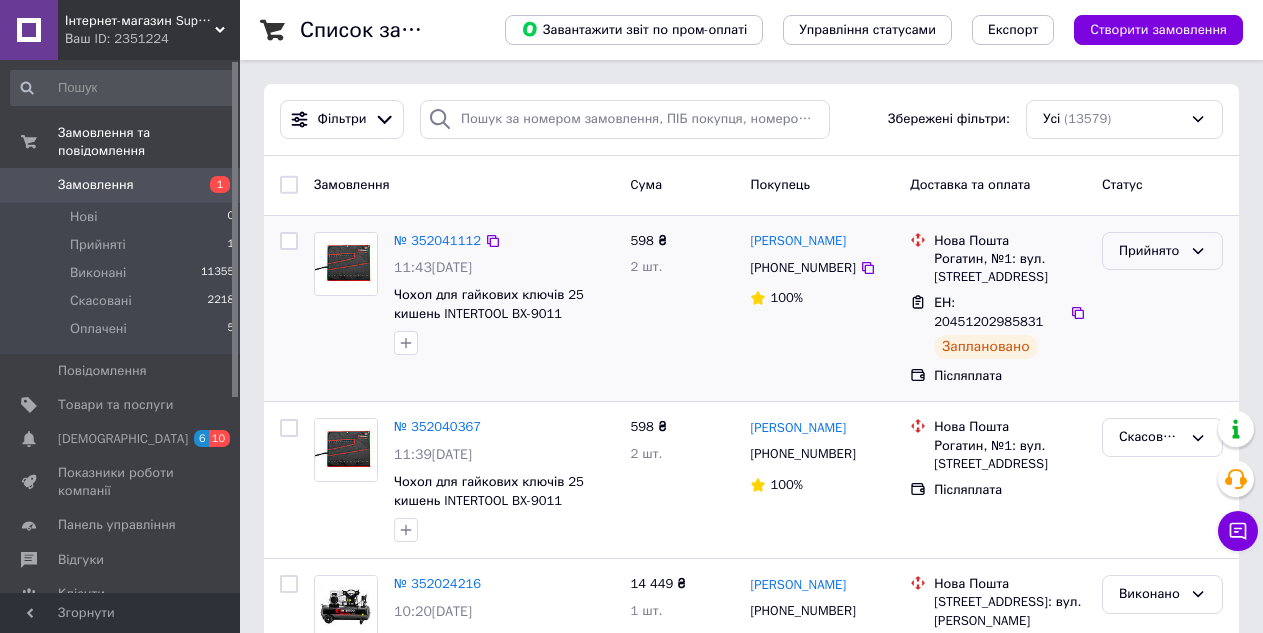 click on "Прийнято" at bounding box center [1150, 251] 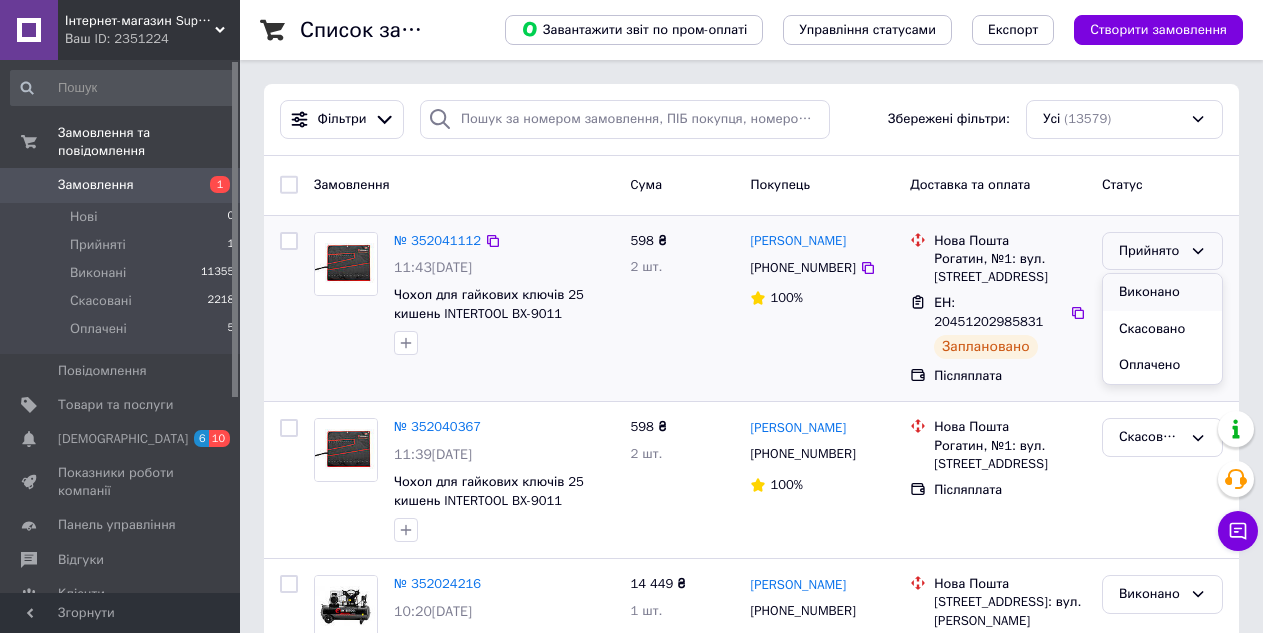 click on "Виконано" at bounding box center [1162, 292] 